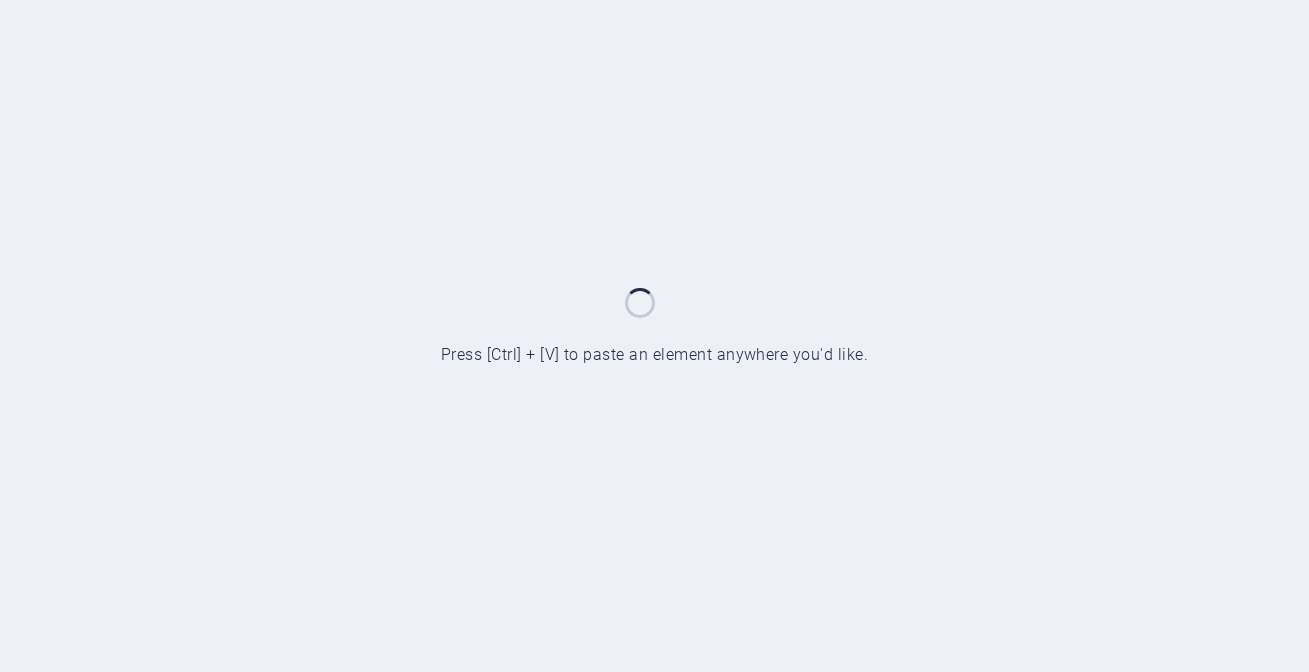 scroll, scrollTop: 0, scrollLeft: 0, axis: both 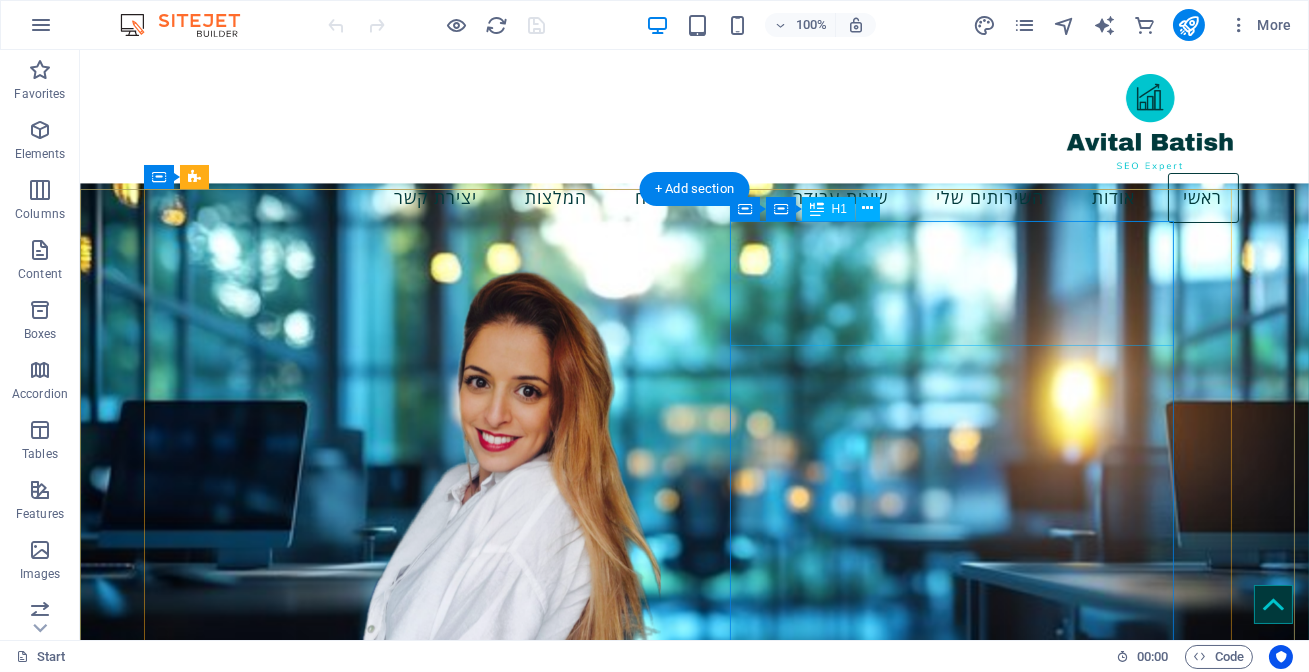 click on "קידום אורגני בגוגל" at bounding box center (405, 1128) 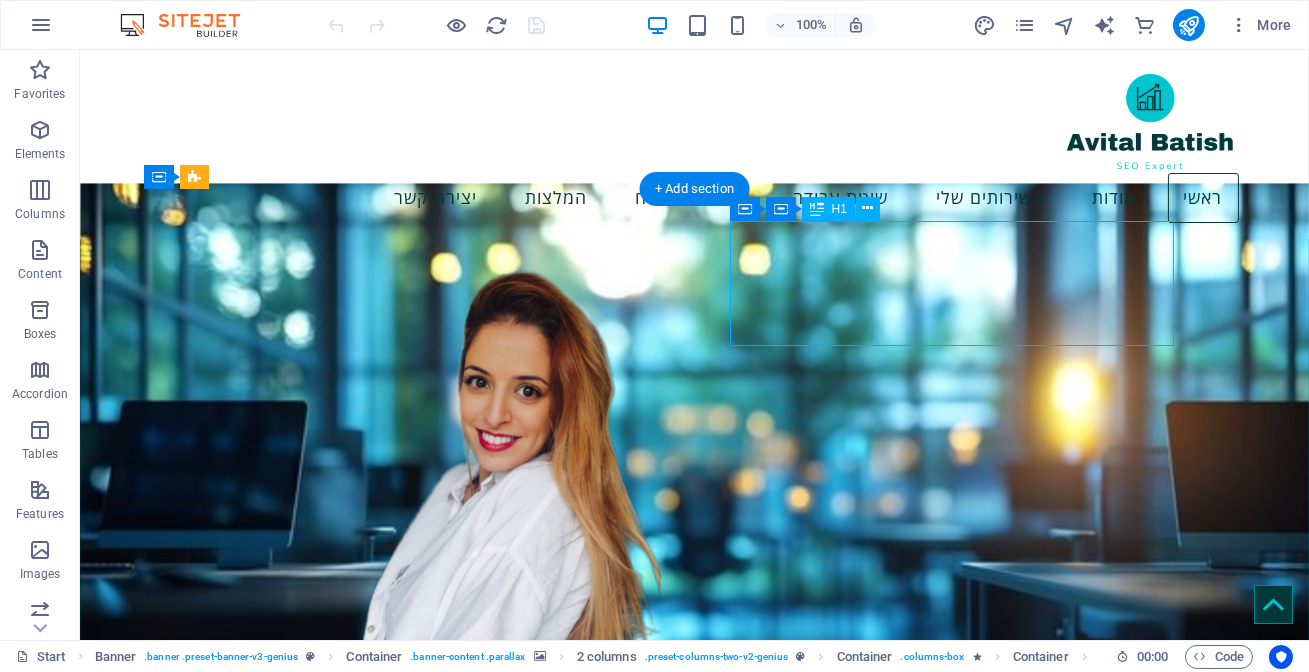 click on "קידום אורגני בגוגל" at bounding box center (405, 1128) 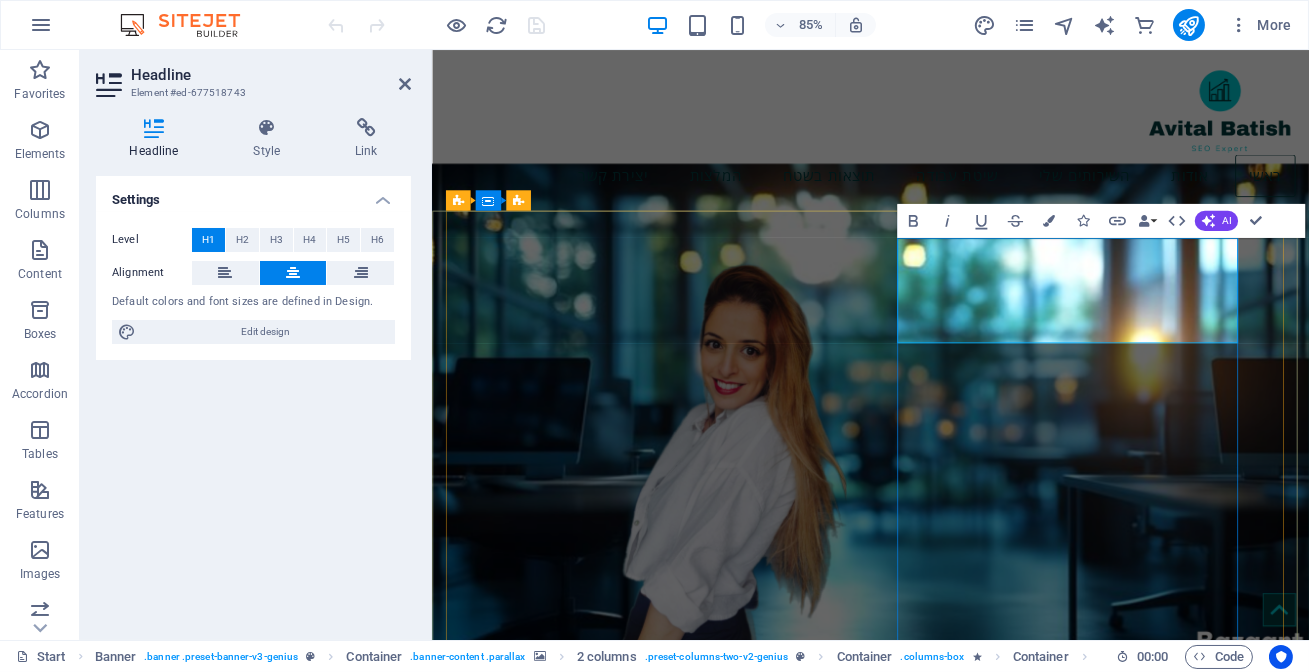 click on "קידום אורגני בגוגל" at bounding box center (682, 1159) 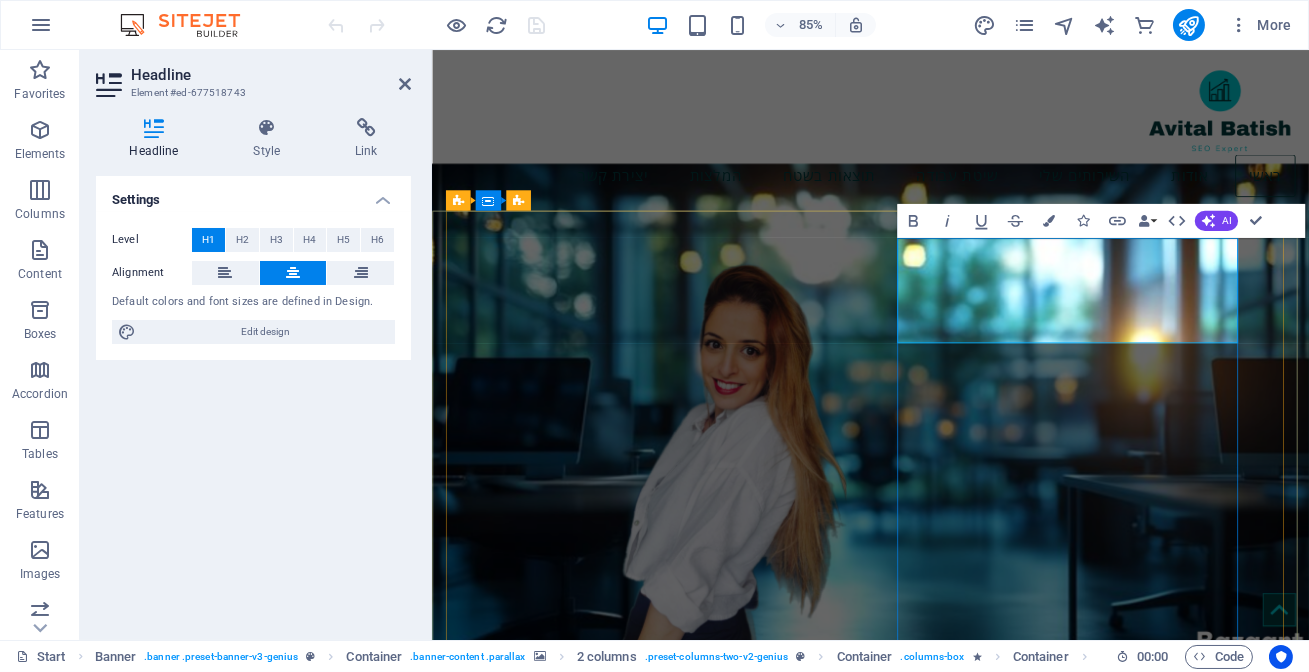 click on "קידום אורגני בגוגל" at bounding box center [682, 1159] 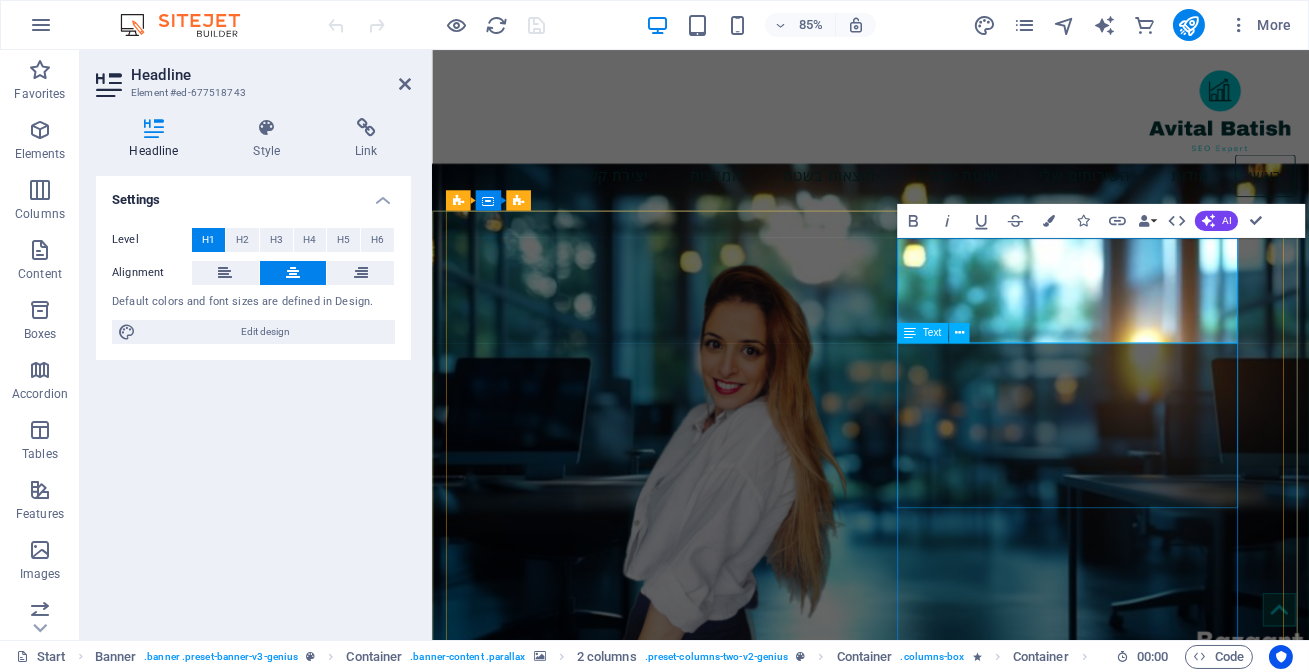 click on "SEO מותאם אישית להצלחת האתר שלך" at bounding box center (682, 1261) 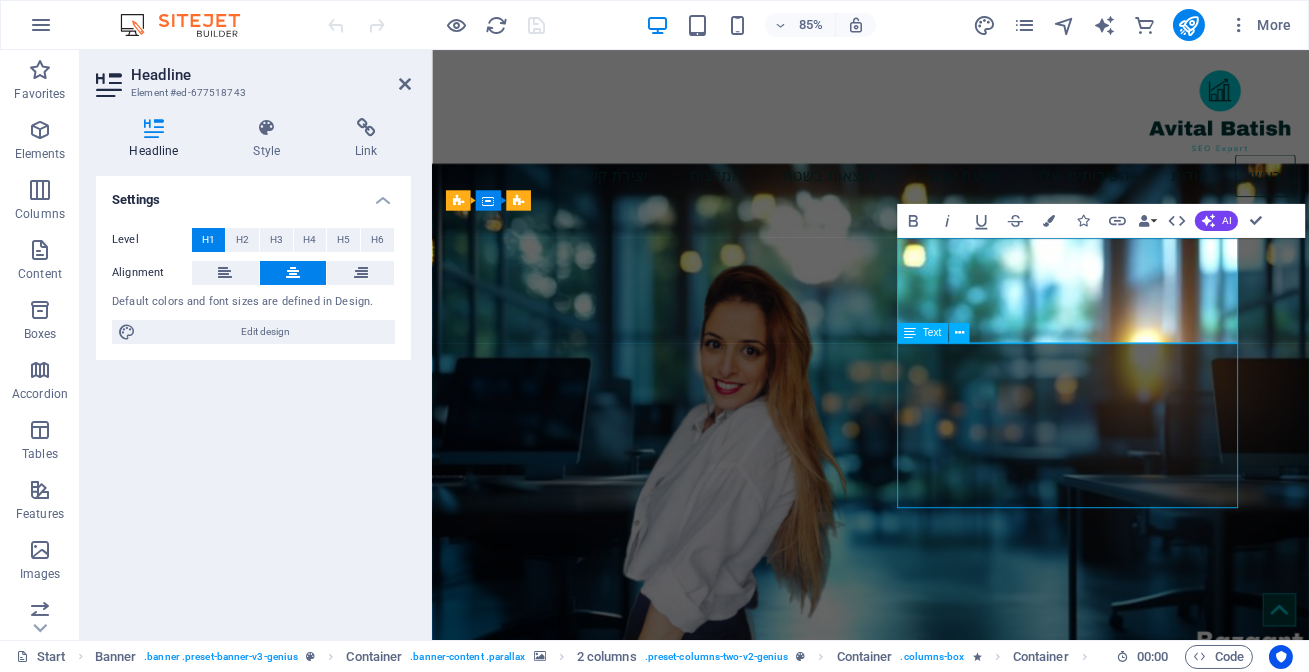click on "SEO מותאם אישית להצלחת האתר שלך" at bounding box center (682, 1261) 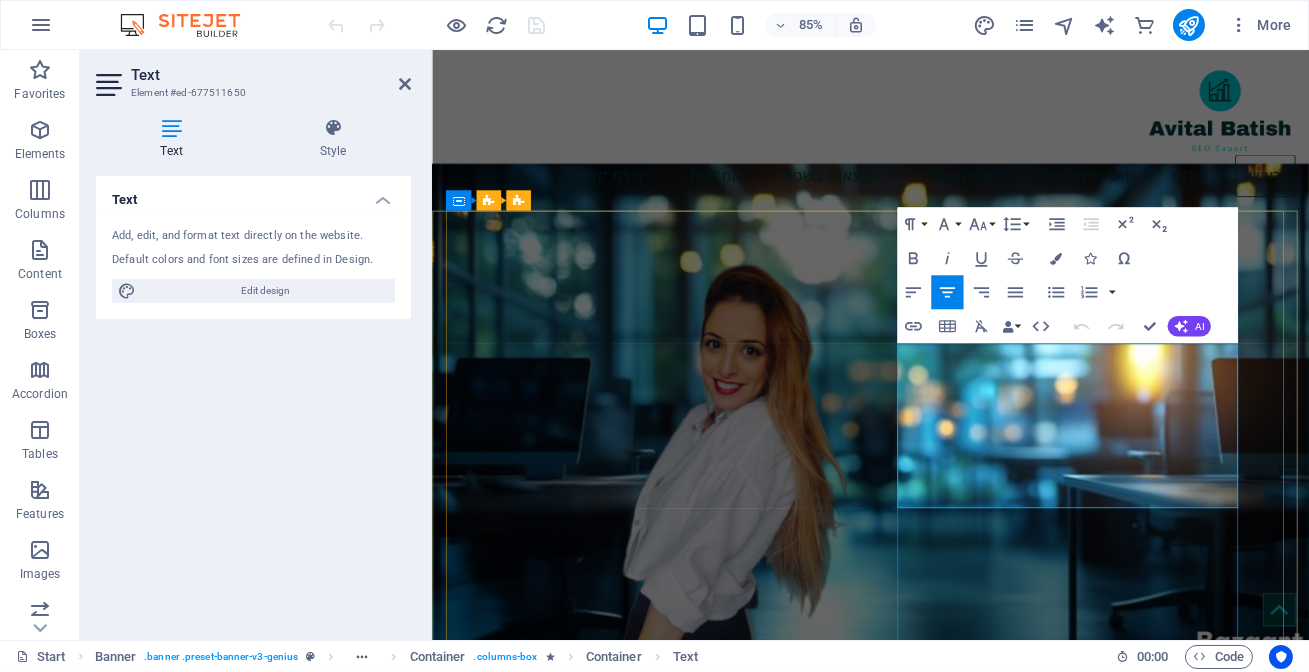 click on "SEO" at bounding box center [682, 1221] 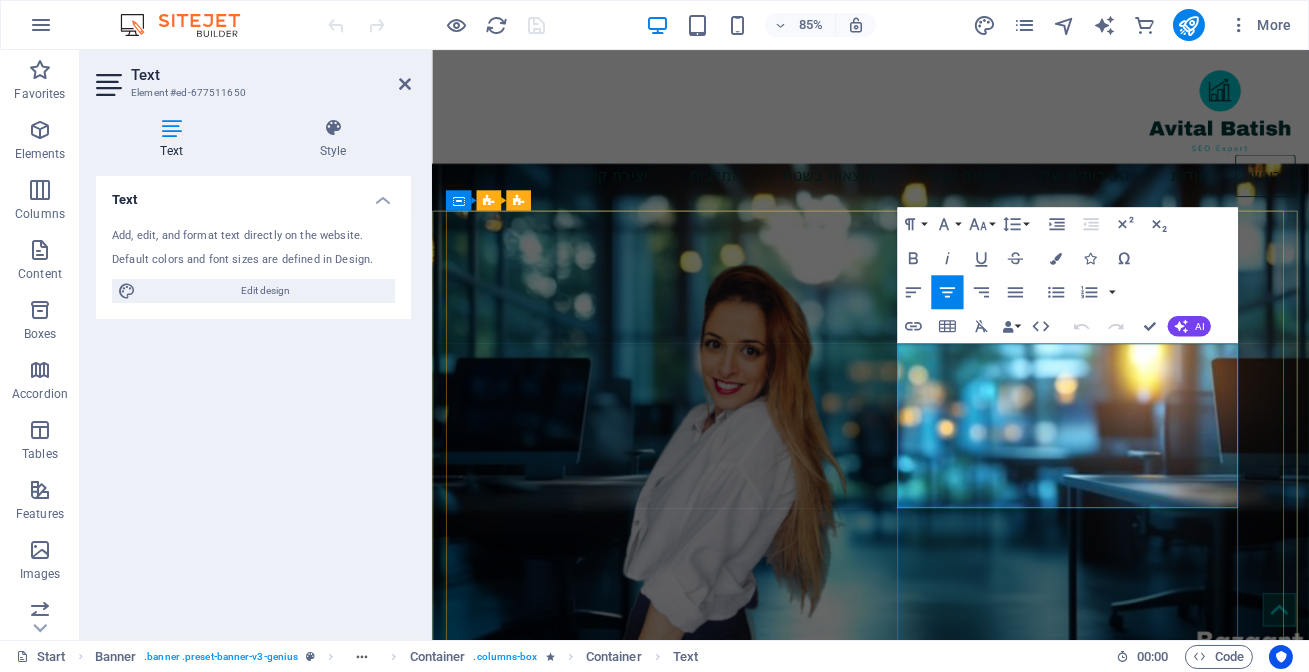 click on "SEO" at bounding box center (682, 1221) 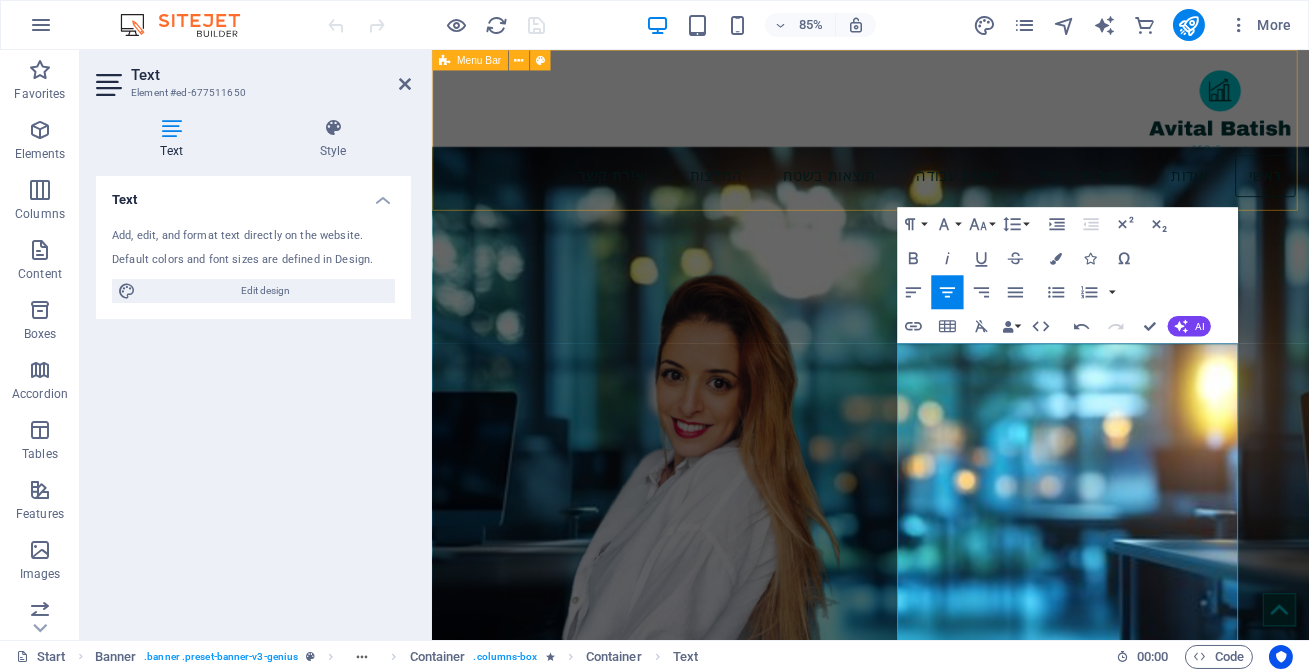 scroll, scrollTop: 103, scrollLeft: -10, axis: both 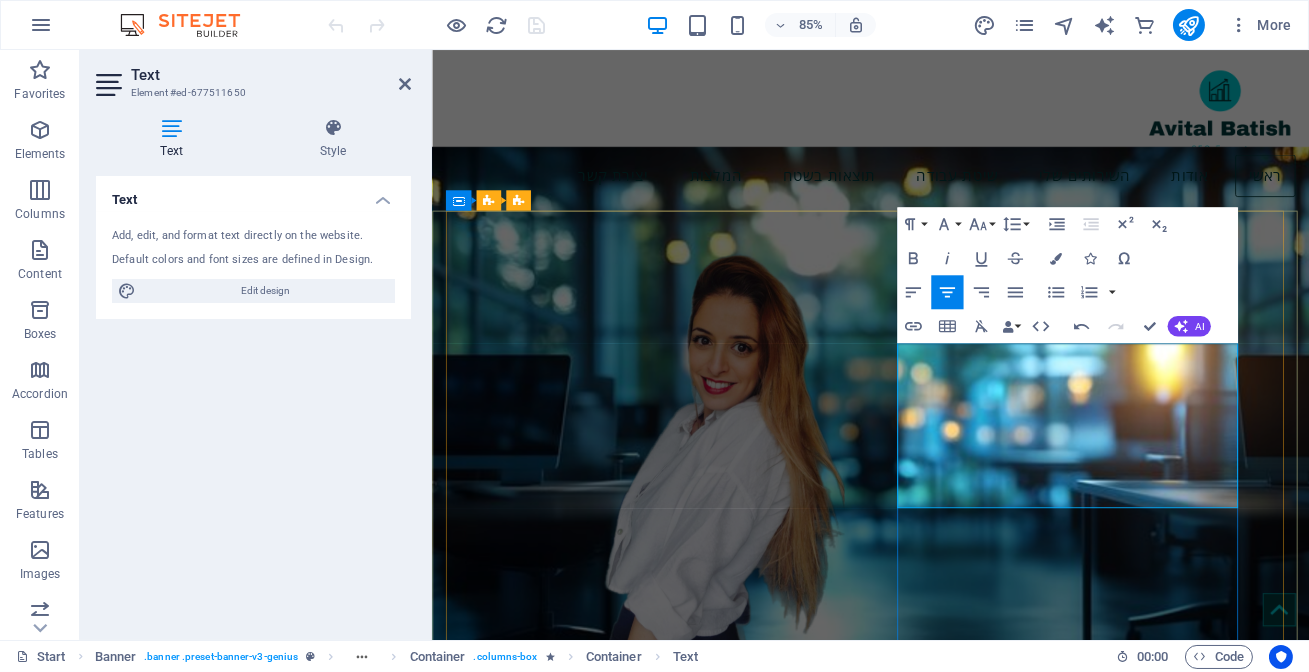 click on "מותאם אישית להצלחת האתר שלך" at bounding box center [683, 1335] 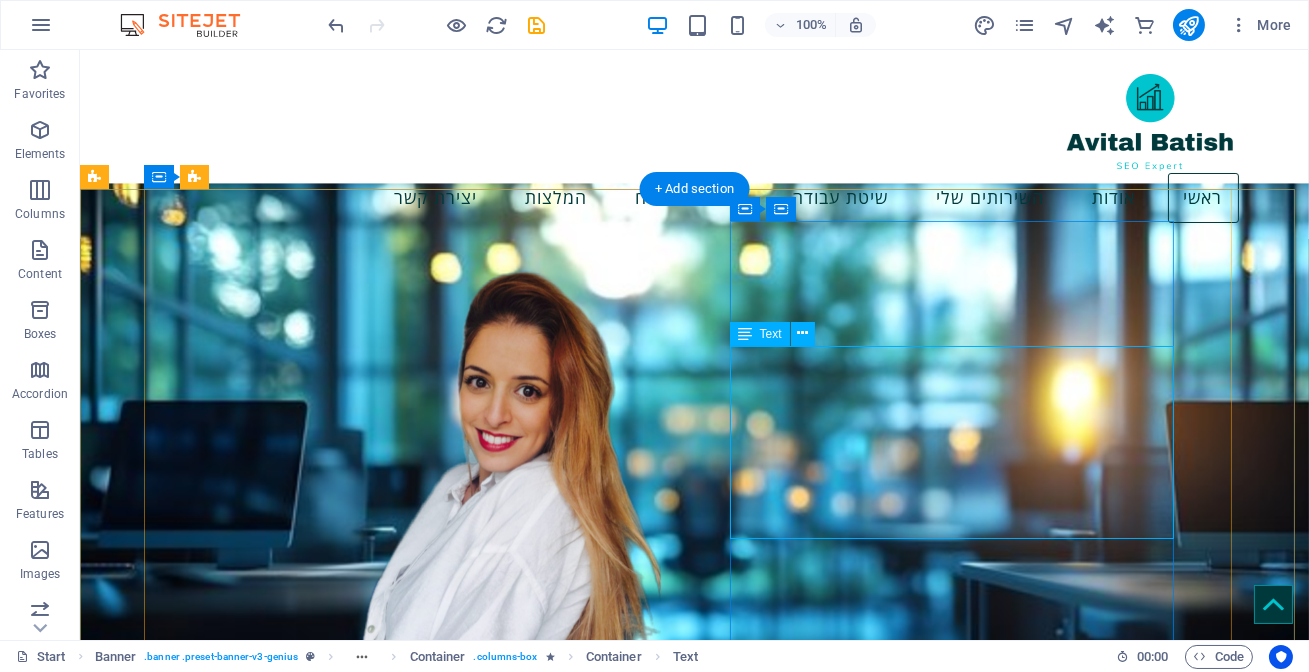 click on "קידום אתרים בעידן החדש | AI Search & LLM SEO מותאם אישית להצלחת האתר שלך" at bounding box center (405, 1261) 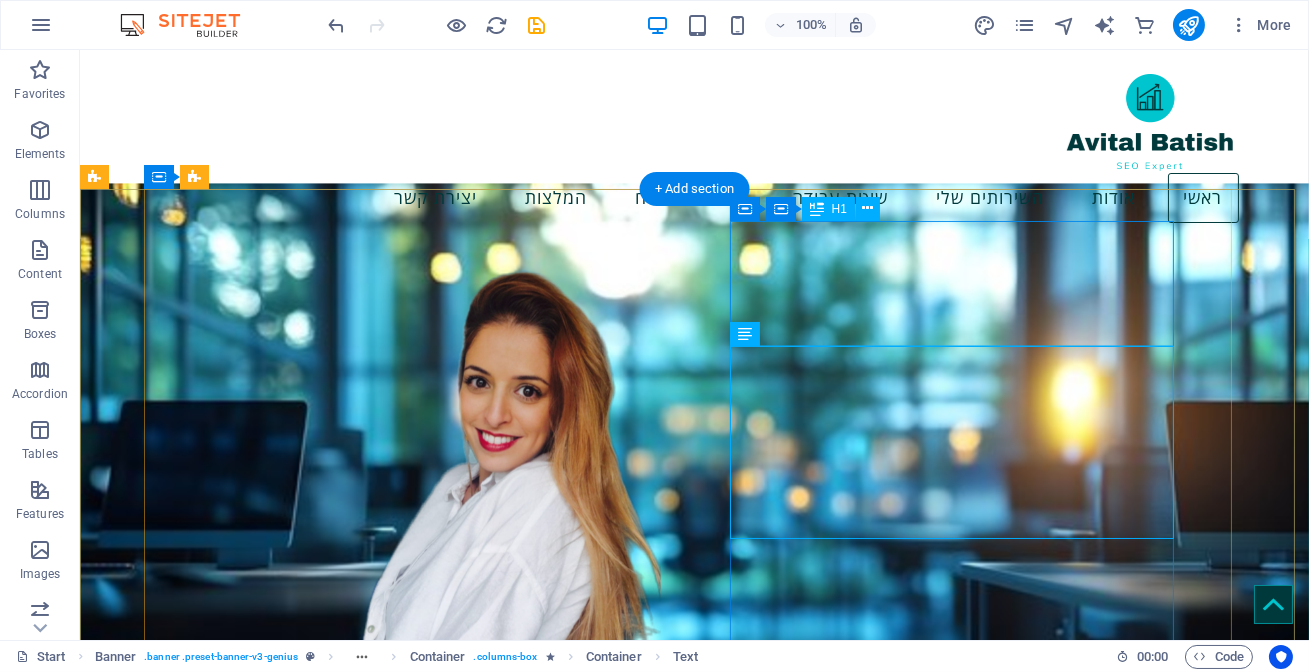 click on "קידום אורגני בגוגל" at bounding box center [405, 1128] 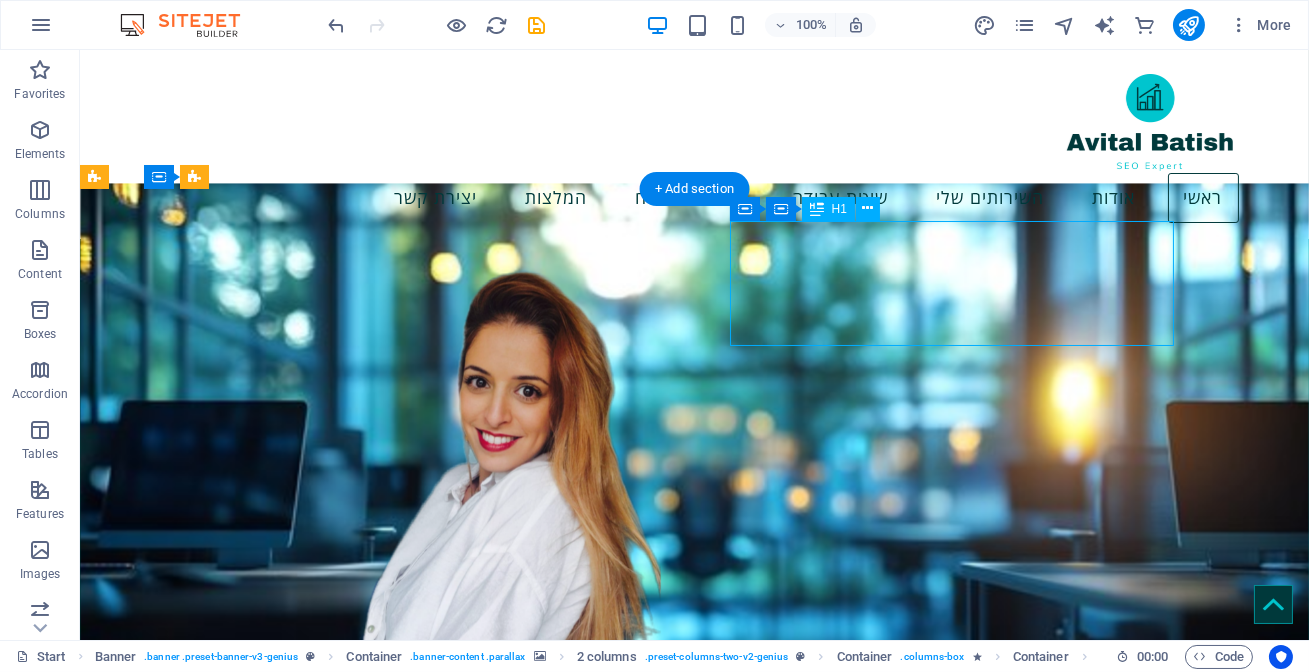 click on "קידום אורגני בגוגל" at bounding box center (405, 1128) 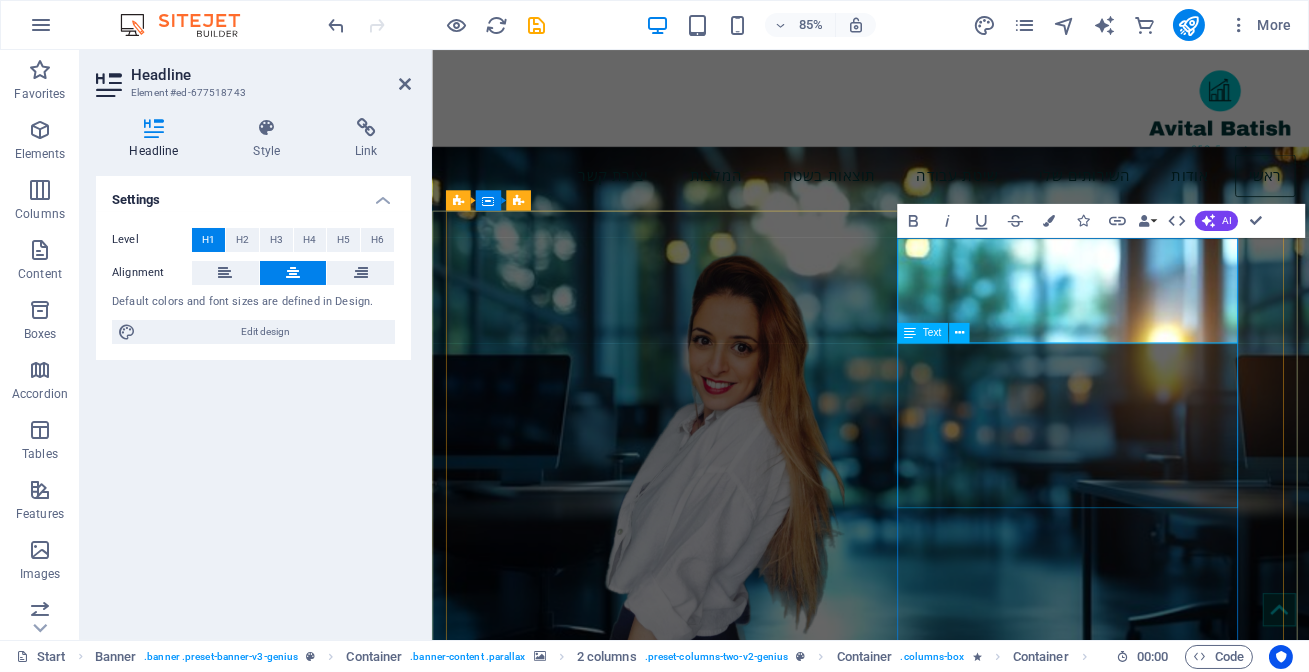 click on "קידום אתרים בעידן החדש | AI Search & LLM SEO מותאם אישית להצלחת האתר שלך" at bounding box center [682, 1303] 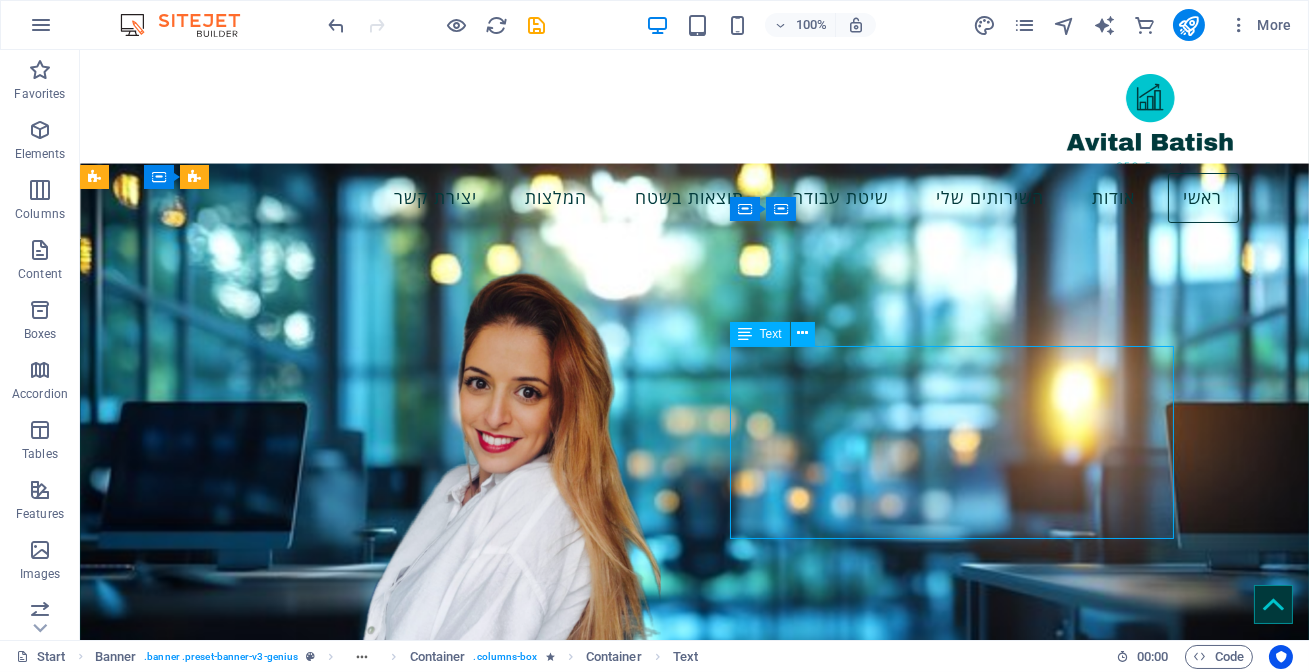 click on "קידום אתרים בעידן החדש | AI Search & LLM SEO מותאם אישית להצלחת האתר שלך" at bounding box center [405, 1303] 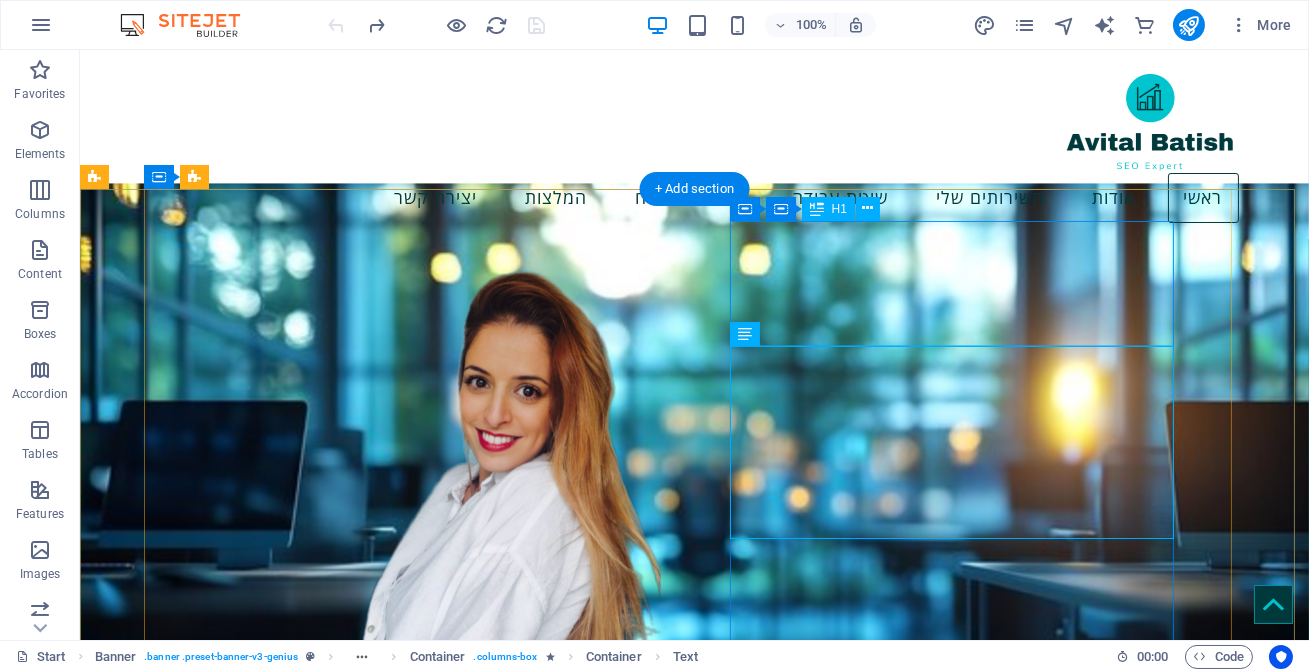 click on "קידום אורגני בגוגל" at bounding box center [405, 1128] 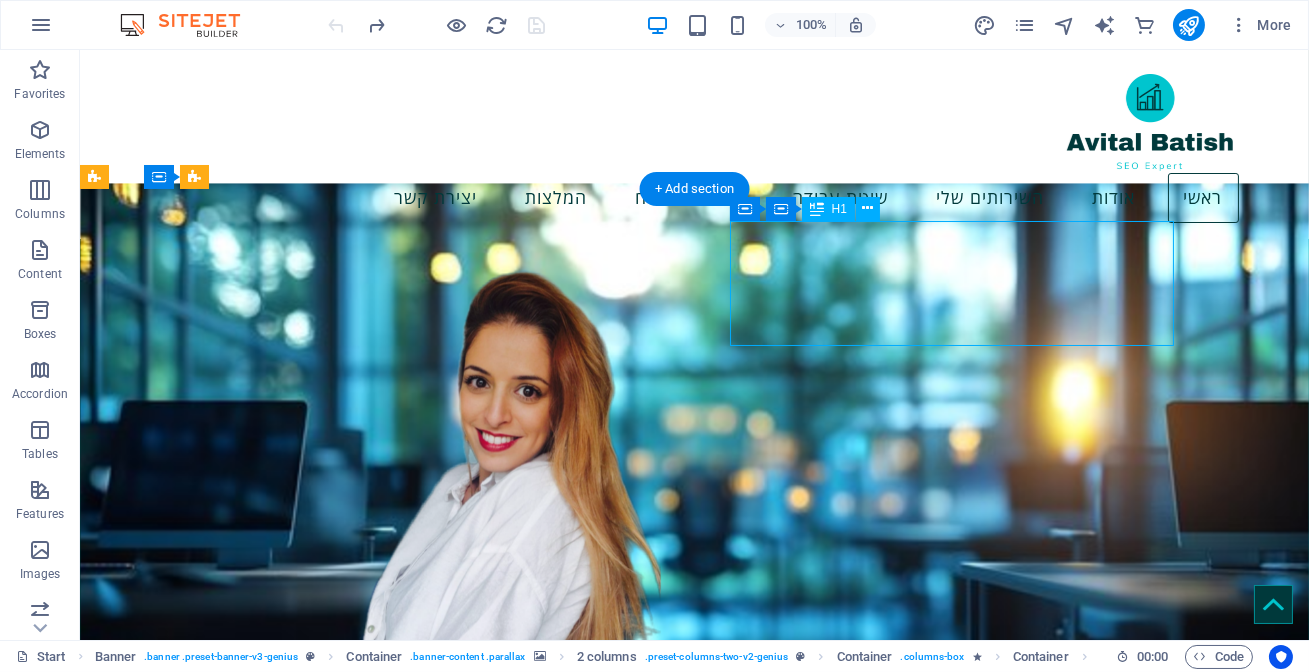 click on "קידום אורגני בגוגל" at bounding box center (405, 1128) 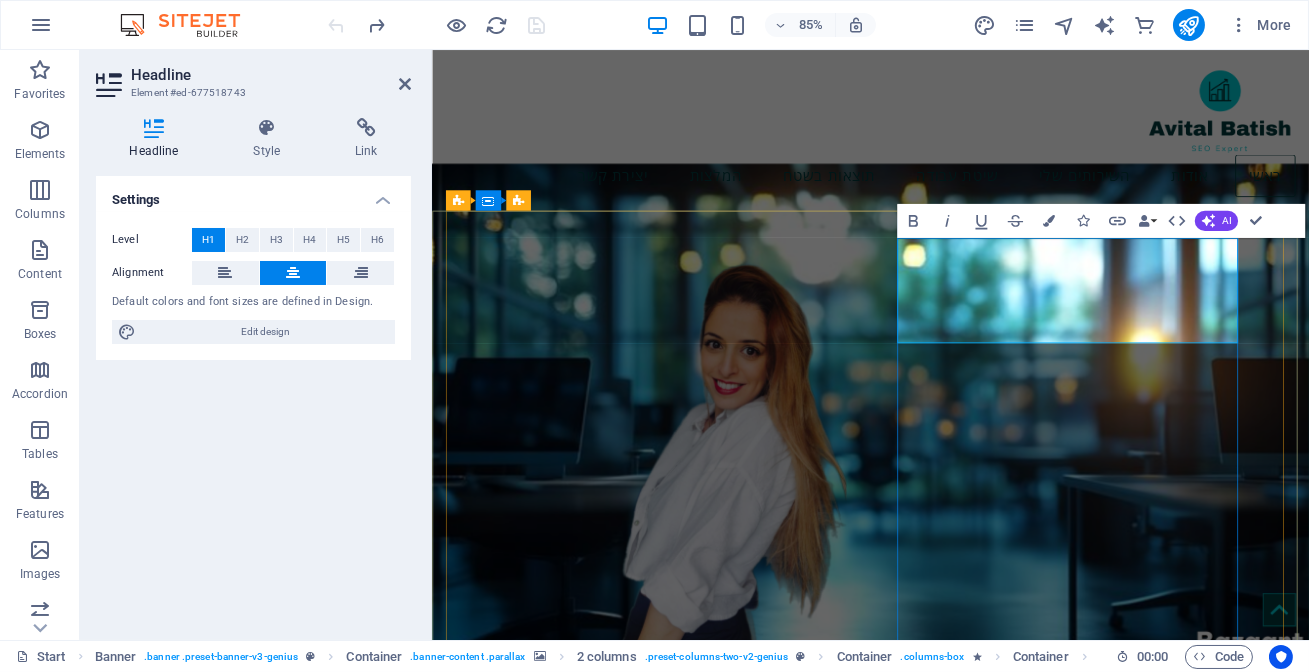 click on "קידום אורגני בגוגל" at bounding box center [682, 1159] 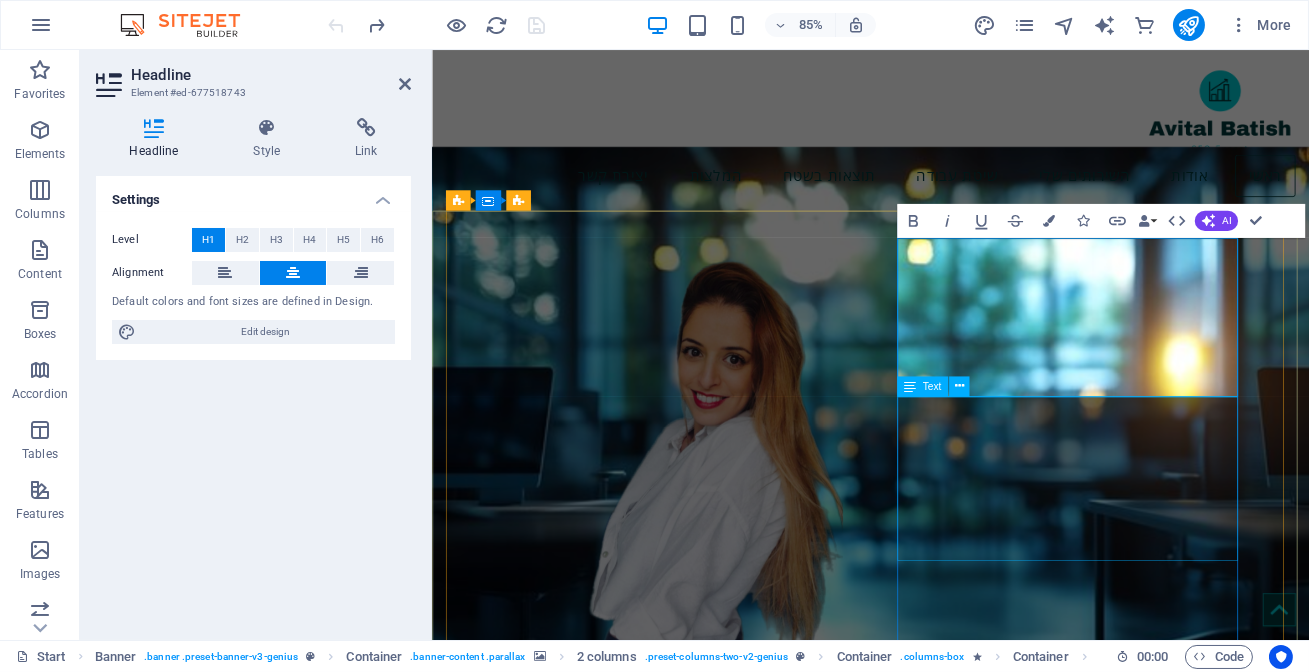 click on "SEO מותאם אישית להצלחת האתר שלך" at bounding box center (682, 1403) 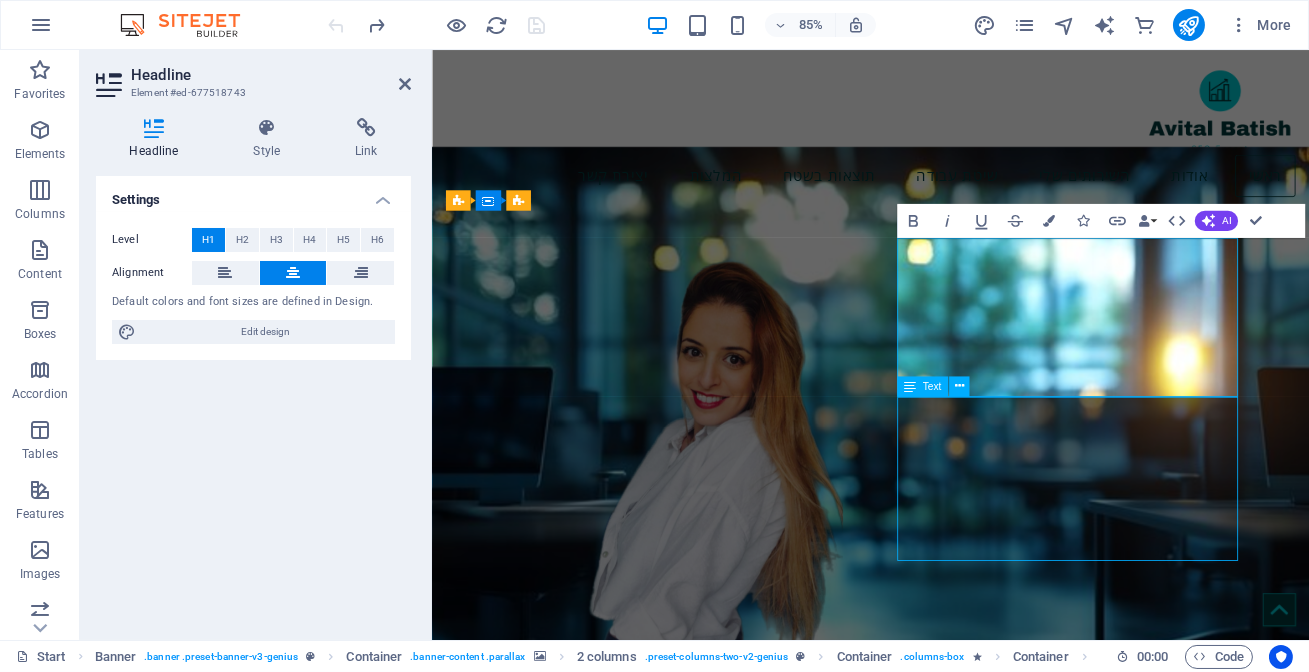 click on "SEO מותאם אישית להצלחת האתר שלך" at bounding box center (682, 1403) 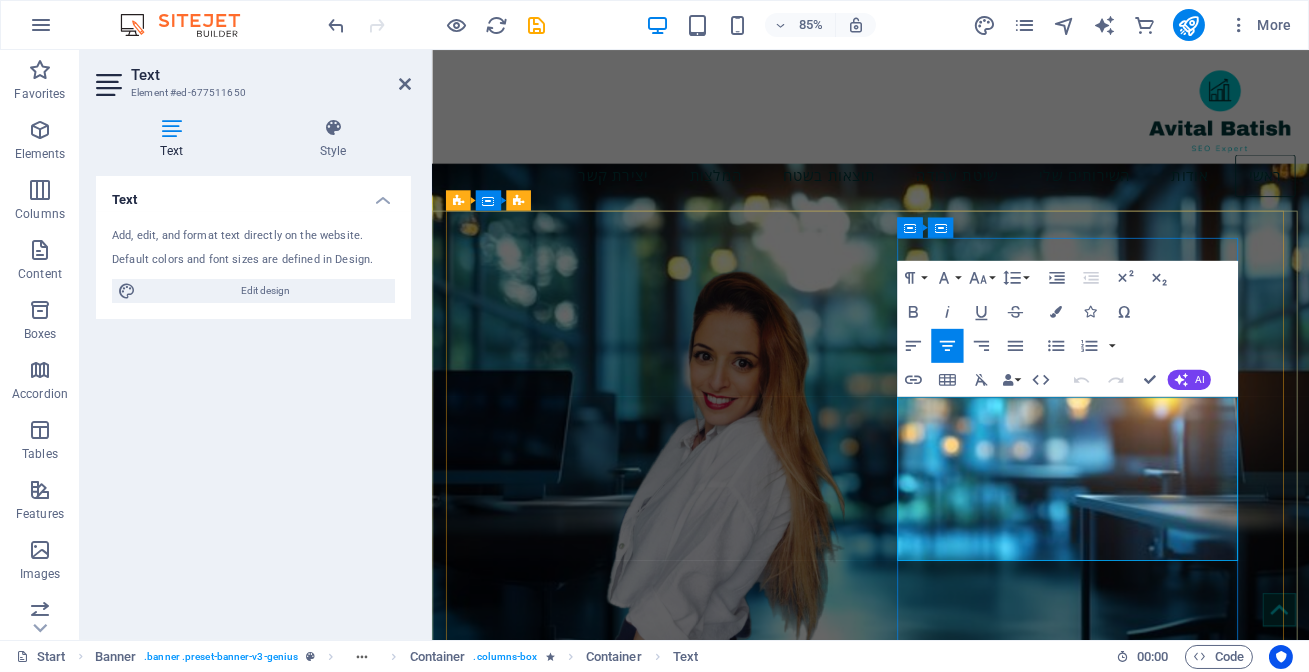 click on "SEO" at bounding box center (682, 1322) 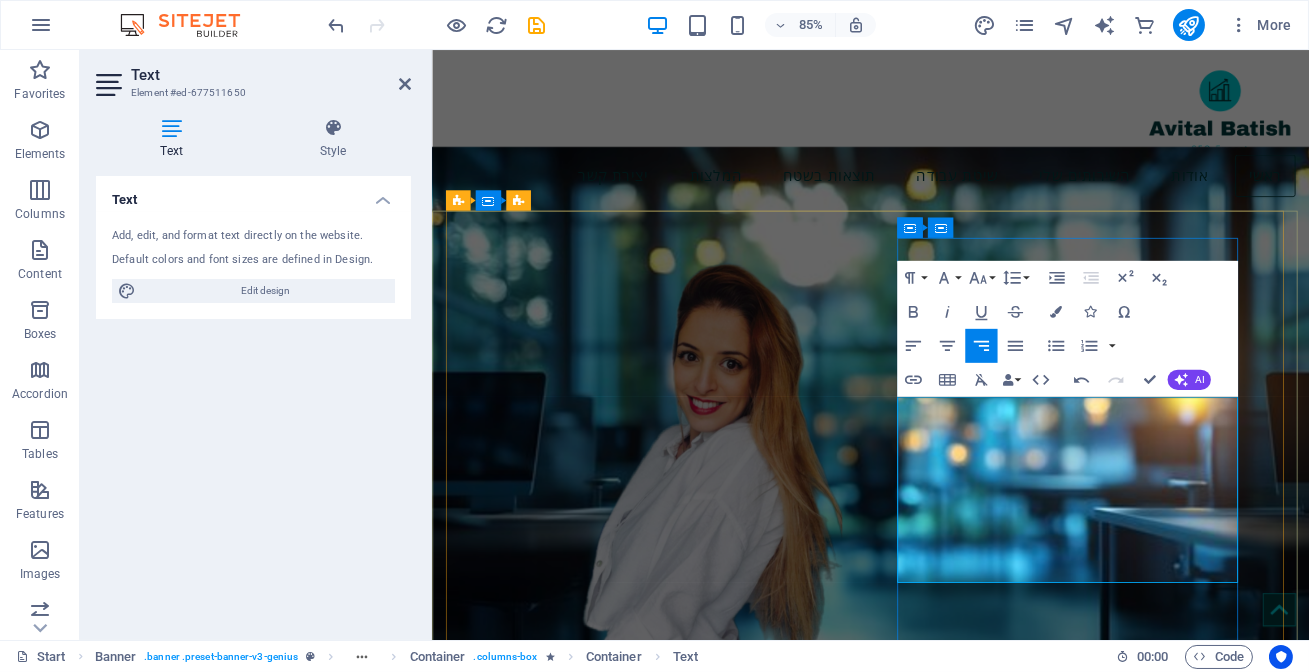 click on "SEO" at bounding box center (682, 1378) 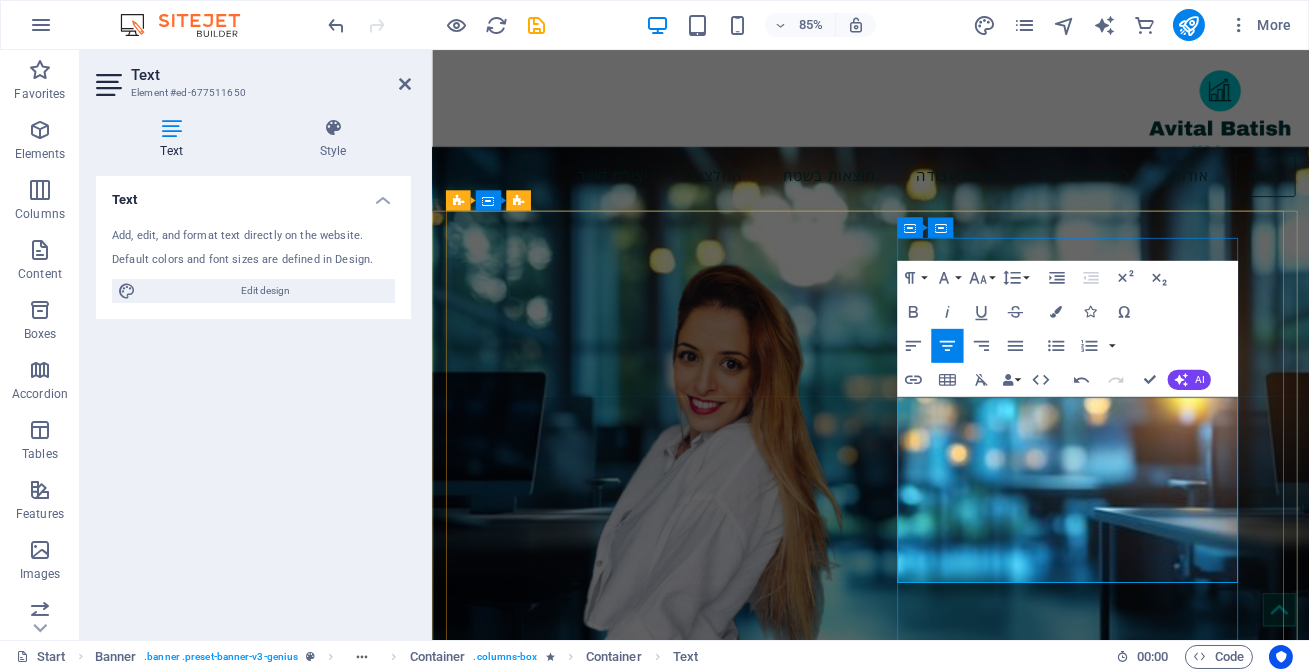 click on "SEO" at bounding box center (682, 1378) 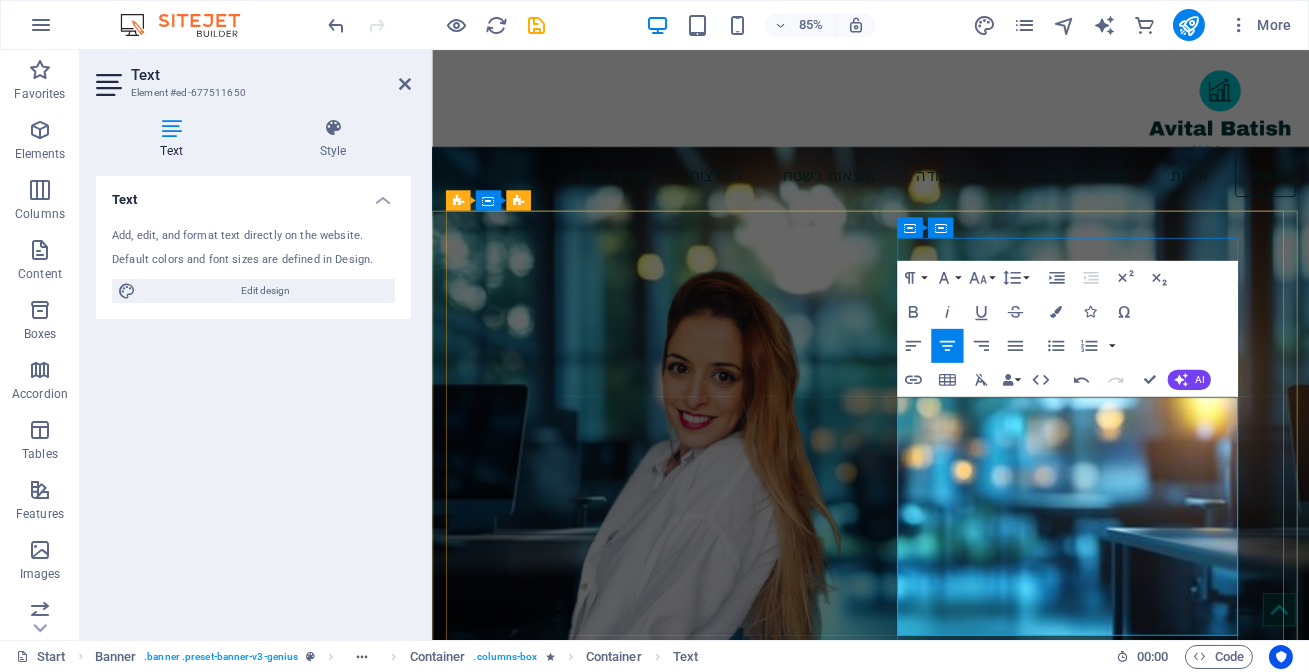 click on "קידום אתרים בעידן החדש | AI Search & LLM SEO" at bounding box center [726, 1522] 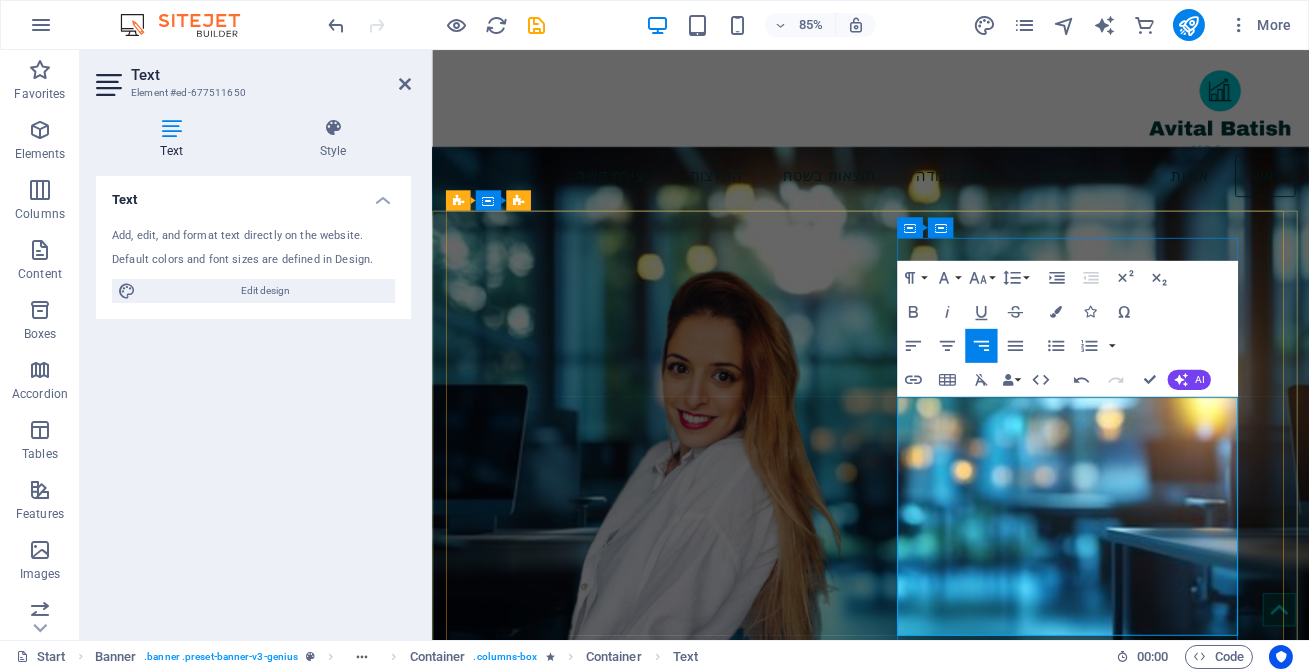 click on "קידום אתרים בעידן החדש | AI Search & LLM SEO" at bounding box center (726, 1522) 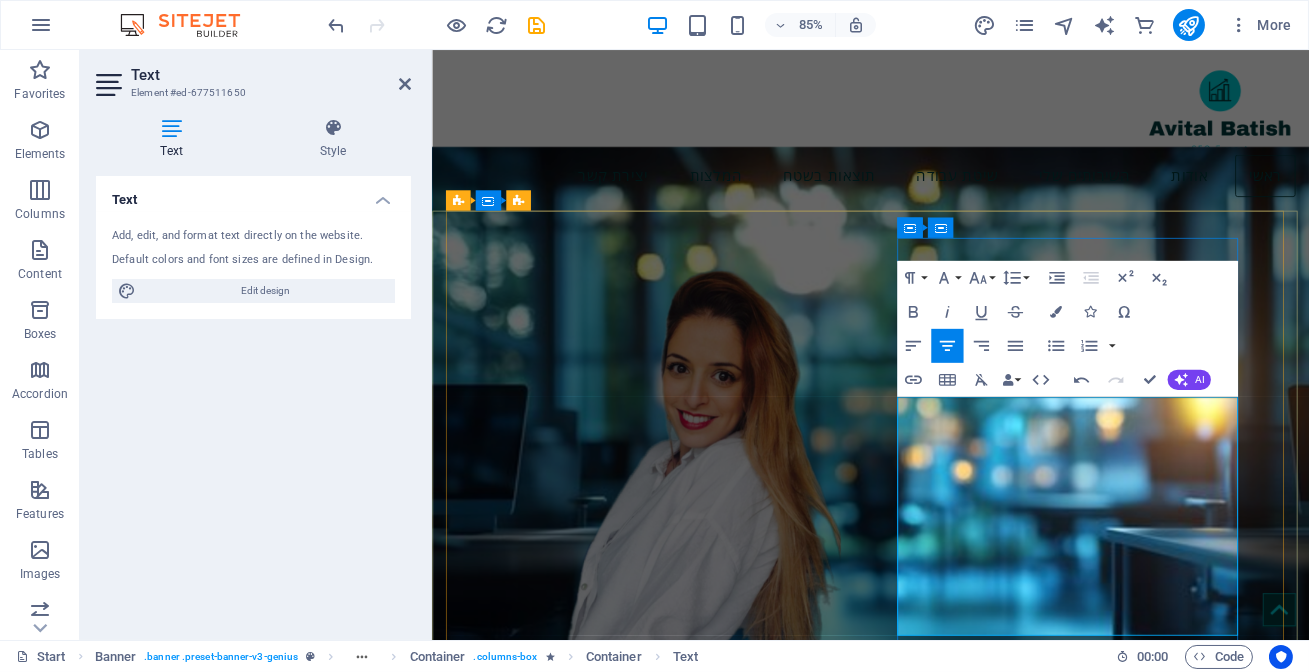 click on "AI Search & LLM SEO" at bounding box center (682, 1448) 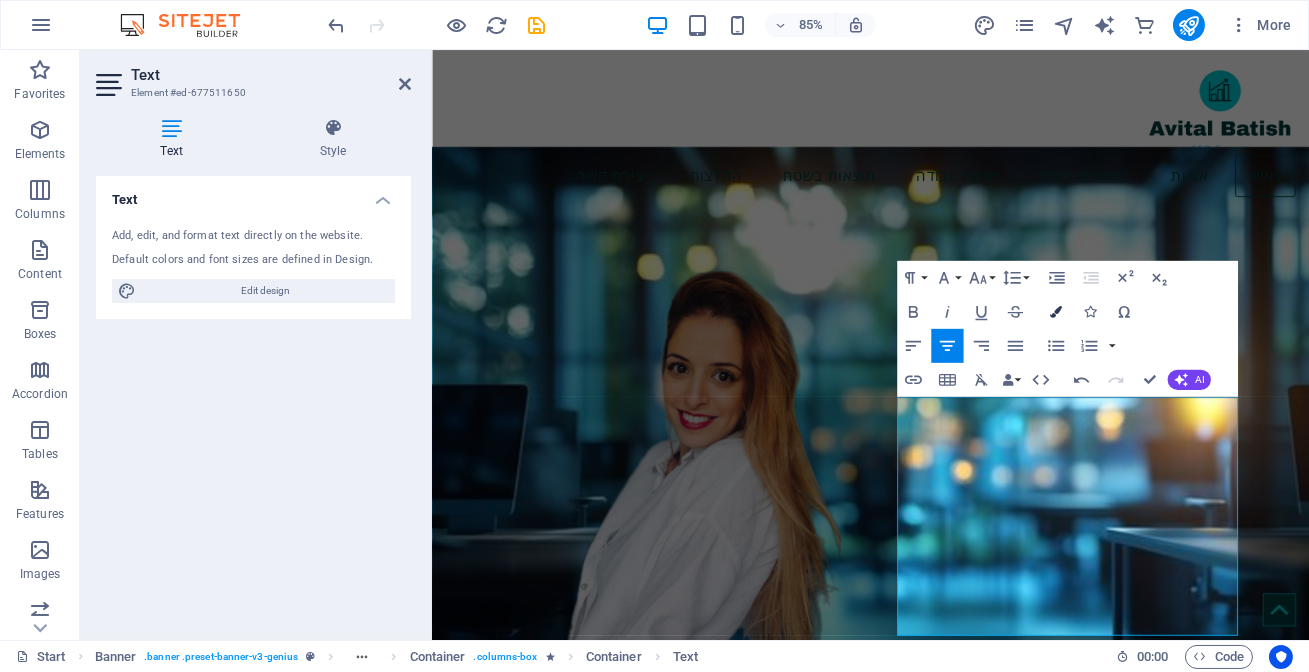 click at bounding box center (1056, 312) 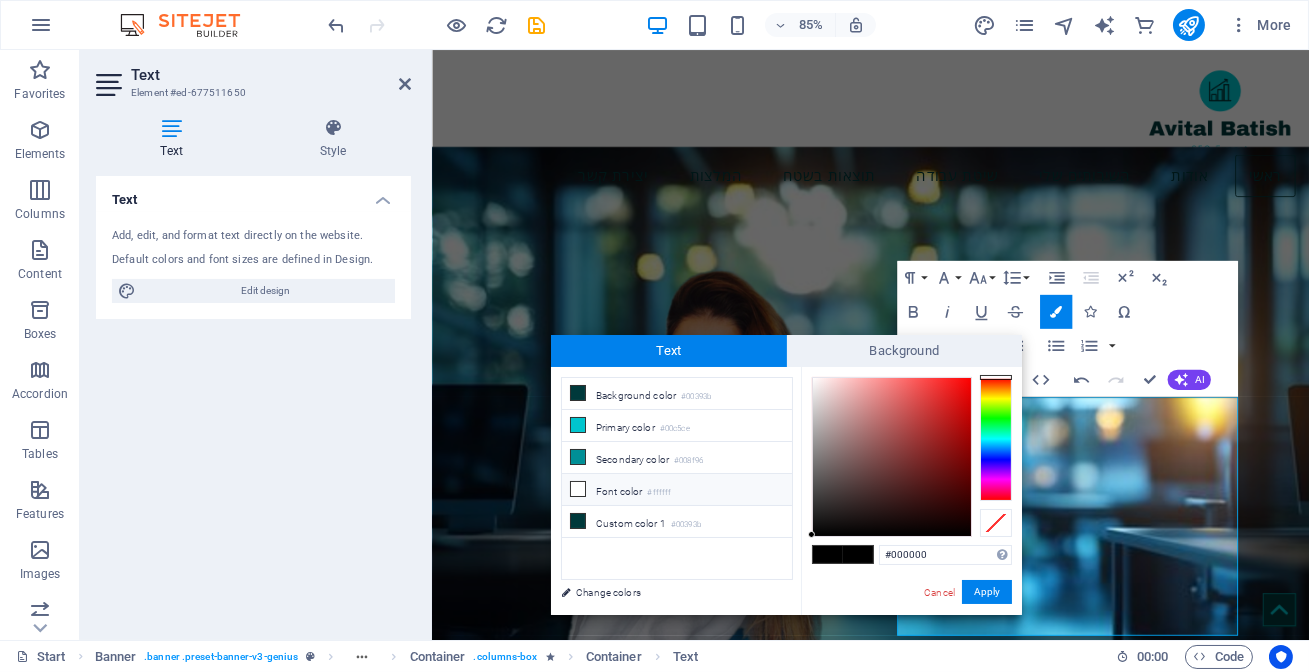 click on "Font color
#ffffff" at bounding box center (677, 490) 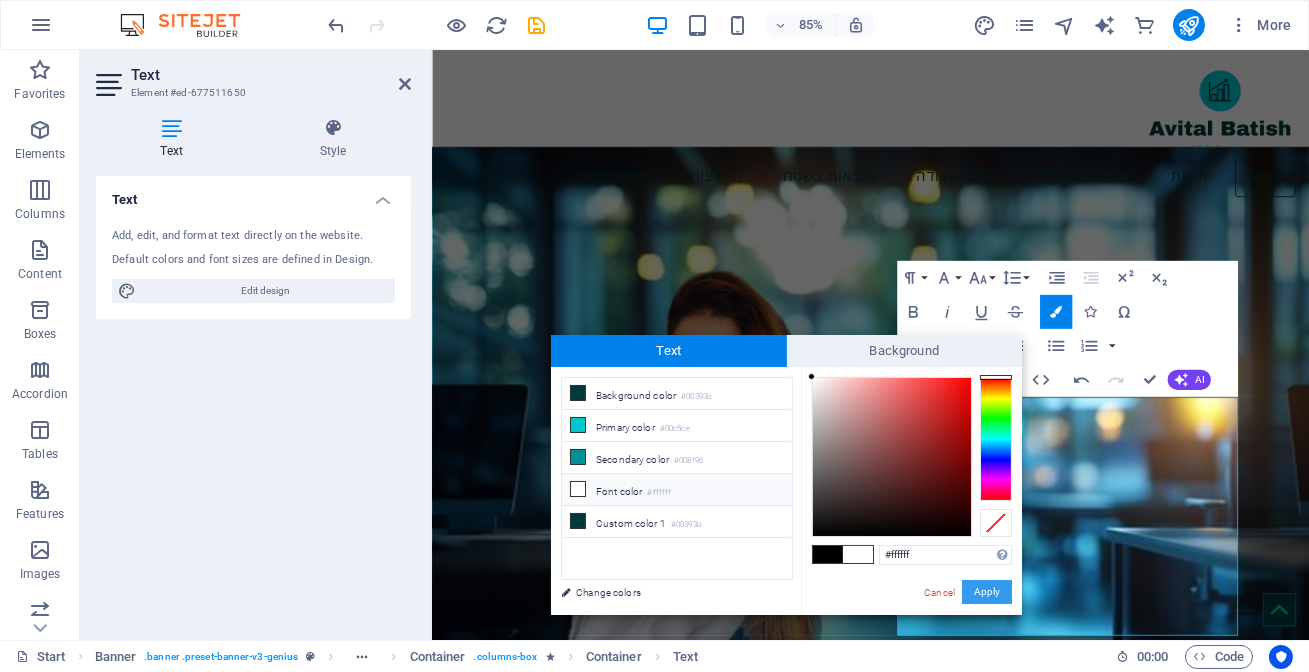 click on "Apply" at bounding box center [987, 592] 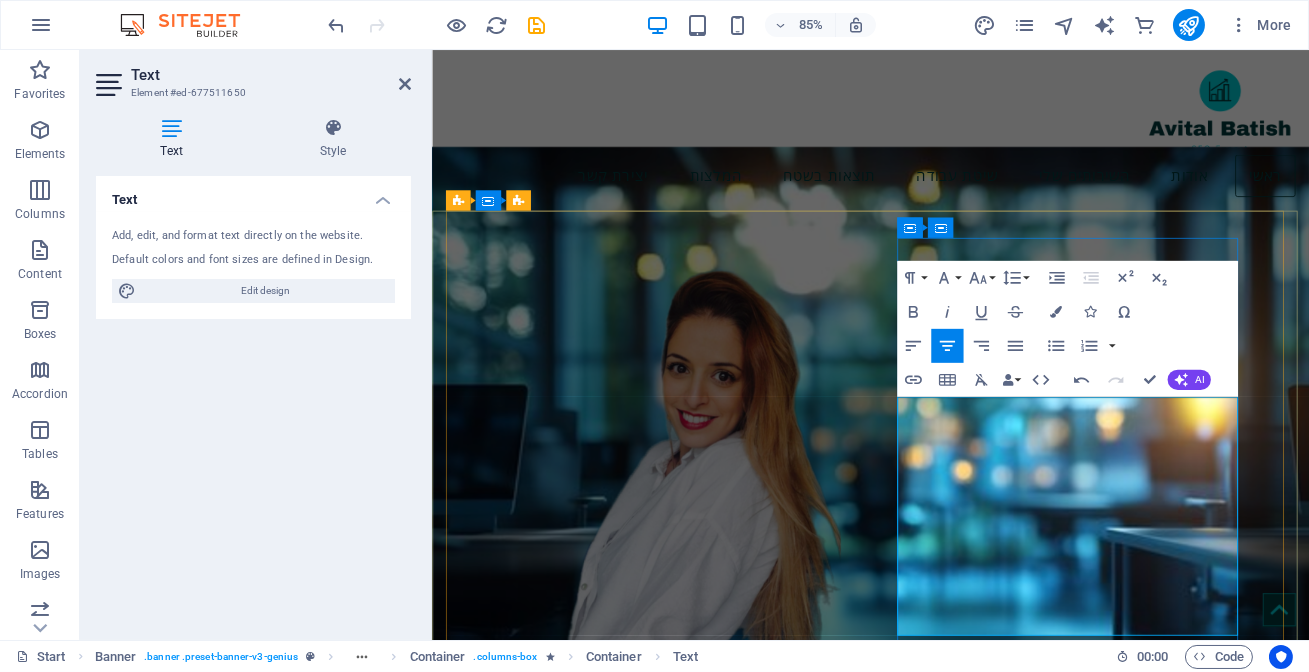 click at bounding box center [682, 1523] 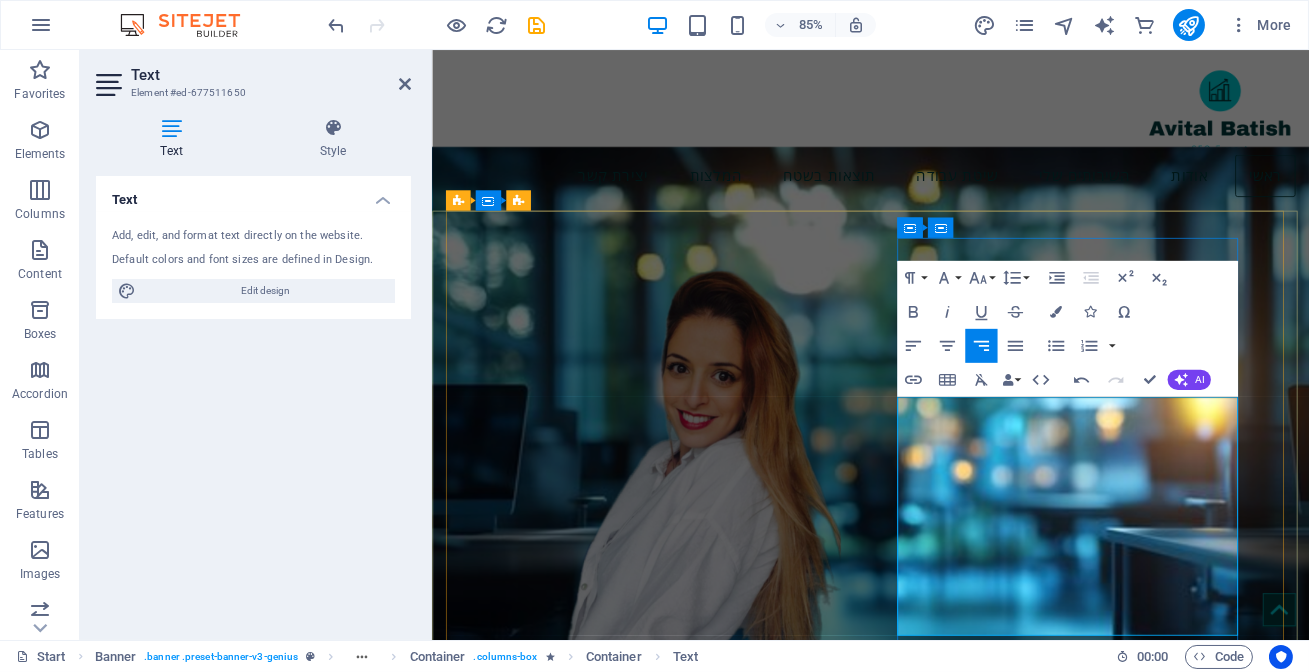 click on "AI Search & LLM SEO" at bounding box center (683, 1447) 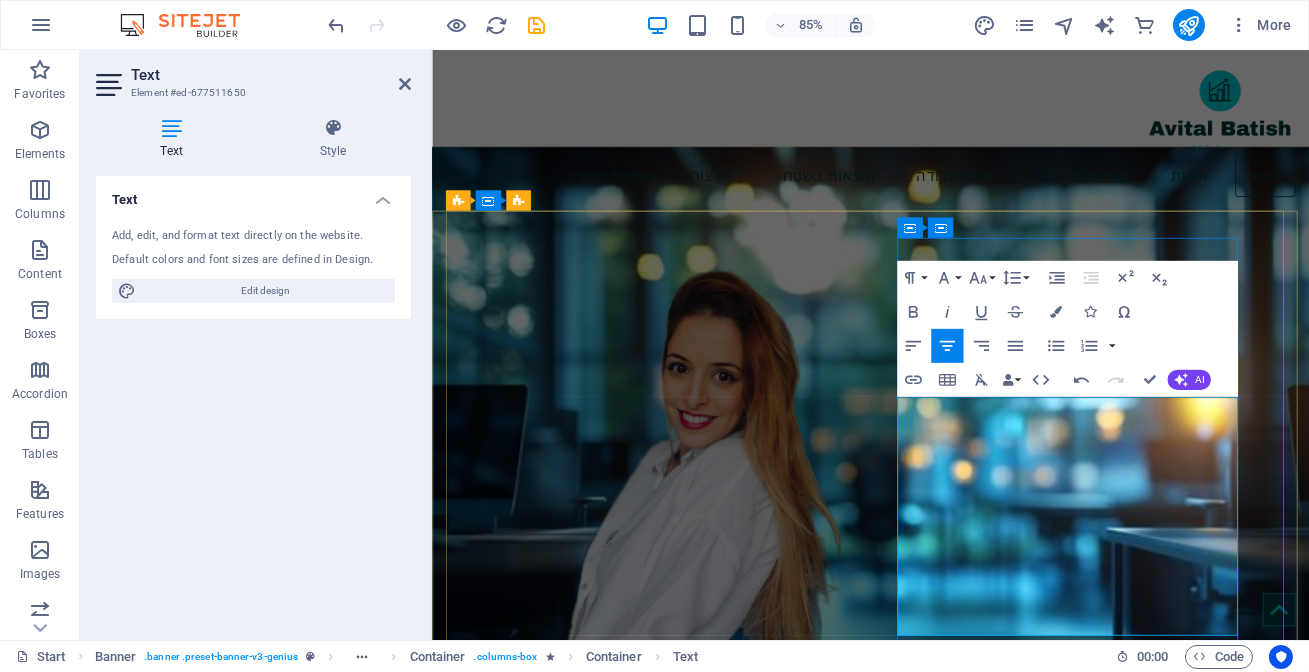 click on "AI Search & LLM SEO" at bounding box center (683, 1447) 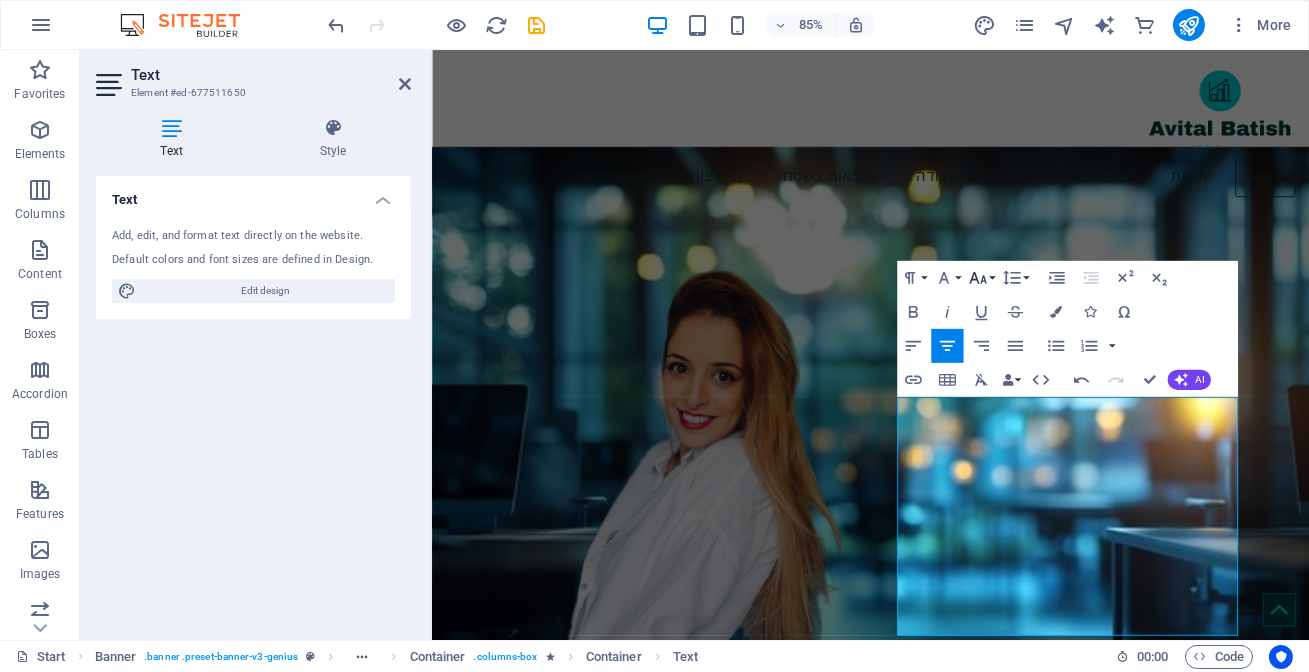 click 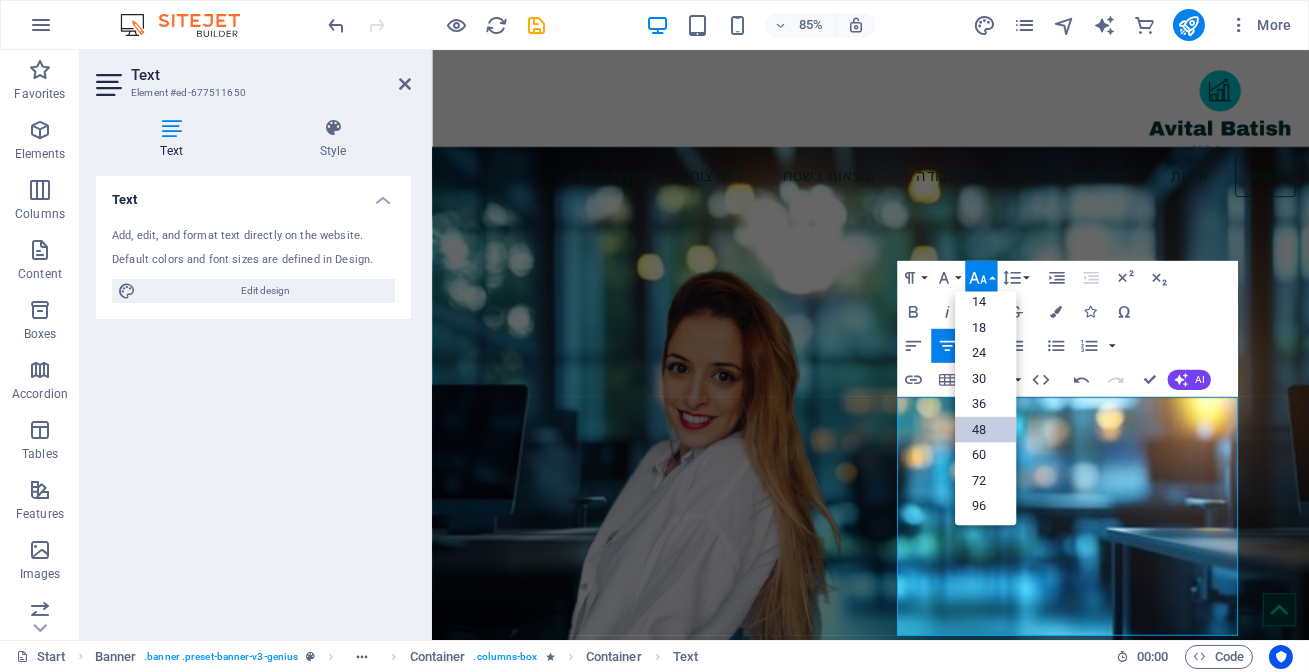 scroll, scrollTop: 160, scrollLeft: 0, axis: vertical 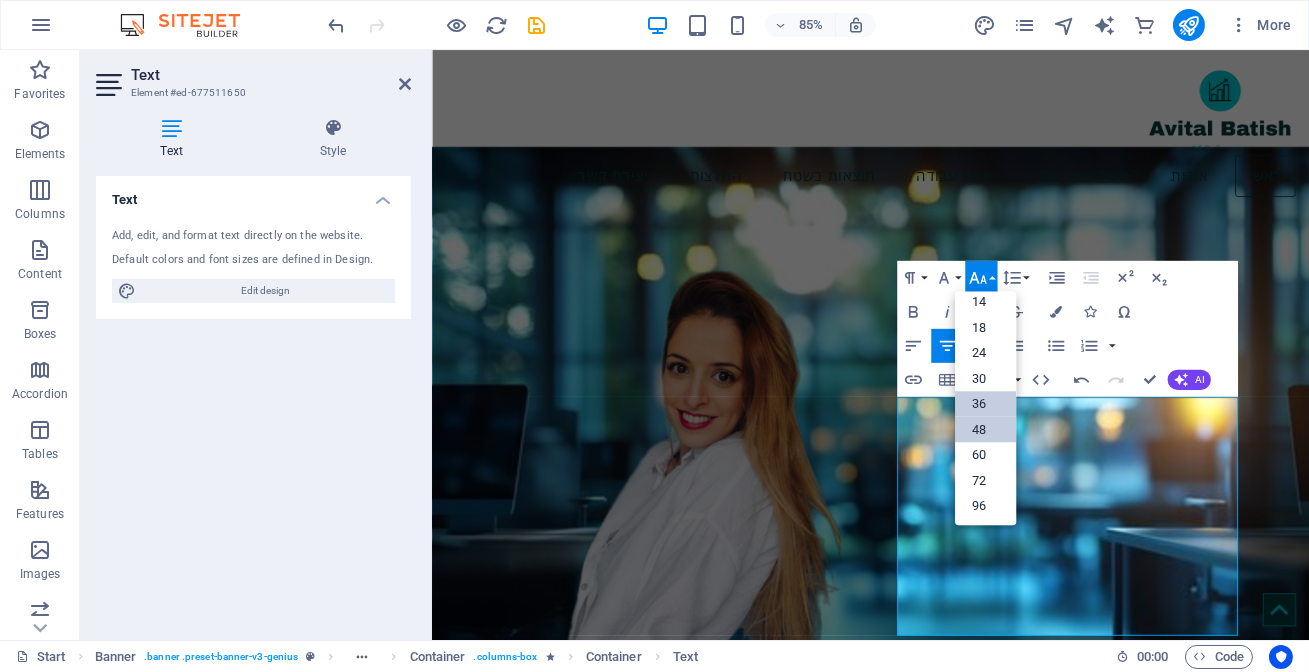 click on "36" at bounding box center [985, 404] 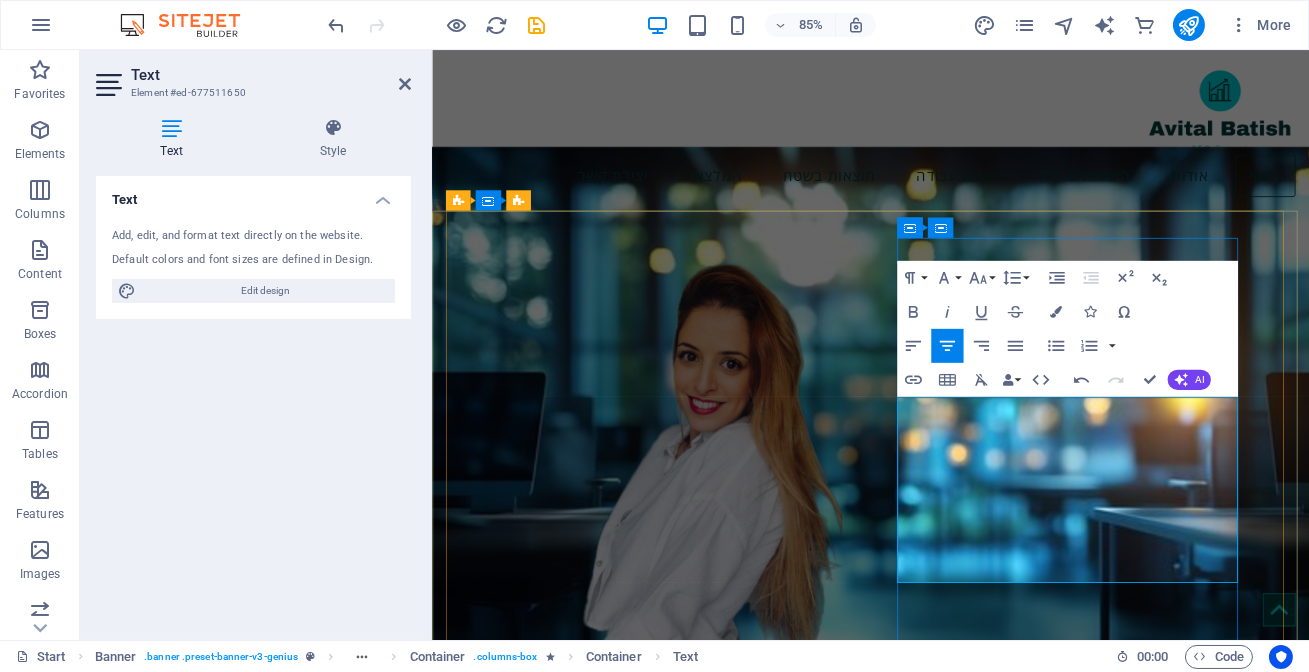 click on "מותאם אישית להצלחת האתר שלך" at bounding box center [683, 1474] 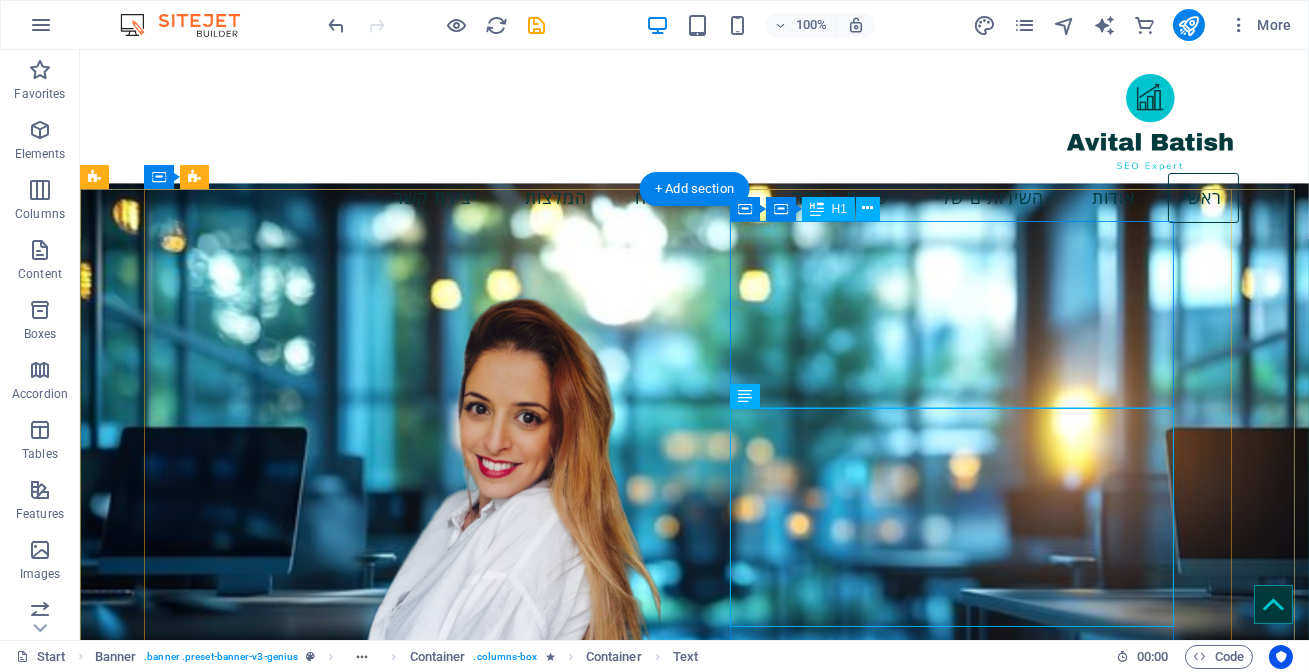 click on "קידום אתרים בעידן החדש" at bounding box center [405, 1212] 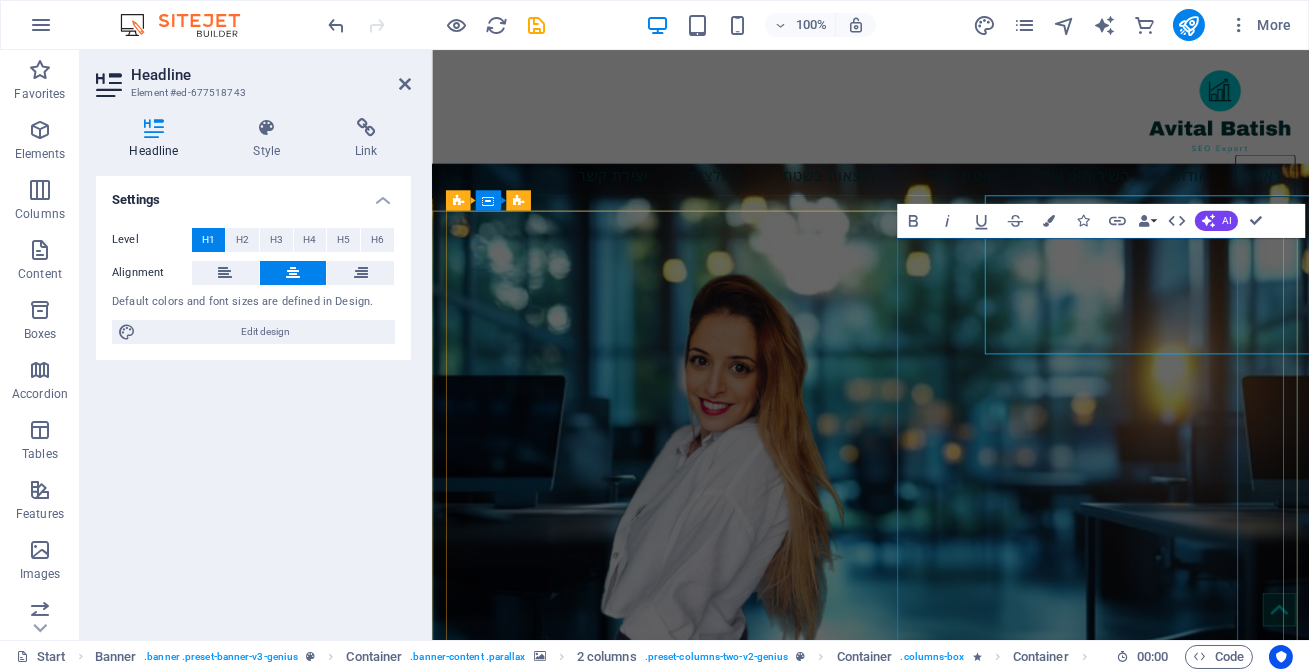 click on "קידום אתרים בעידן החדש AI Search & LLM SEO מותאם אישית להצלחת האתר שלך Your Success,  Our Mission.    השירותים שלנו יצירת קשר" at bounding box center (682, 1448) 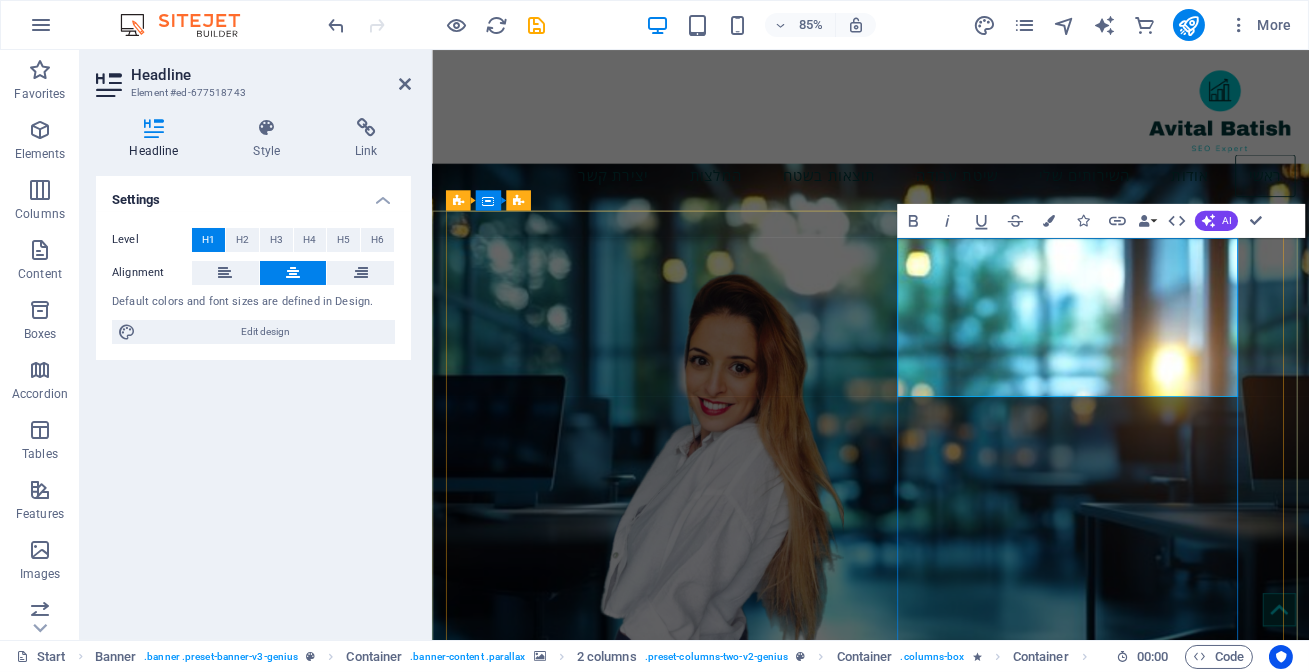 drag, startPoint x: 1131, startPoint y: 377, endPoint x: 1209, endPoint y: 377, distance: 78 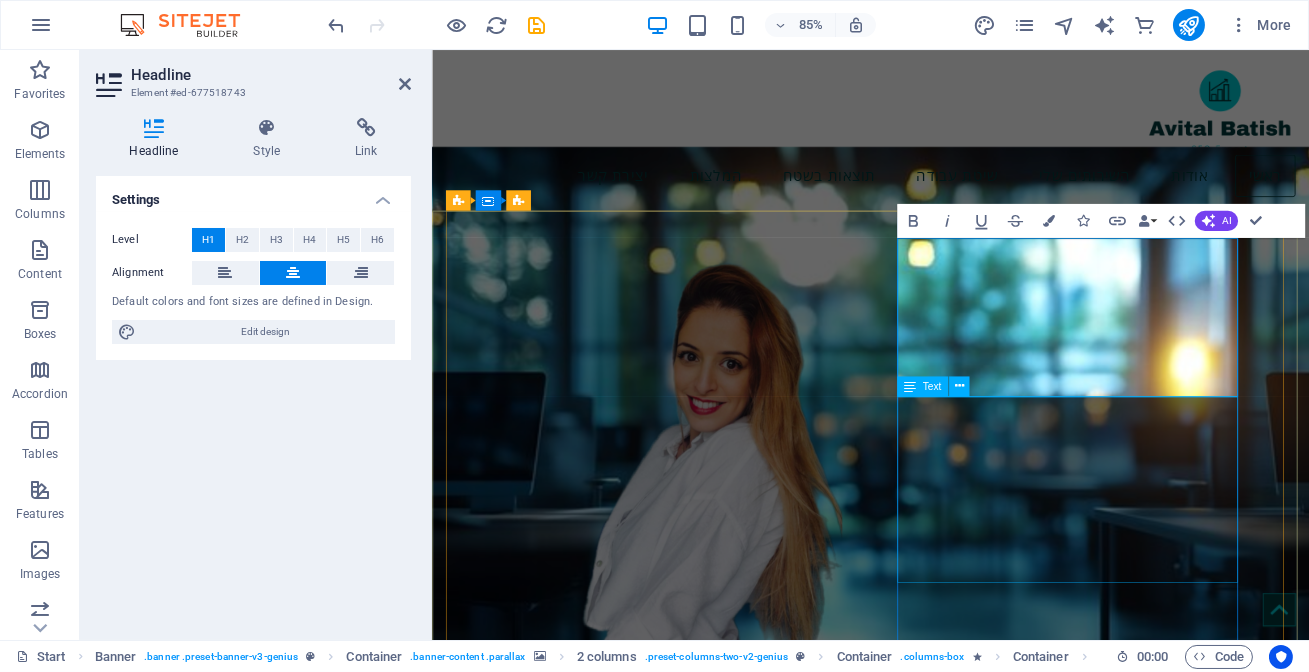click on "AI Search & LLM SEO מותאם אישית להצלחת האתר שלך" at bounding box center [682, 1431] 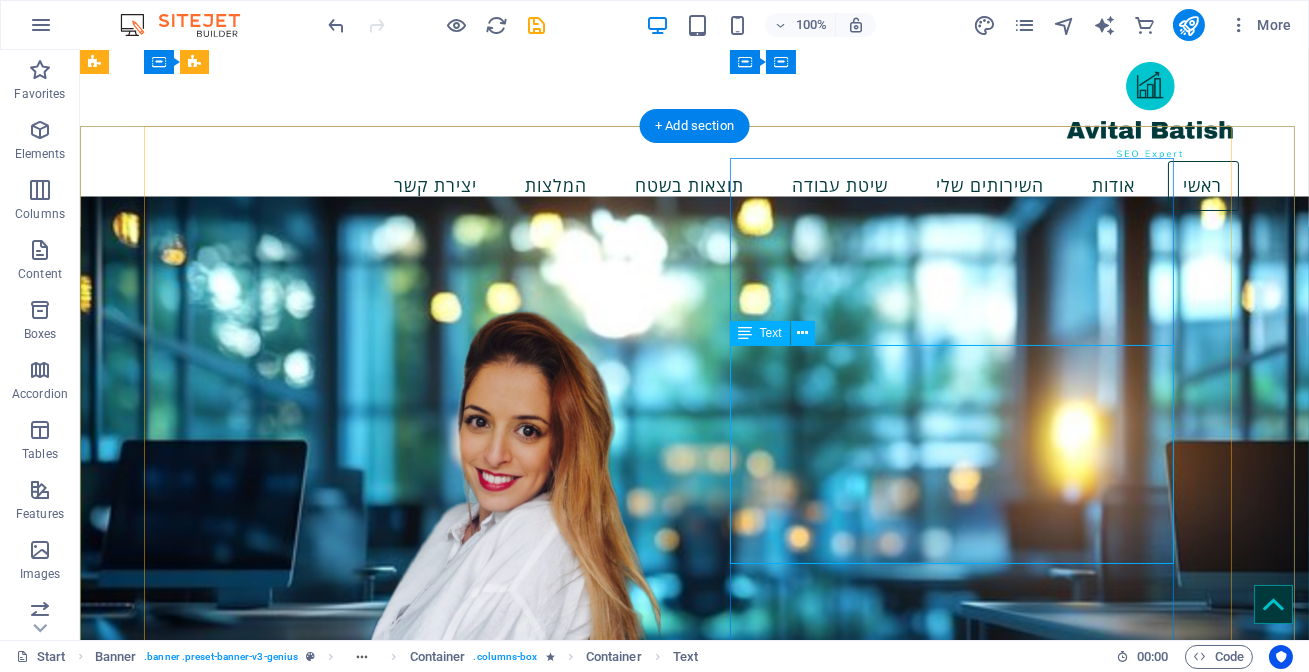 scroll, scrollTop: 0, scrollLeft: 0, axis: both 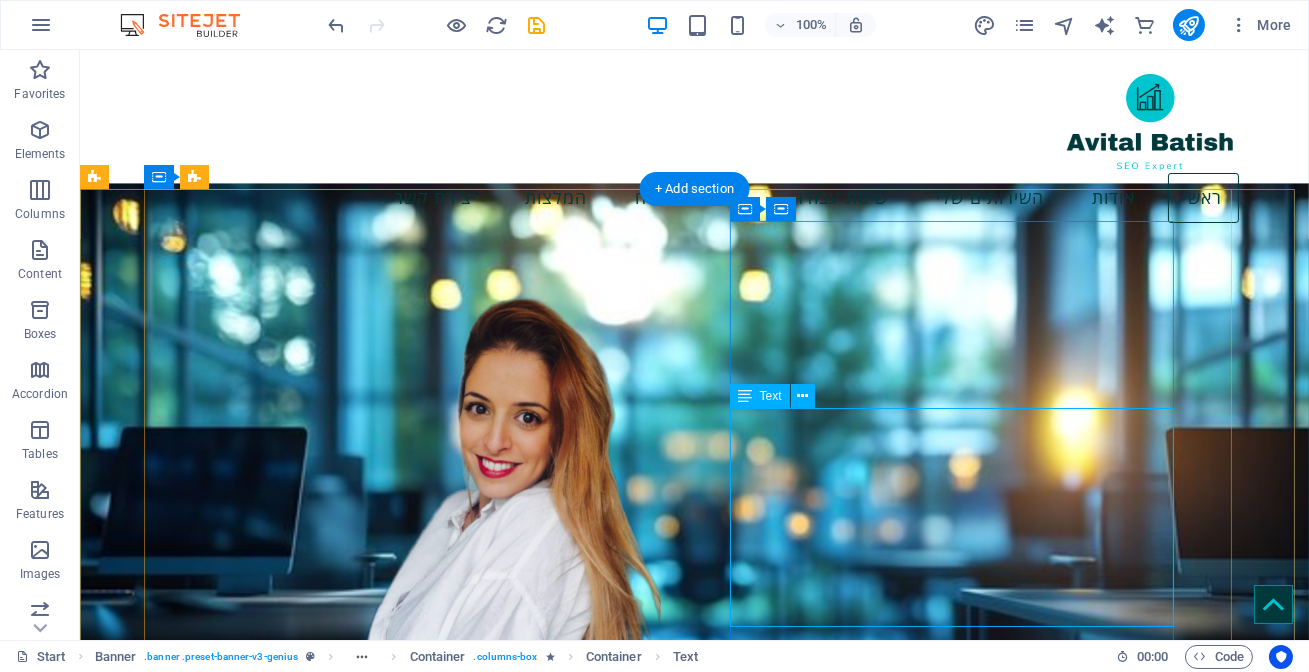 click on "AI Search & LLM SEO מותאם אישית להצלחת האתר שלך" at bounding box center (405, 1390) 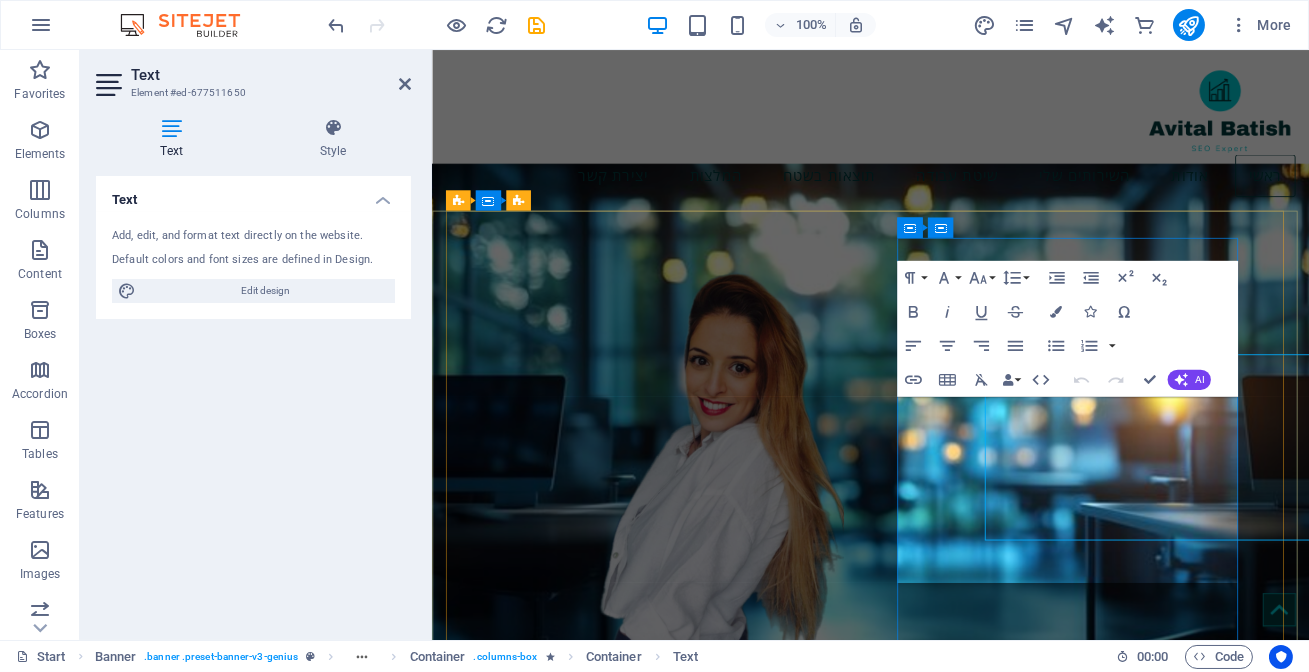 click on "קידום אתרים  בעידן החדש AI Search & LLM SEO מותאם אישית להצלחת האתר שלך Your Success,  Our Mission.    השירותים שלנו יצירת קשר" at bounding box center (682, 1448) 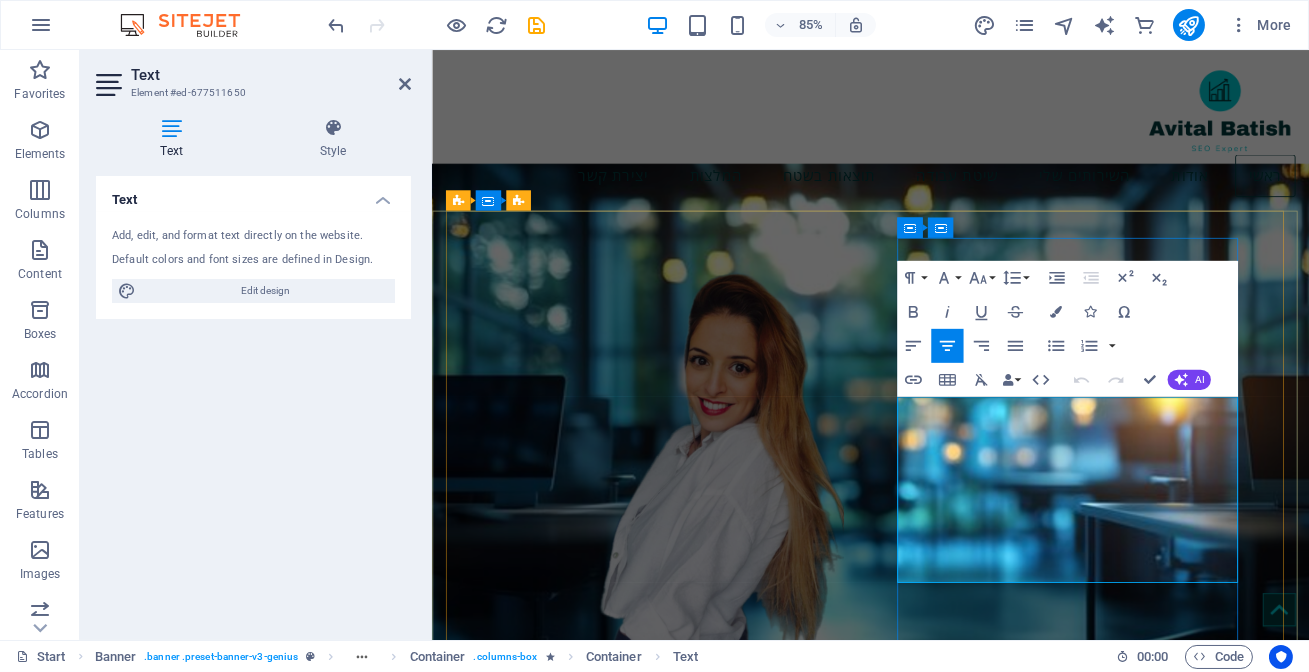 click on "AI Search & LLM SEO" at bounding box center [682, 1342] 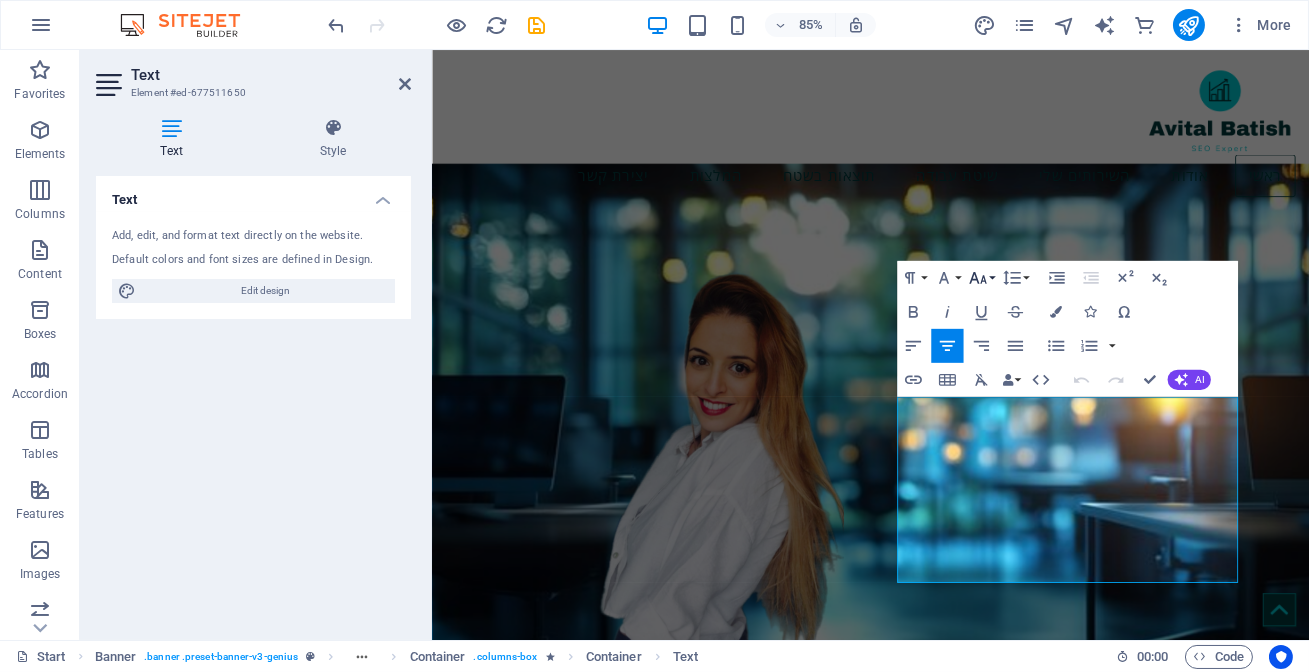 click 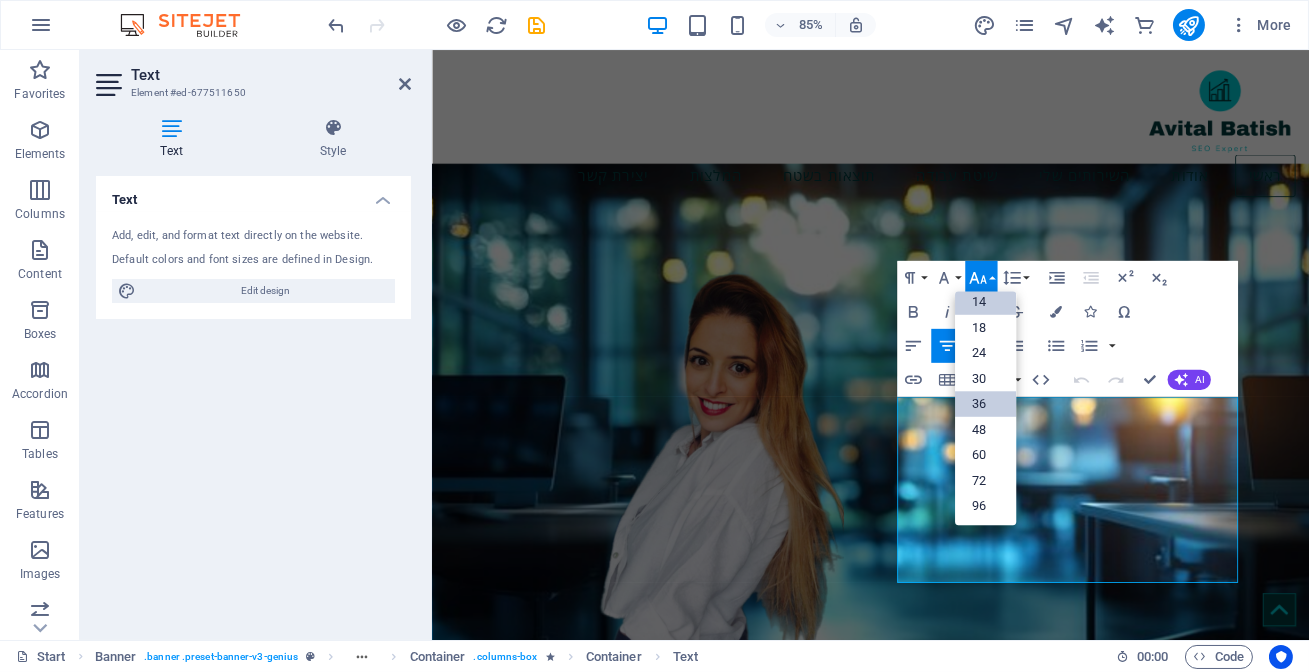 scroll, scrollTop: 160, scrollLeft: 0, axis: vertical 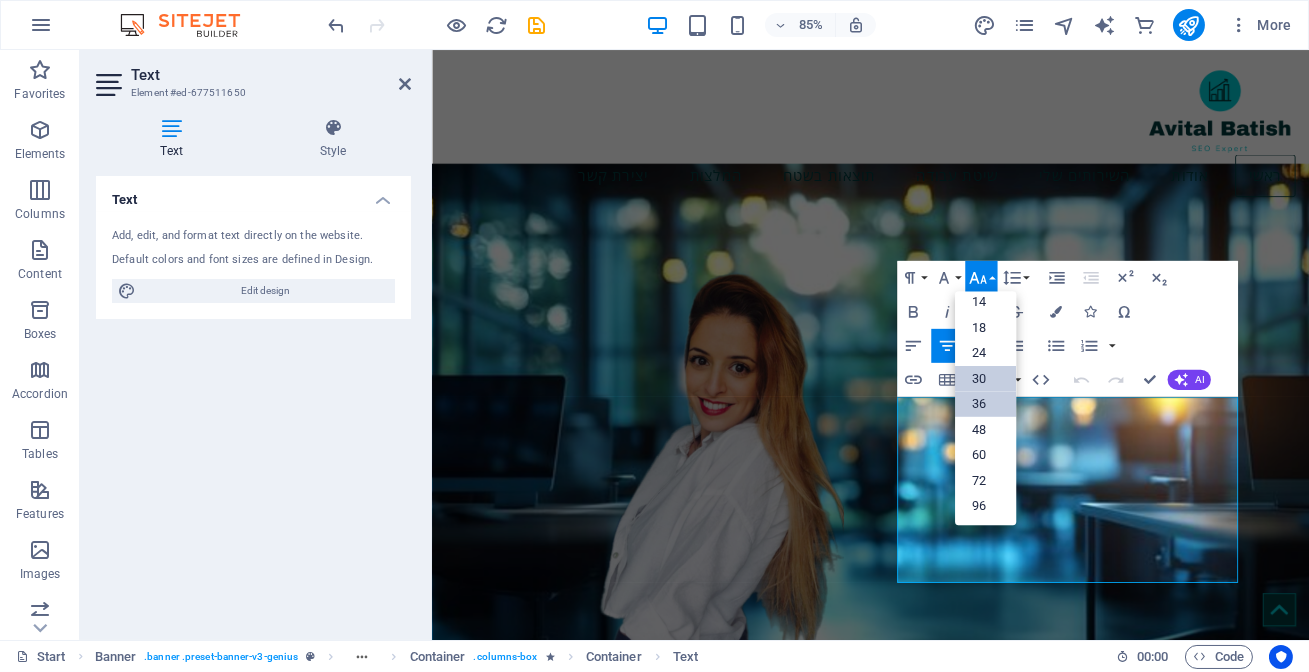 click on "30" at bounding box center [985, 379] 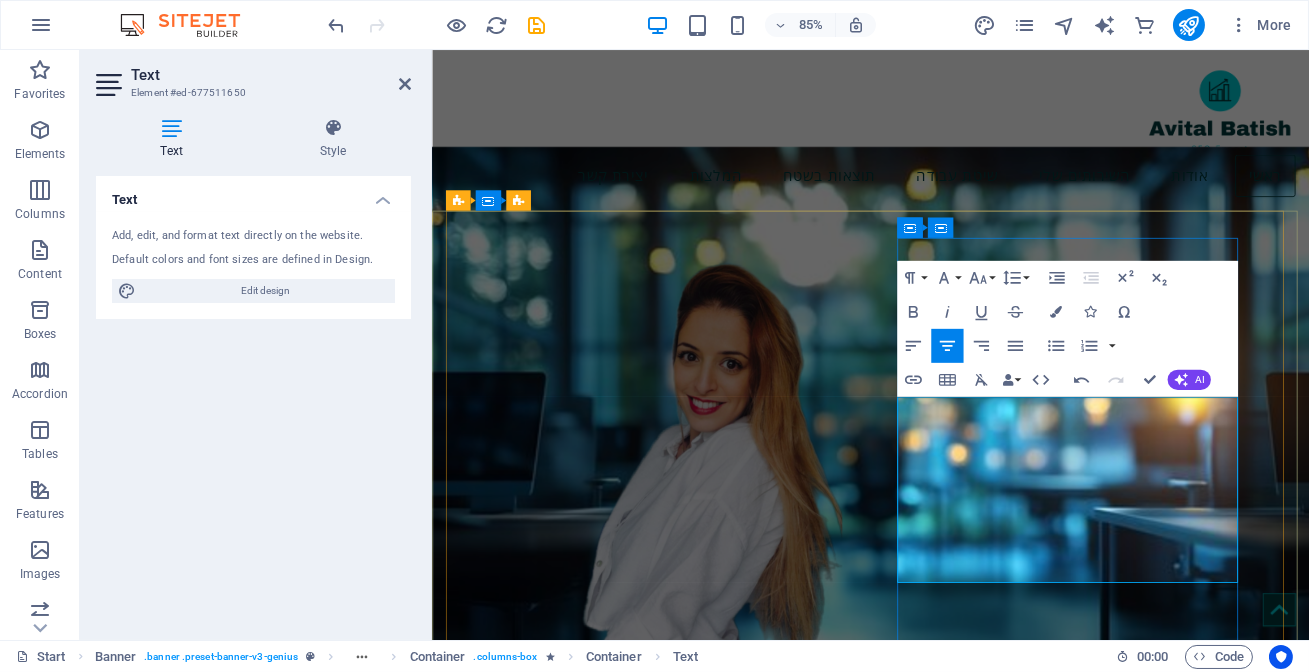 click on "מותאם אישית להצלחת האתר שלך" at bounding box center [683, 1474] 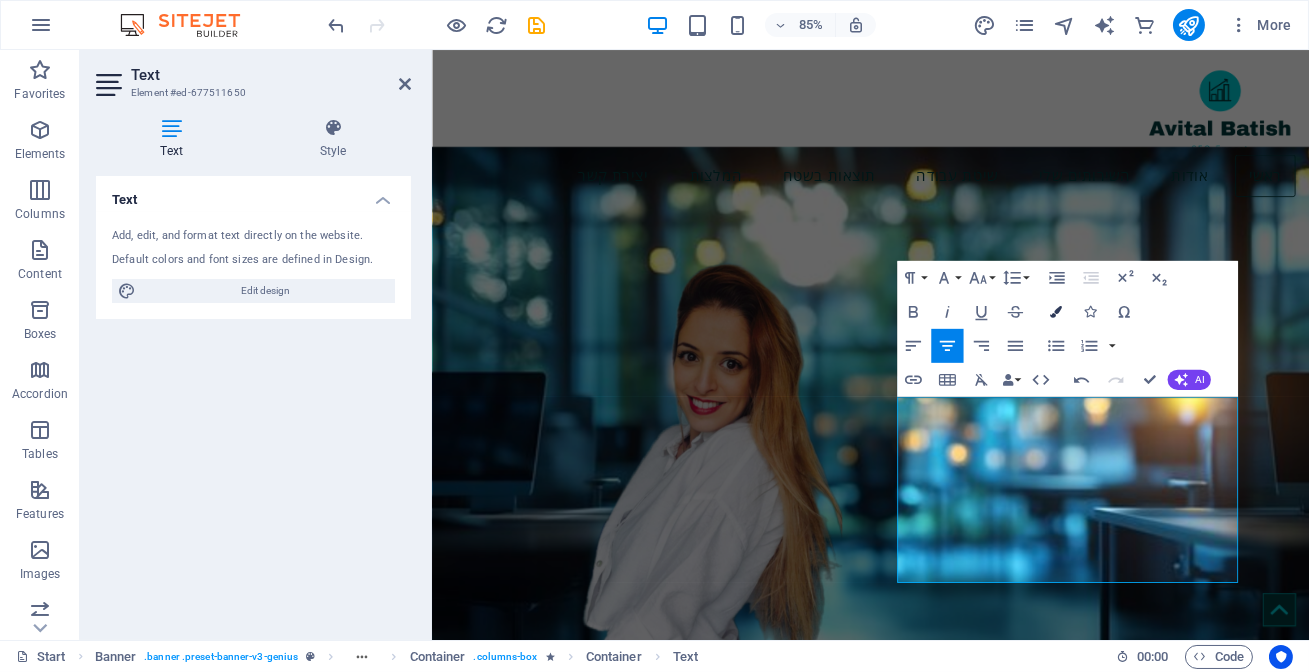 click at bounding box center (1056, 312) 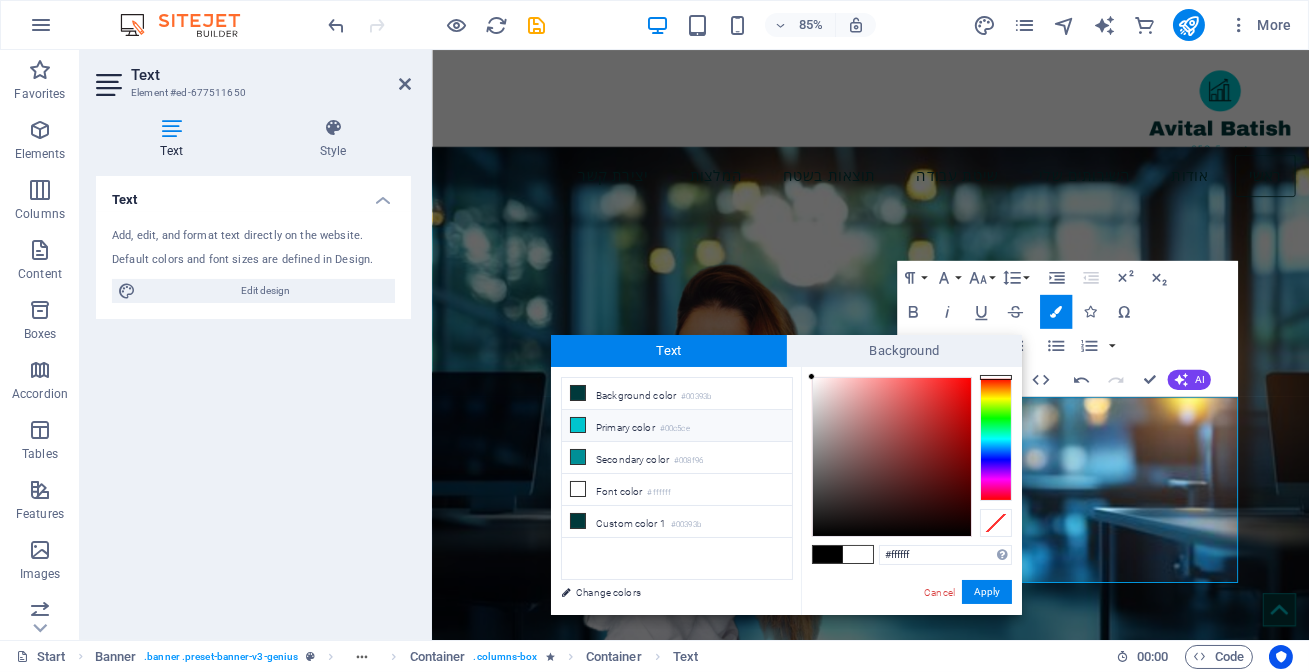 click on "Primary color
#00c5ce" at bounding box center (677, 426) 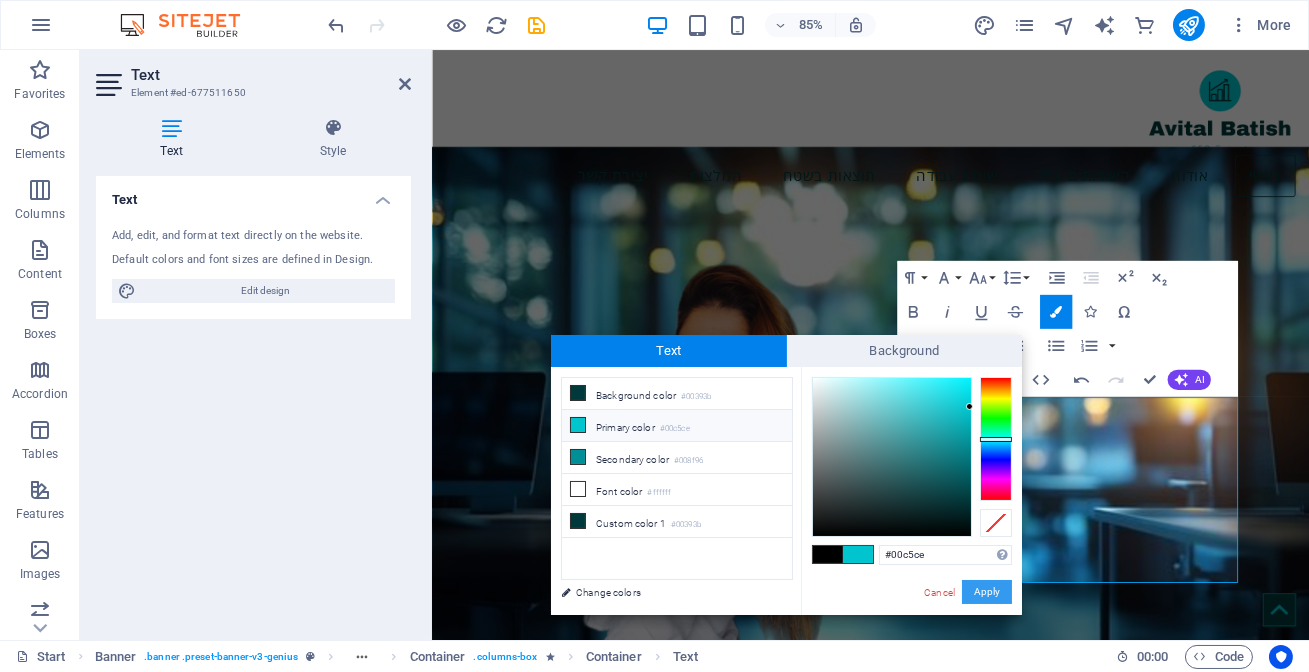 click on "Apply" at bounding box center [987, 592] 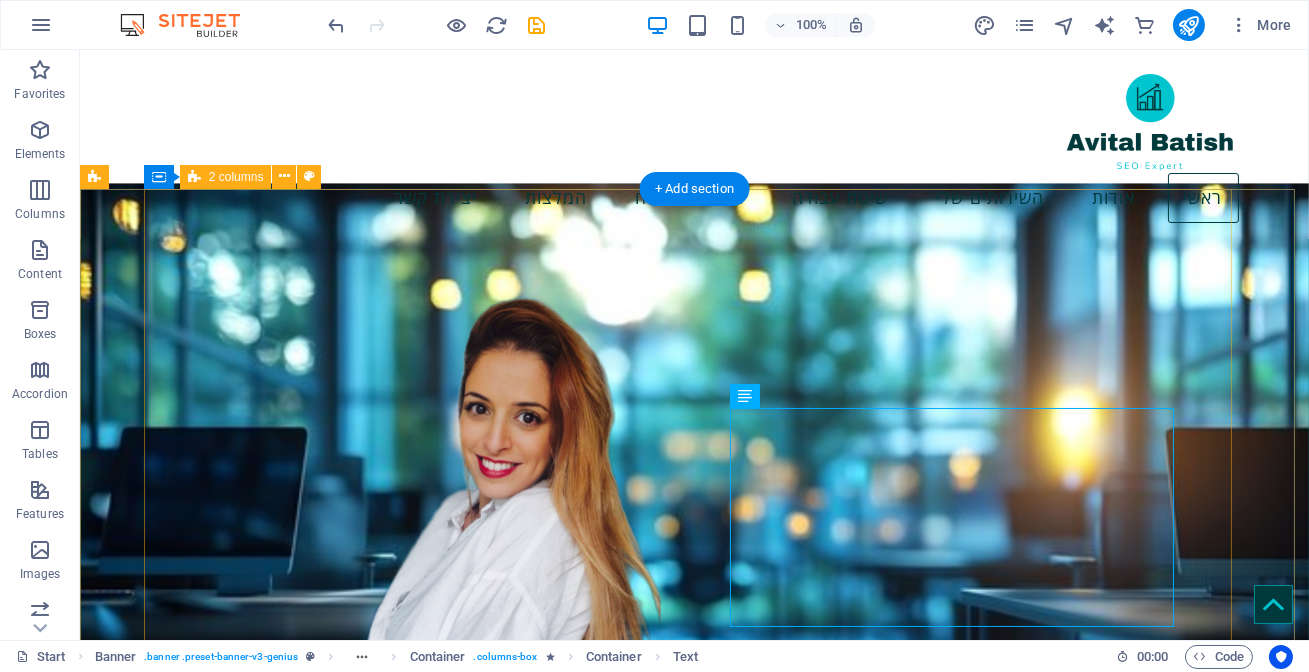 click on "Drop content here or  Add elements  Paste clipboard קידום אתרים  בעידן החדש AI Search & LLM SEO מותאם אישית להצלחת האתר שלך Your Success,  Our Mission.    השירותים שלנו יצירת קשר" at bounding box center [695, 1345] 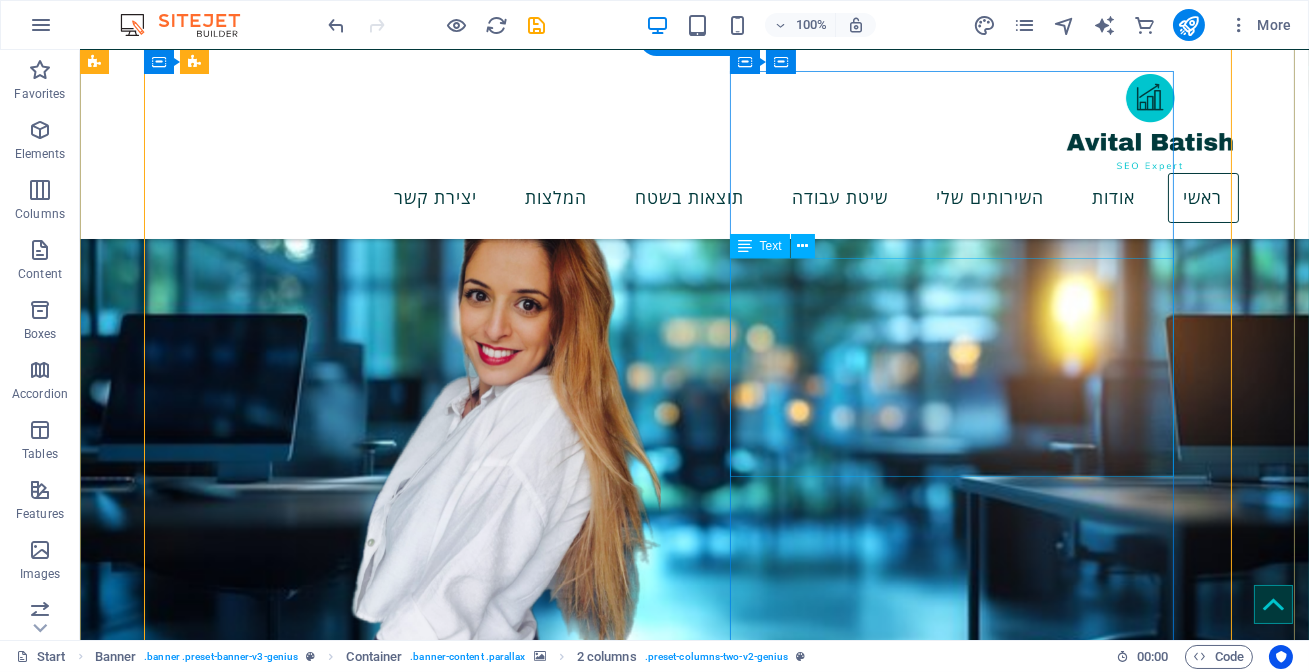 scroll, scrollTop: 90, scrollLeft: 0, axis: vertical 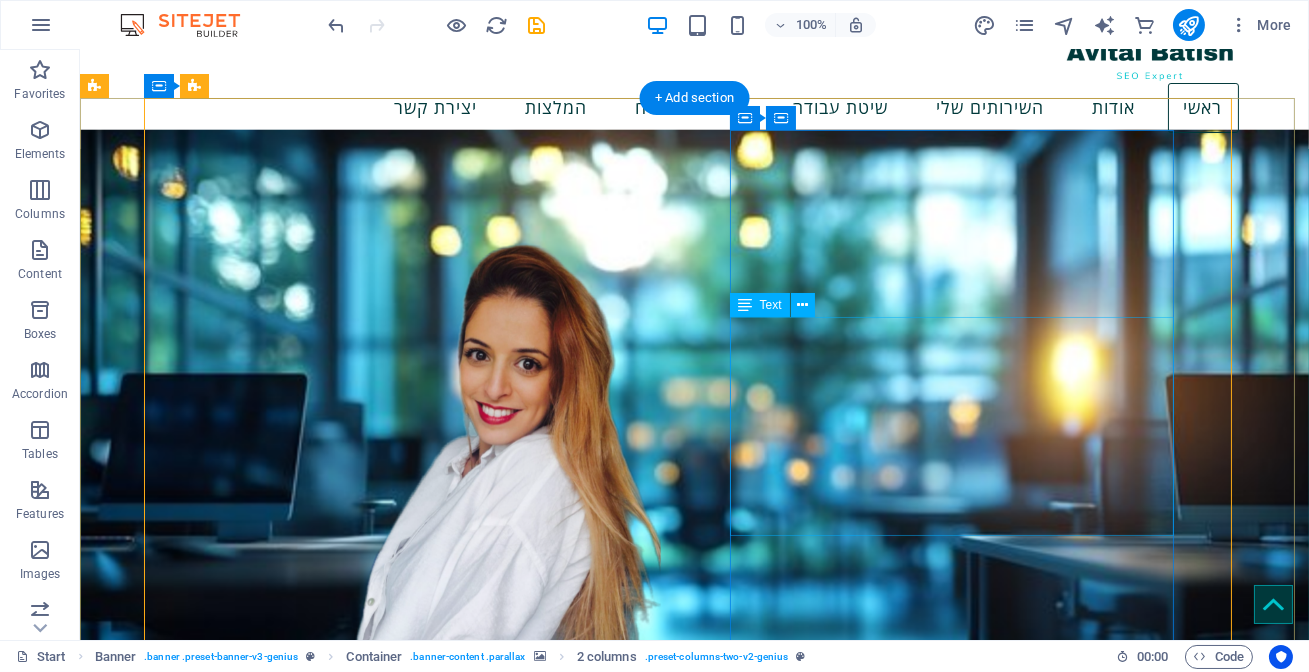 click on "AI Search & LLM SEO מותאם אישית להצלחת האתר שלך" at bounding box center (405, 1300) 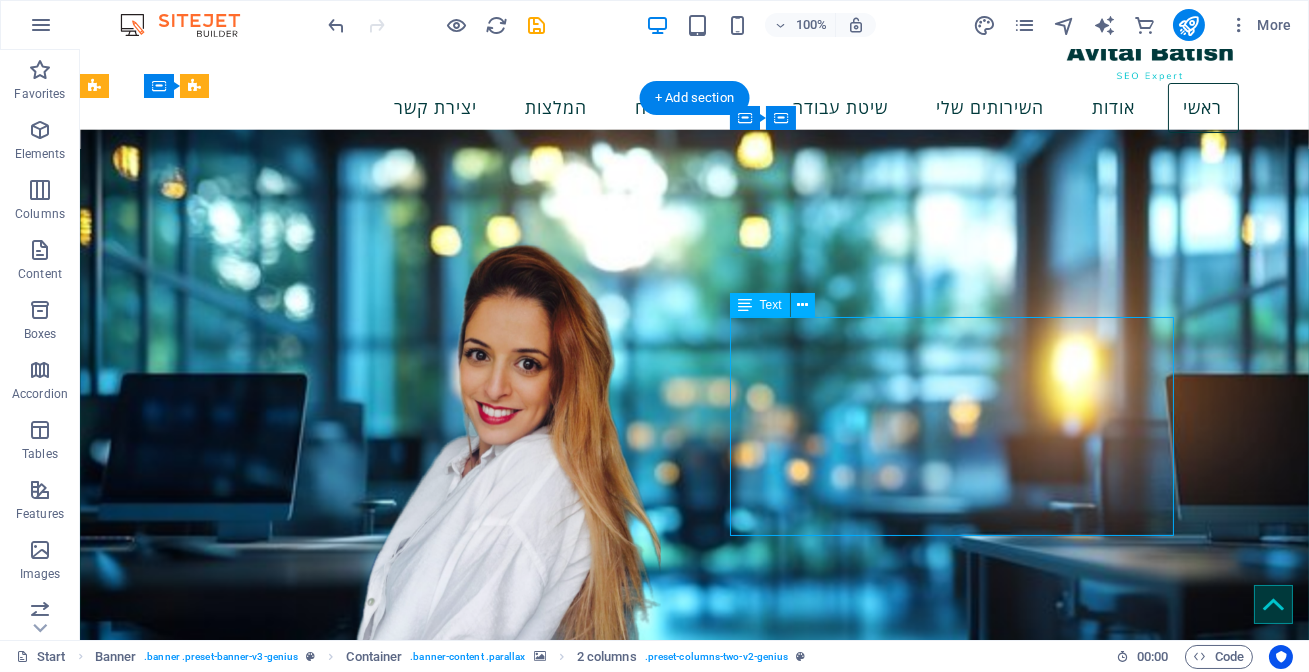 click on "AI Search & LLM SEO מותאם אישית להצלחת האתר שלך" at bounding box center [405, 1300] 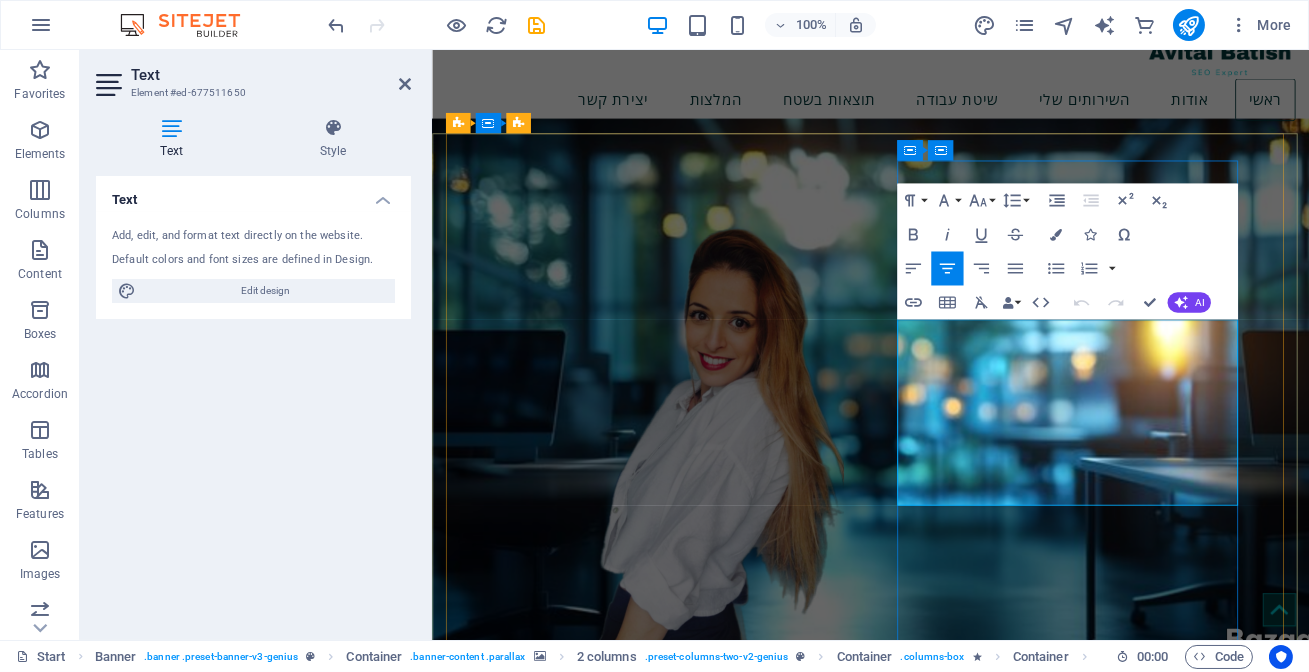 click on "AI Search & LLM SEO" at bounding box center (683, 1254) 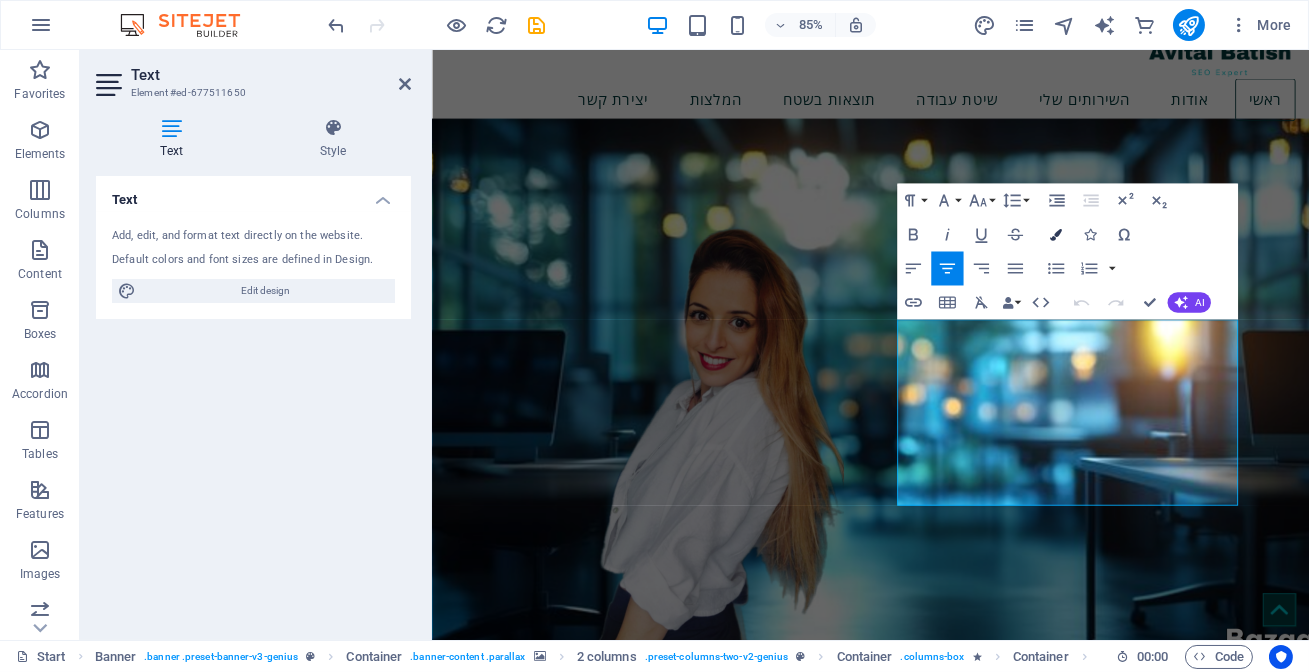 click at bounding box center [1056, 234] 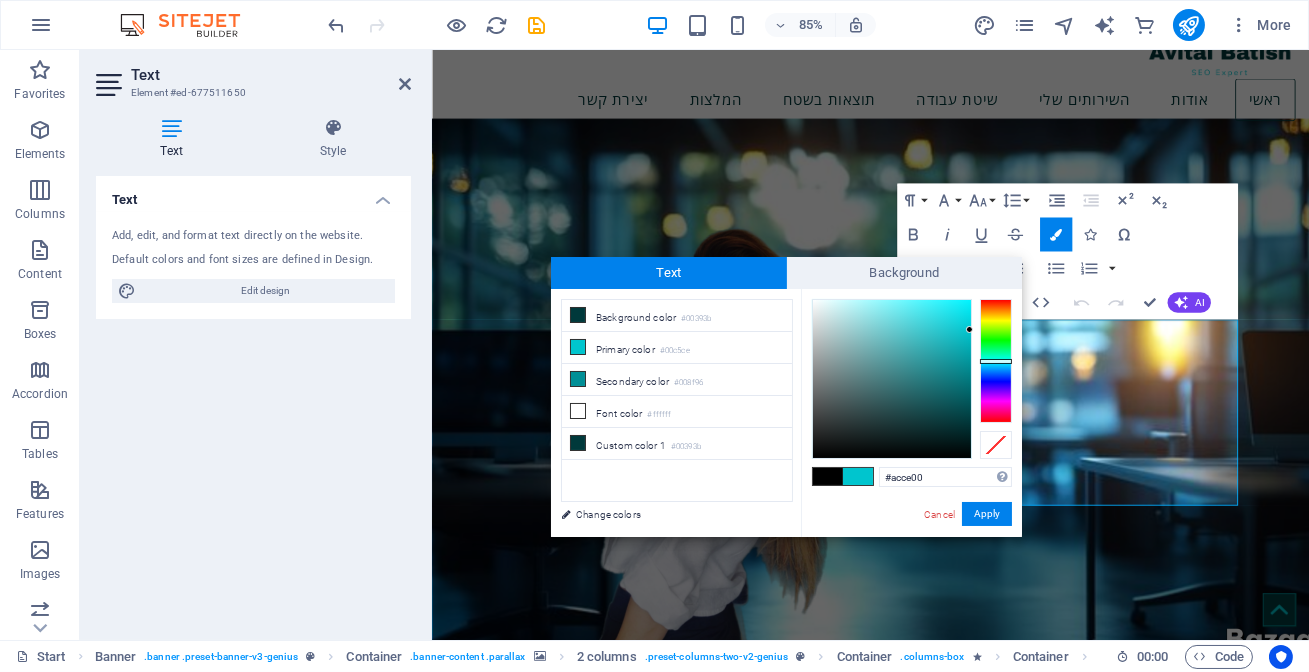 click at bounding box center [996, 361] 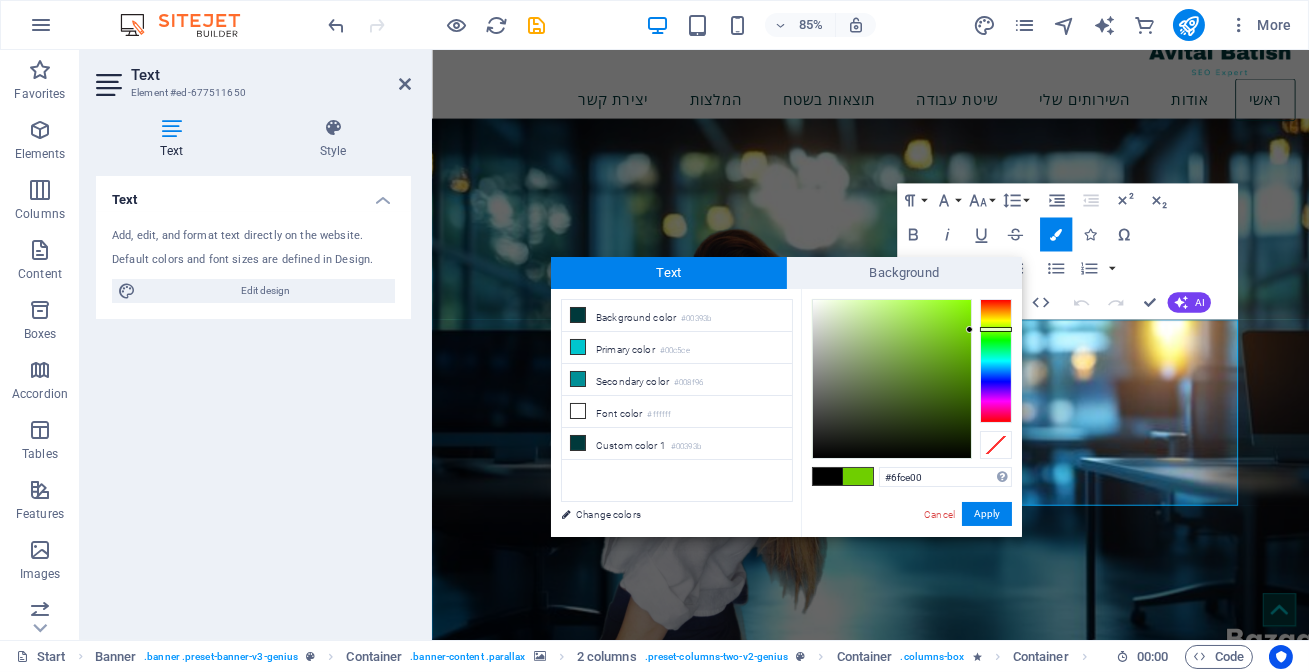 click at bounding box center [996, 361] 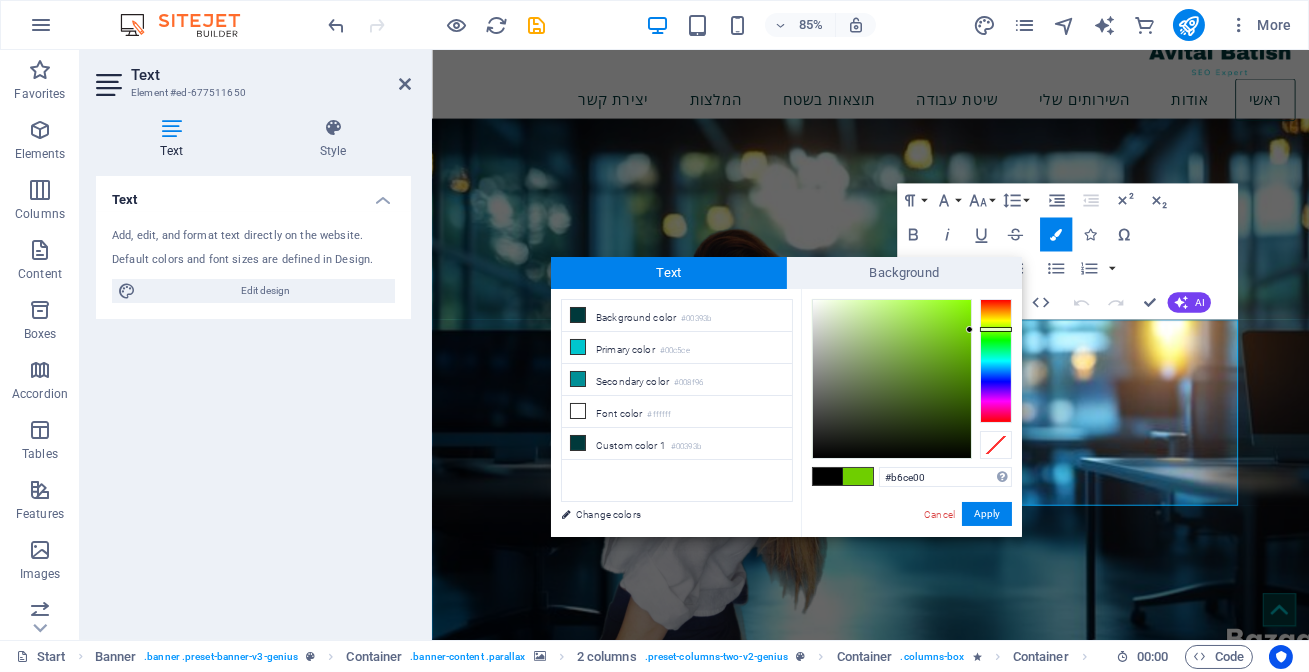 click at bounding box center [996, 361] 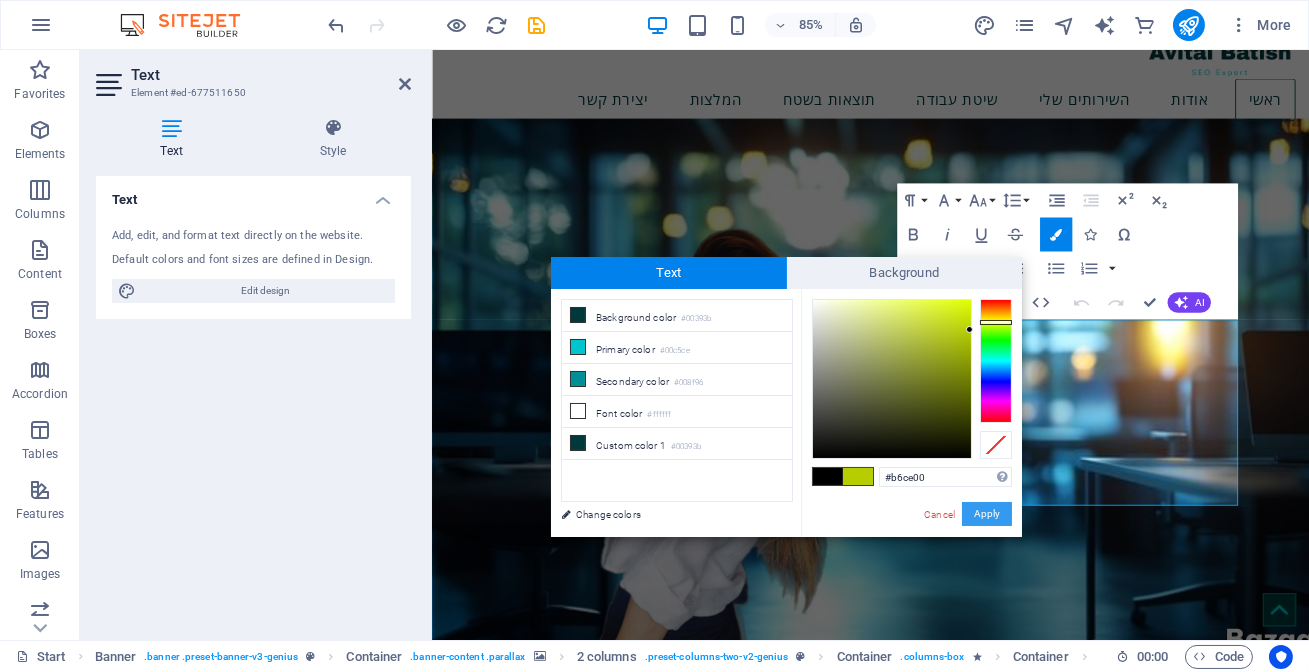 click on "Apply" at bounding box center (987, 514) 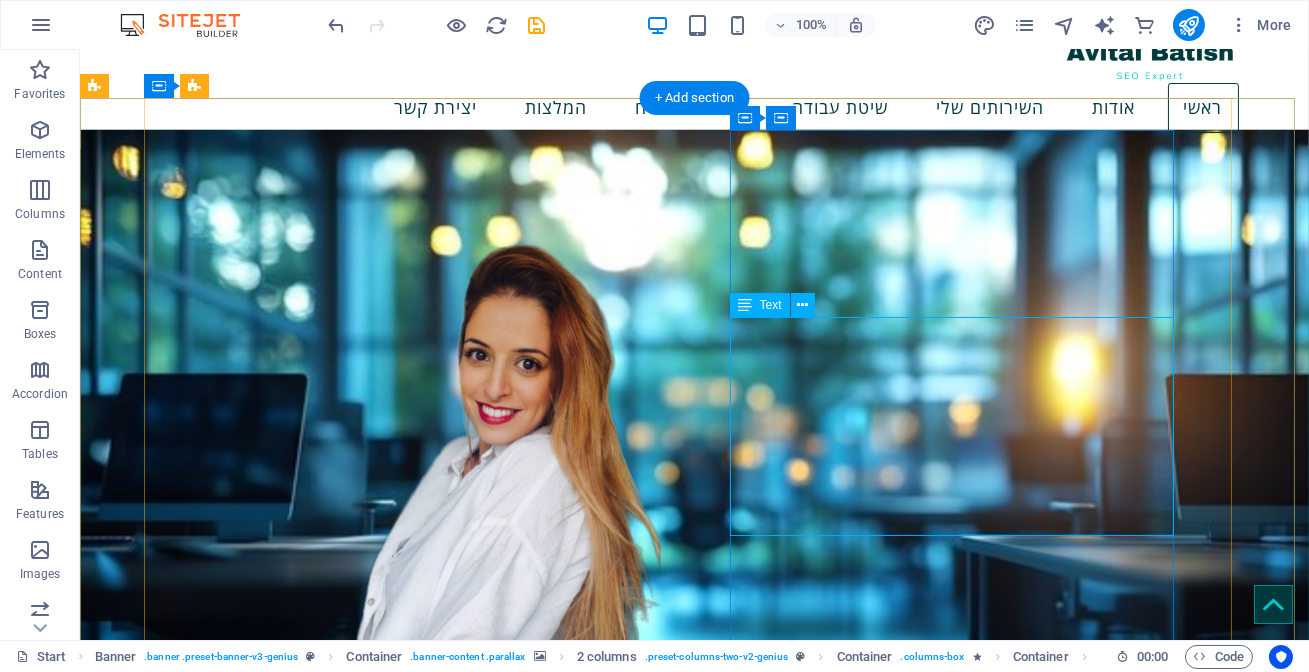 click on "AI Search & LLM SEO מותאם אישית להצלחת האתר שלך" at bounding box center (405, 1300) 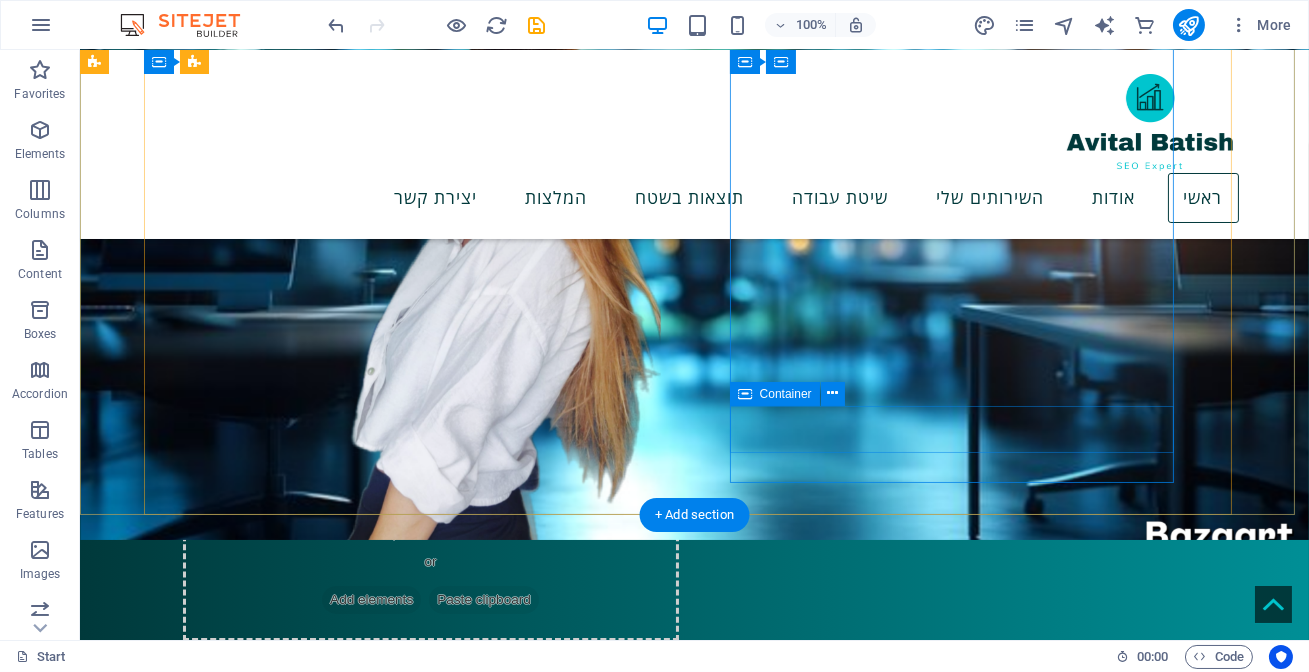 scroll, scrollTop: 0, scrollLeft: 0, axis: both 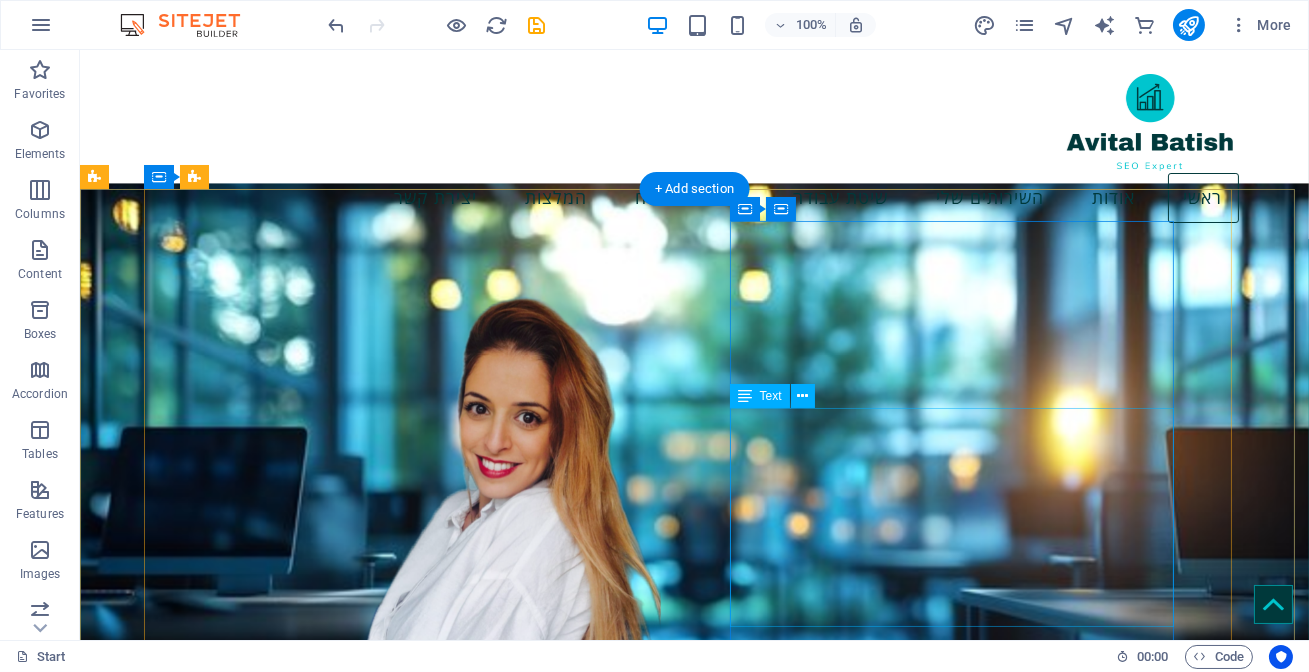 click on "AI Search & LLM SEO מותאם אישית להצלחת האתר שלך" at bounding box center [405, 1390] 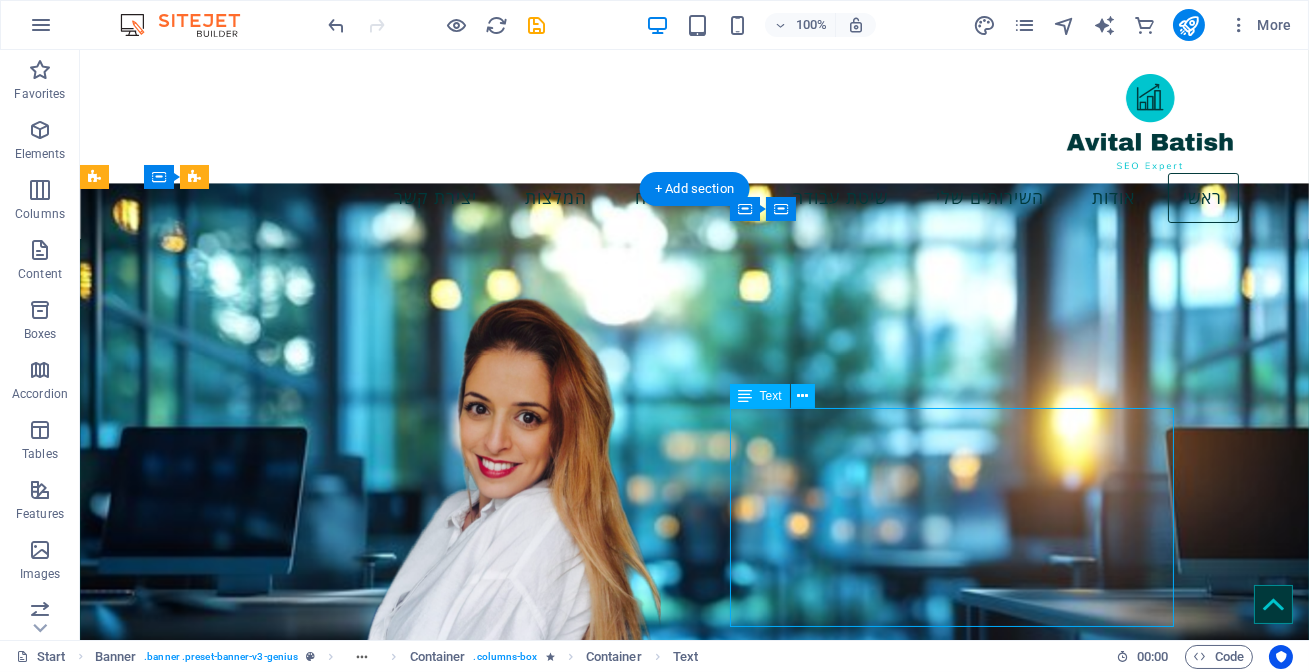 click on "AI Search & LLM SEO מותאם אישית להצלחת האתר שלך" at bounding box center (405, 1390) 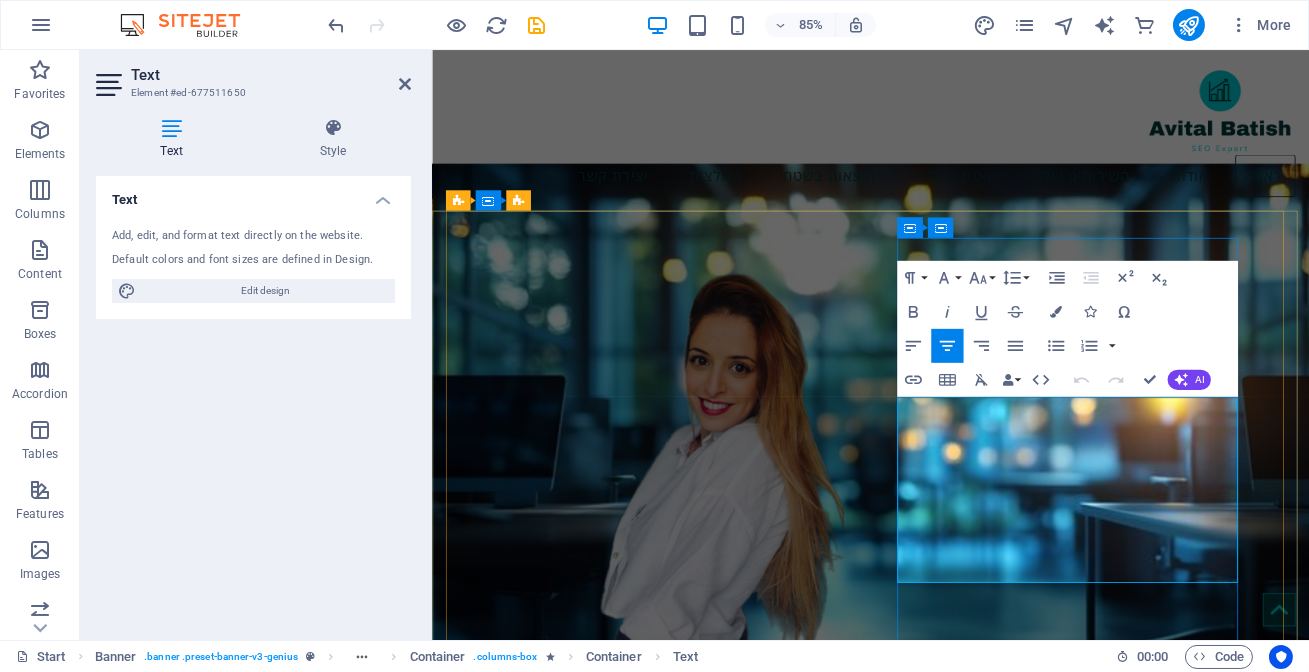 click on "AI Search & LLM SEO" at bounding box center [682, 1338] 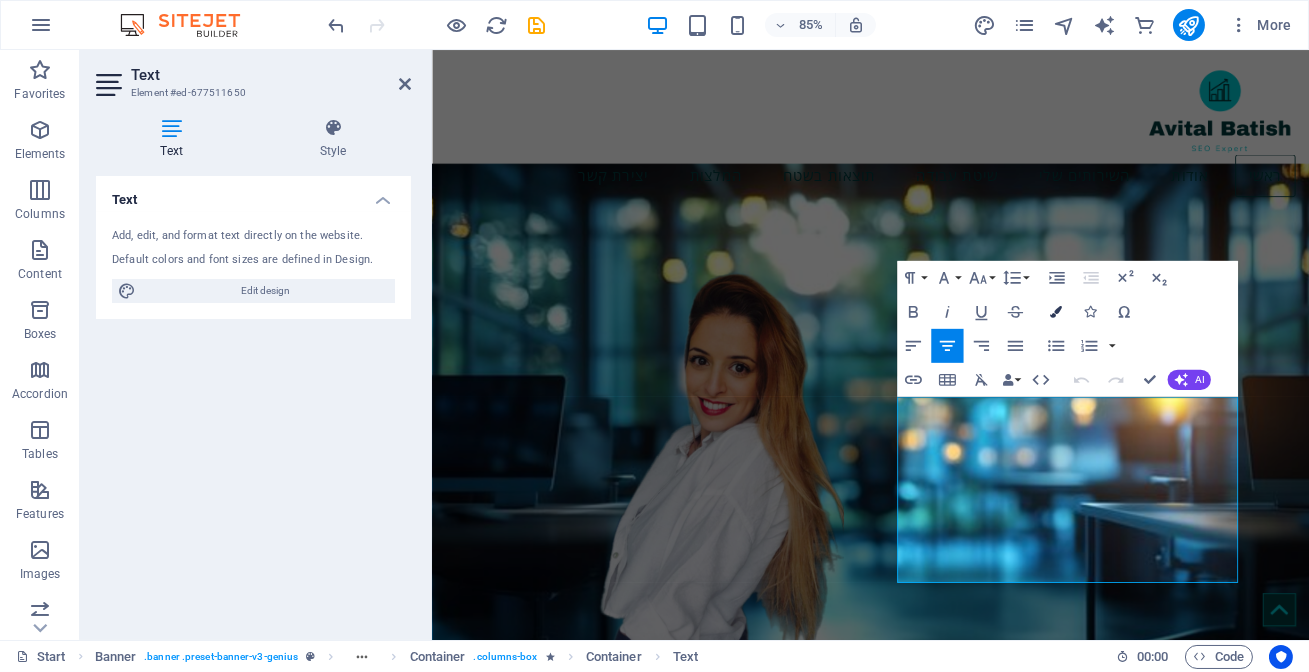 click at bounding box center [1056, 312] 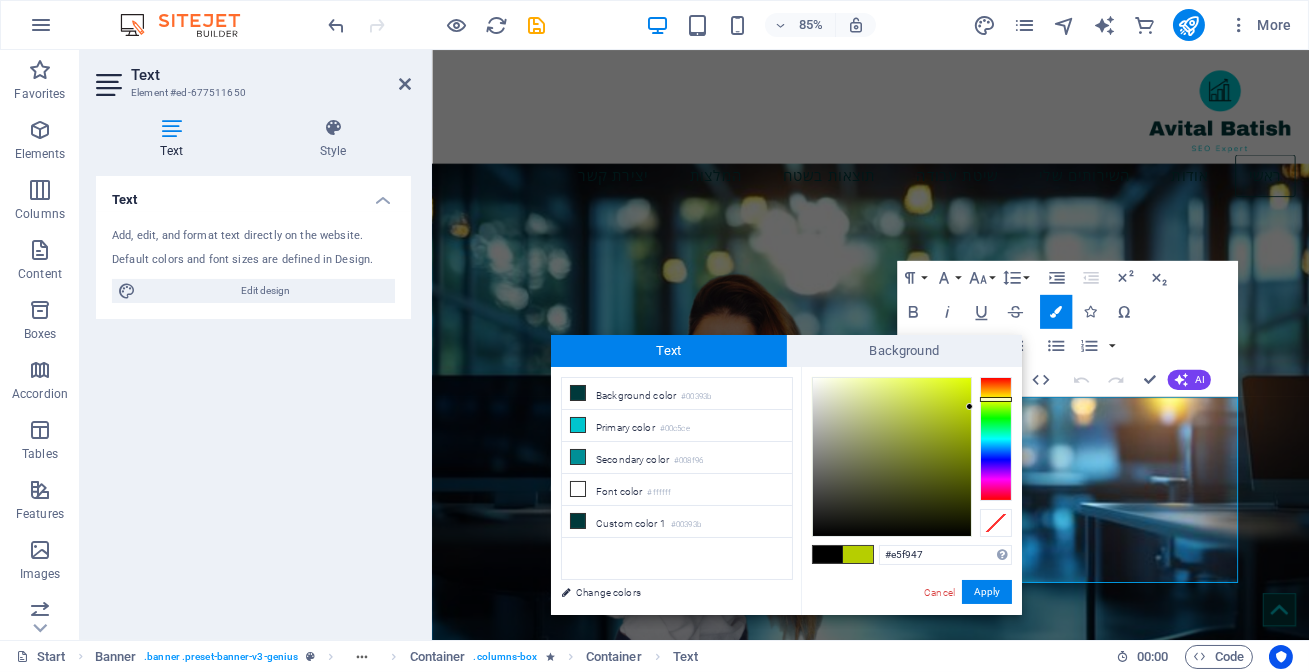 click at bounding box center (892, 457) 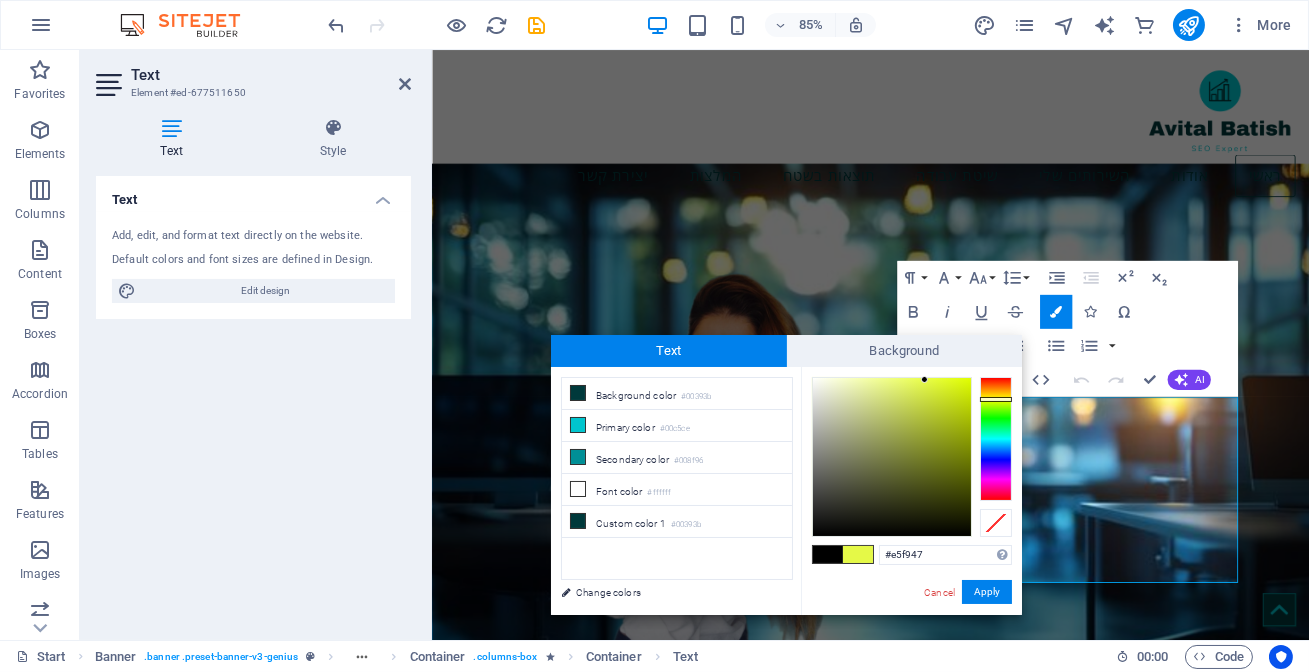 type on "#e1f834" 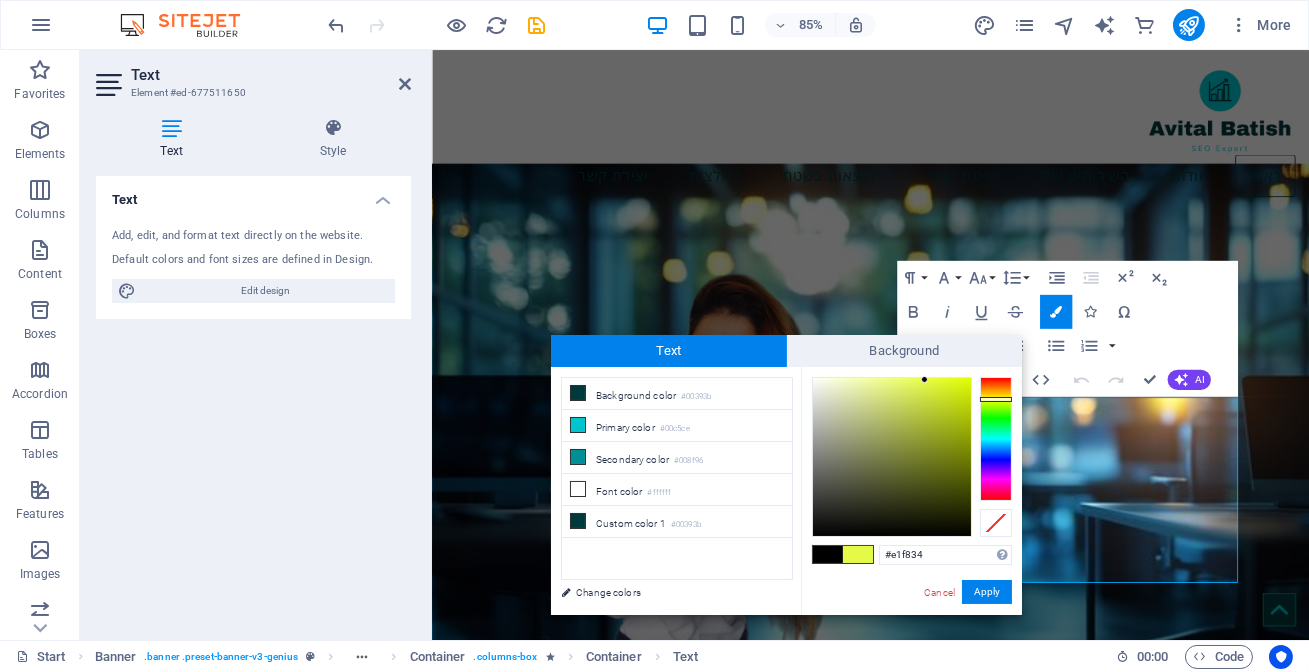 click at bounding box center [892, 457] 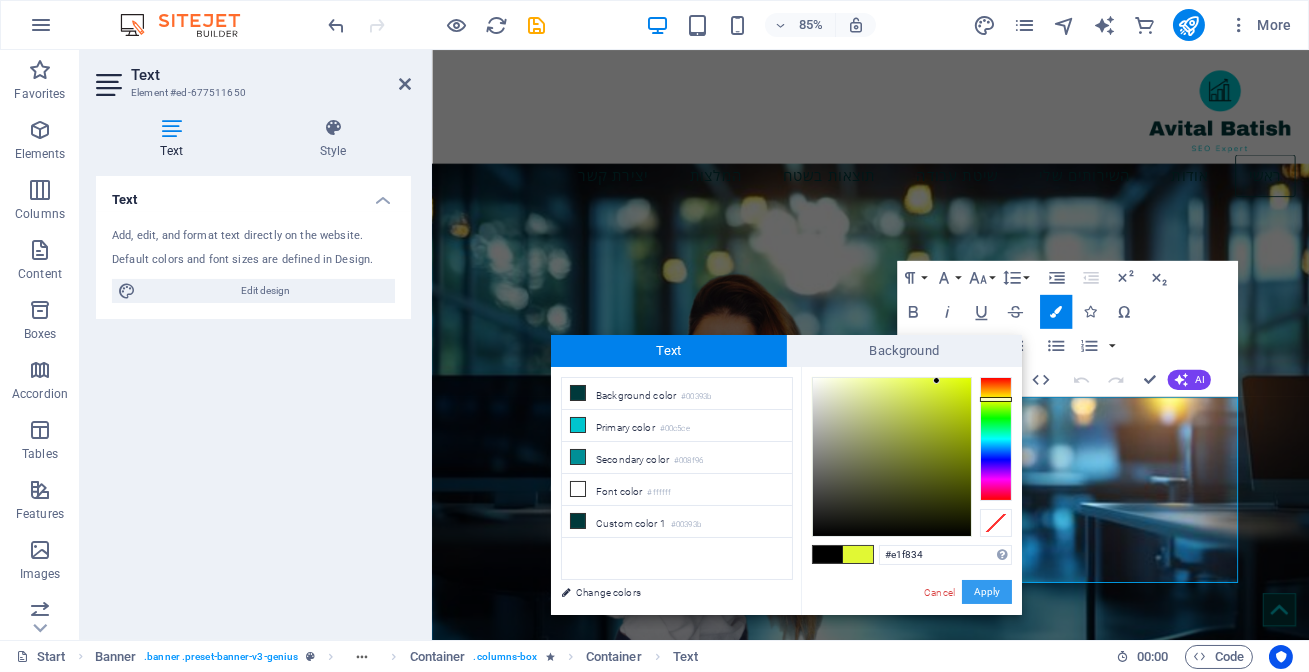 click on "Apply" at bounding box center [987, 592] 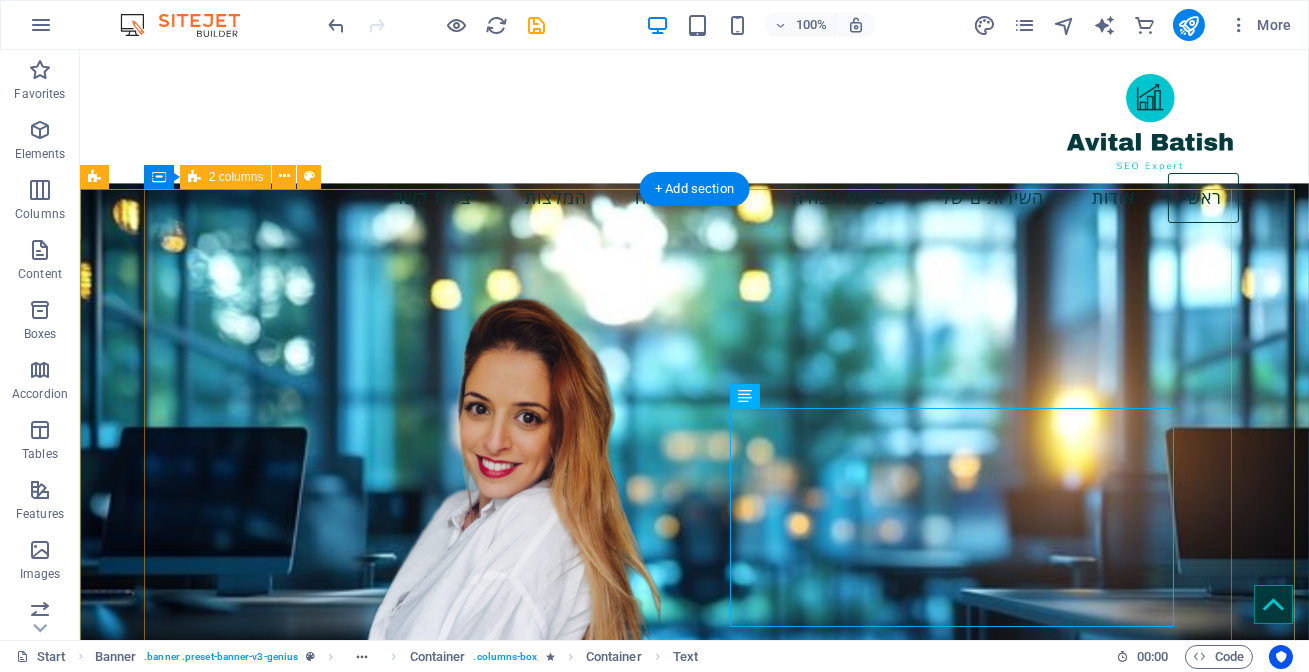 click on "Drop content here or  Add elements  Paste clipboard קידום אתרים  בעידן החדש AI Search & LLM SEO מותאם אישית להצלחת האתר שלך Your Success,  Our Mission.    השירותים שלנו יצירת קשר" at bounding box center [695, 1345] 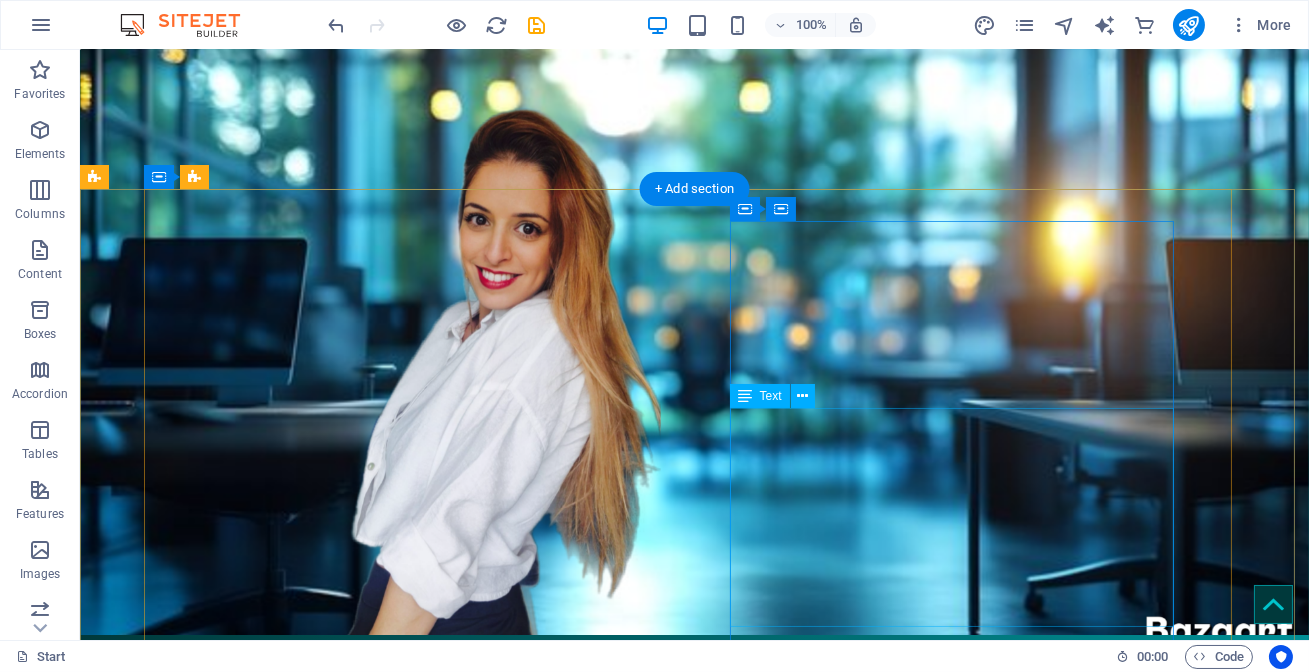 scroll, scrollTop: 0, scrollLeft: 0, axis: both 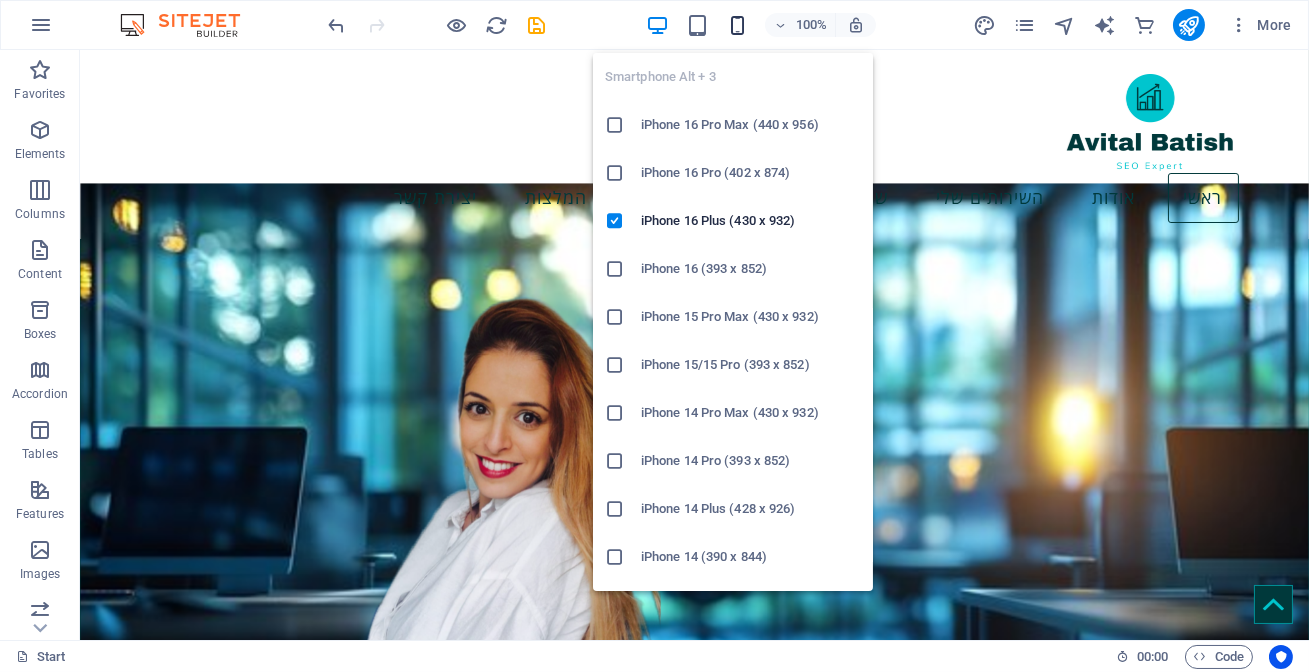 click at bounding box center (737, 25) 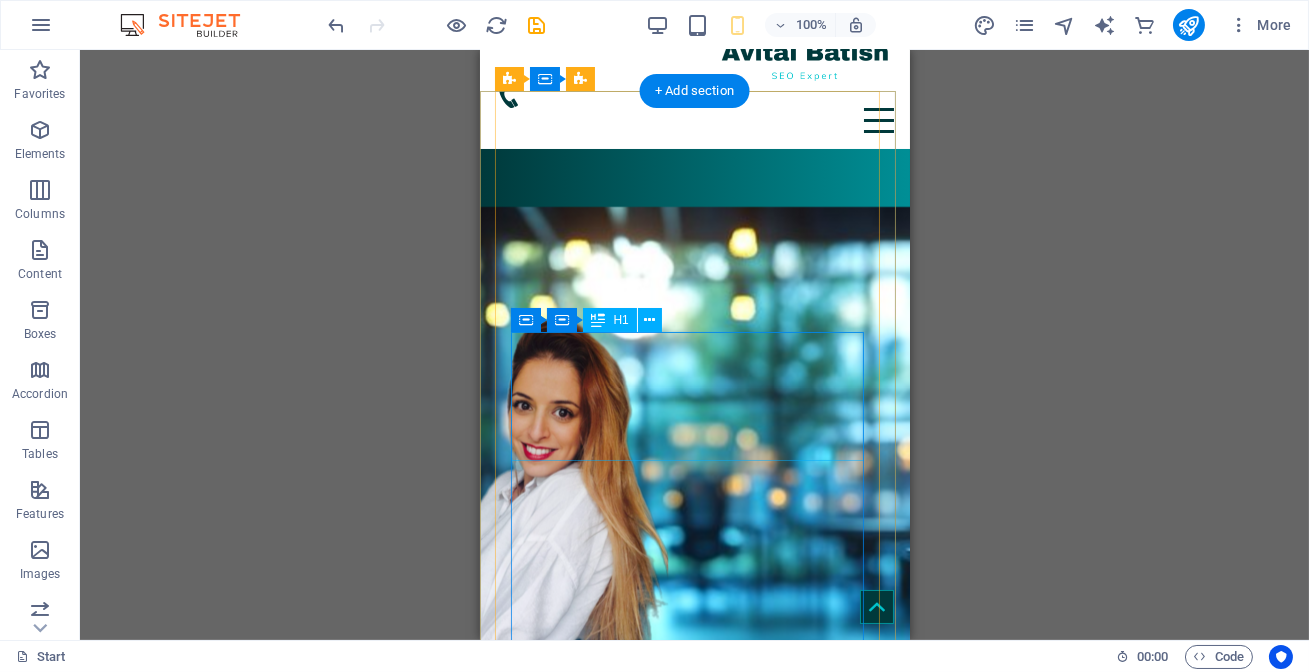 scroll, scrollTop: 272, scrollLeft: 0, axis: vertical 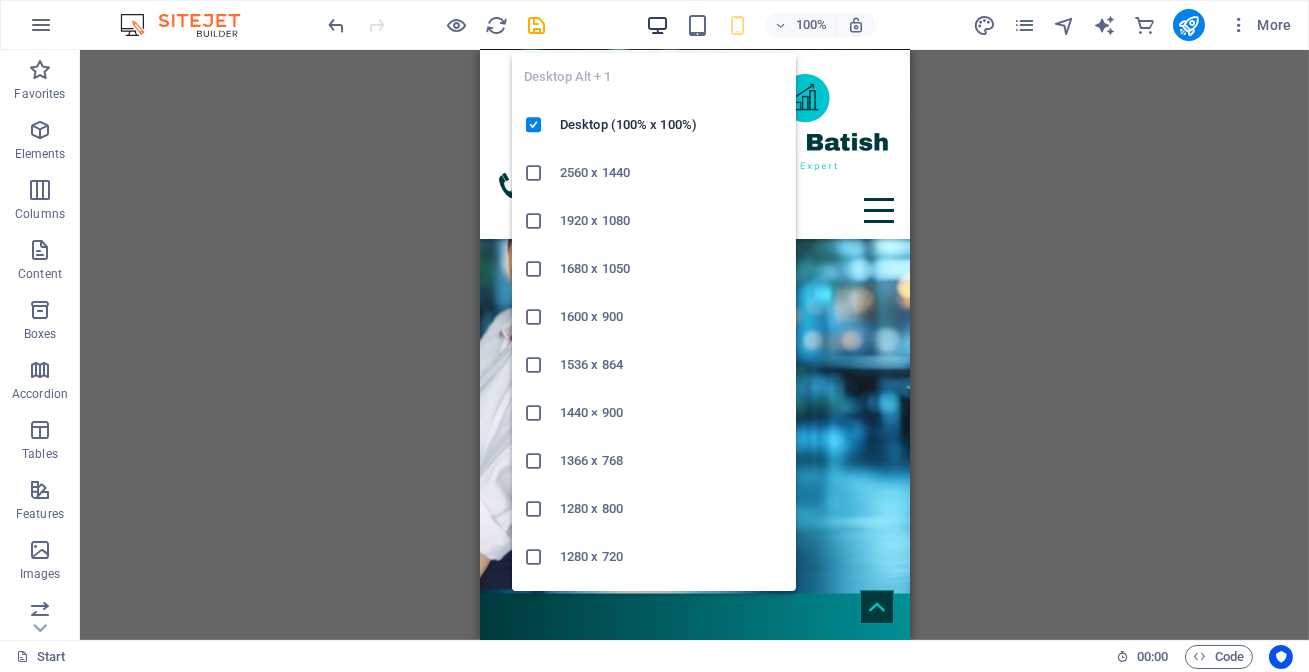 click at bounding box center [657, 25] 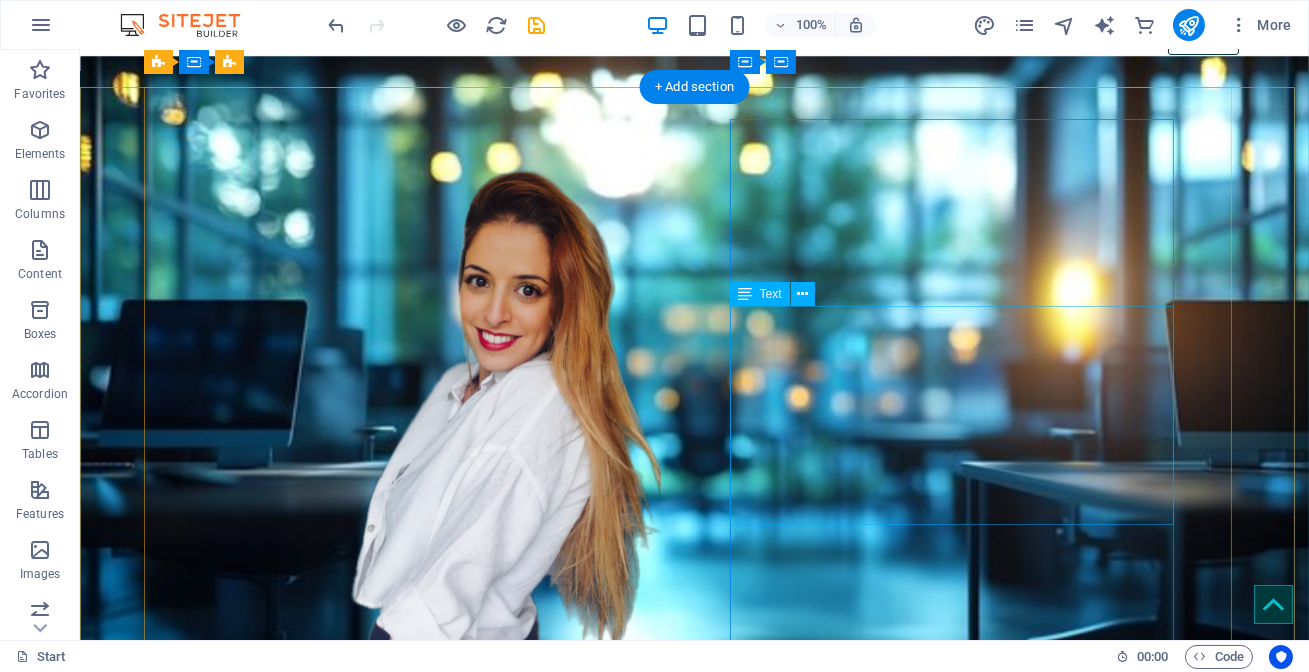 scroll, scrollTop: 90, scrollLeft: 0, axis: vertical 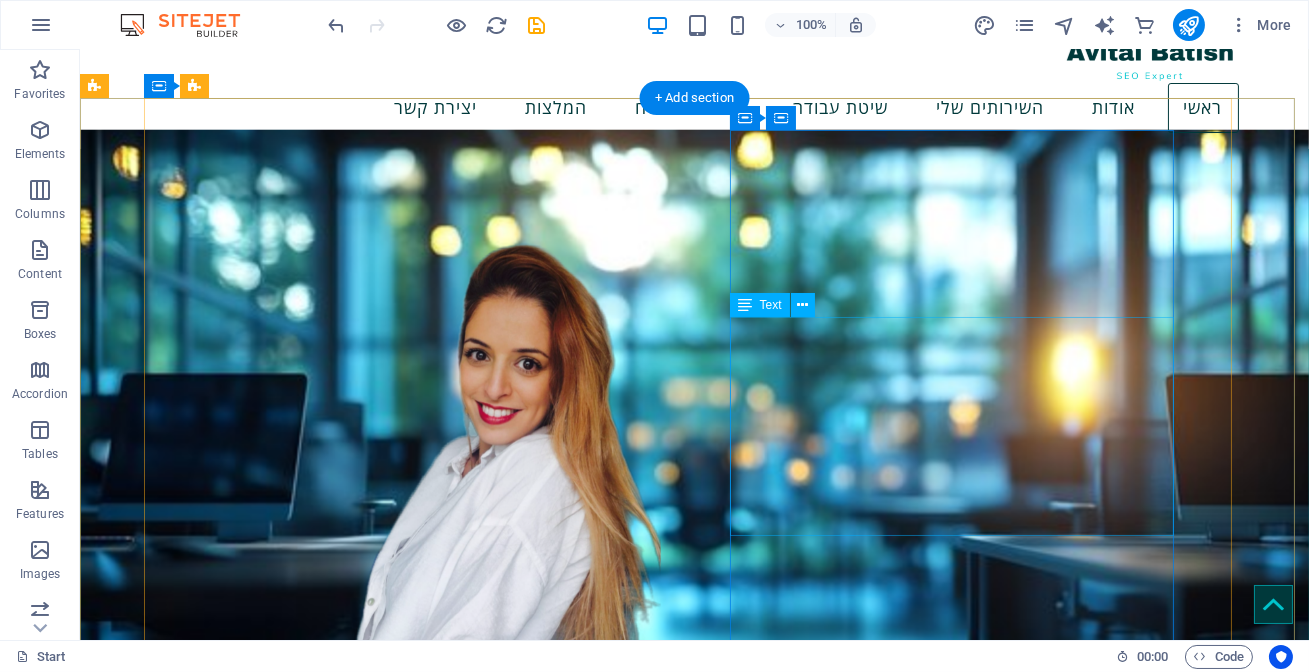 click on "AI Search & LLM SEO מותאם אישית להצלחת האתר שלך" at bounding box center (405, 1300) 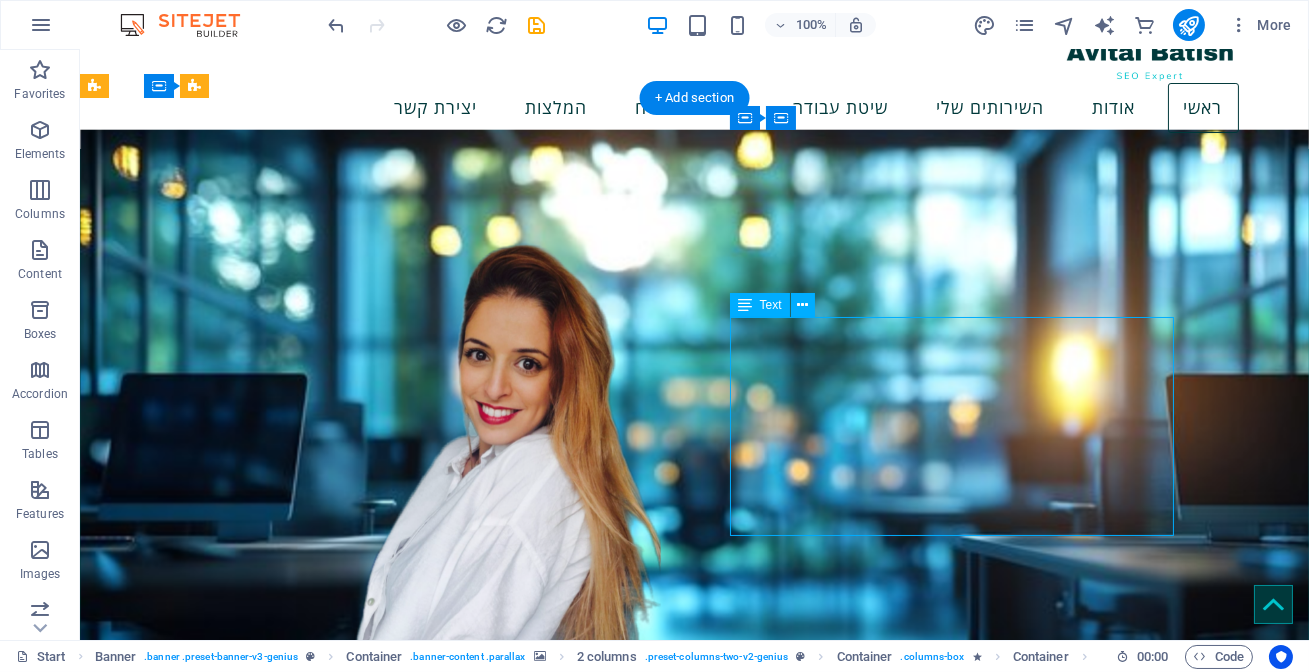 click on "AI Search & LLM SEO מותאם אישית להצלחת האתר שלך" at bounding box center [405, 1300] 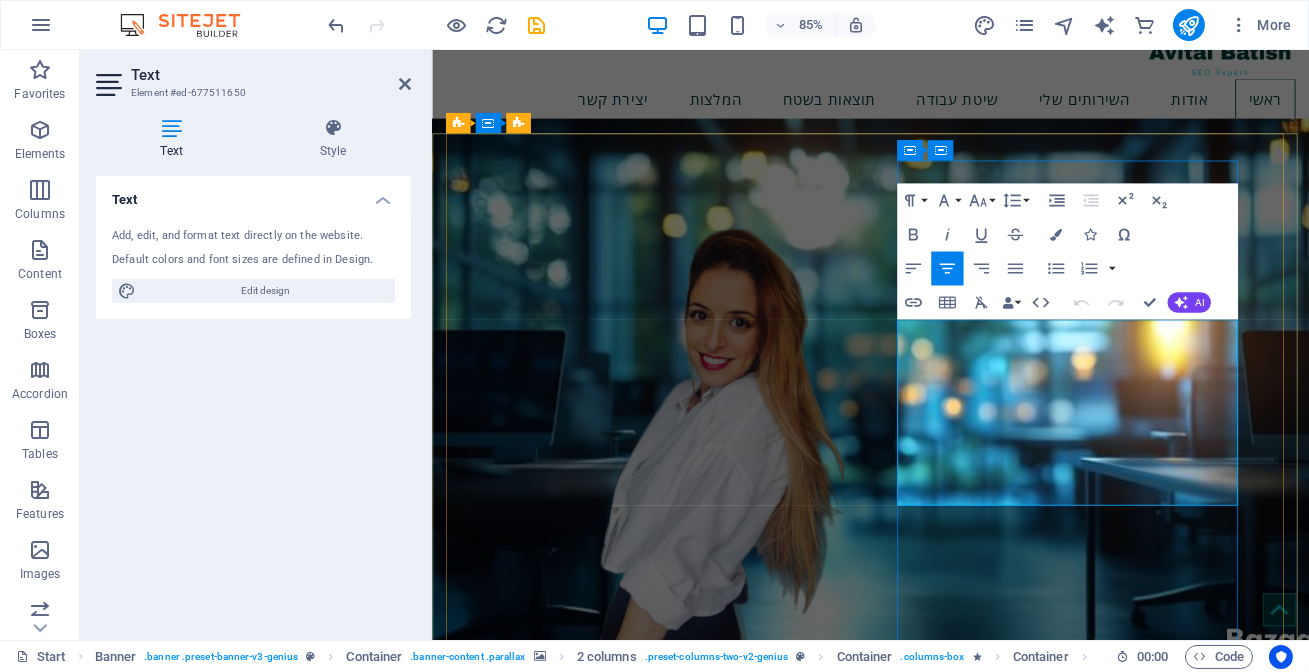 click on "מותאם אישית להצלחת האתר שלך" at bounding box center (683, 1343) 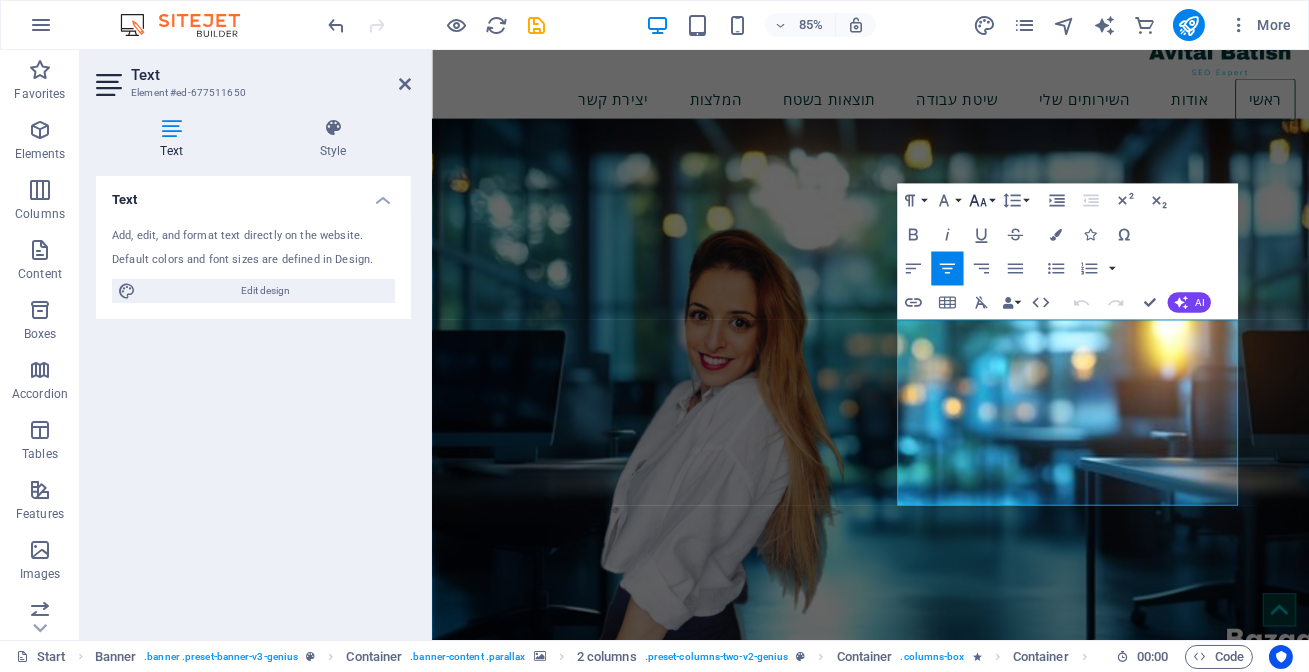 click 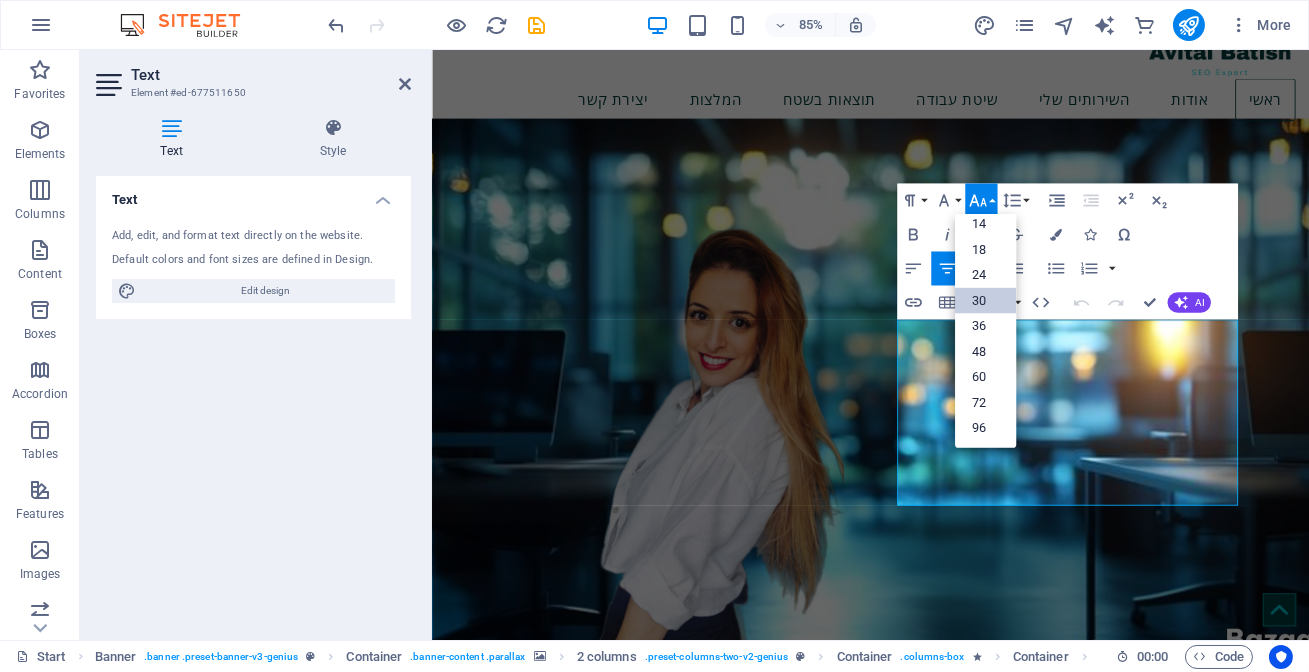 scroll, scrollTop: 160, scrollLeft: 0, axis: vertical 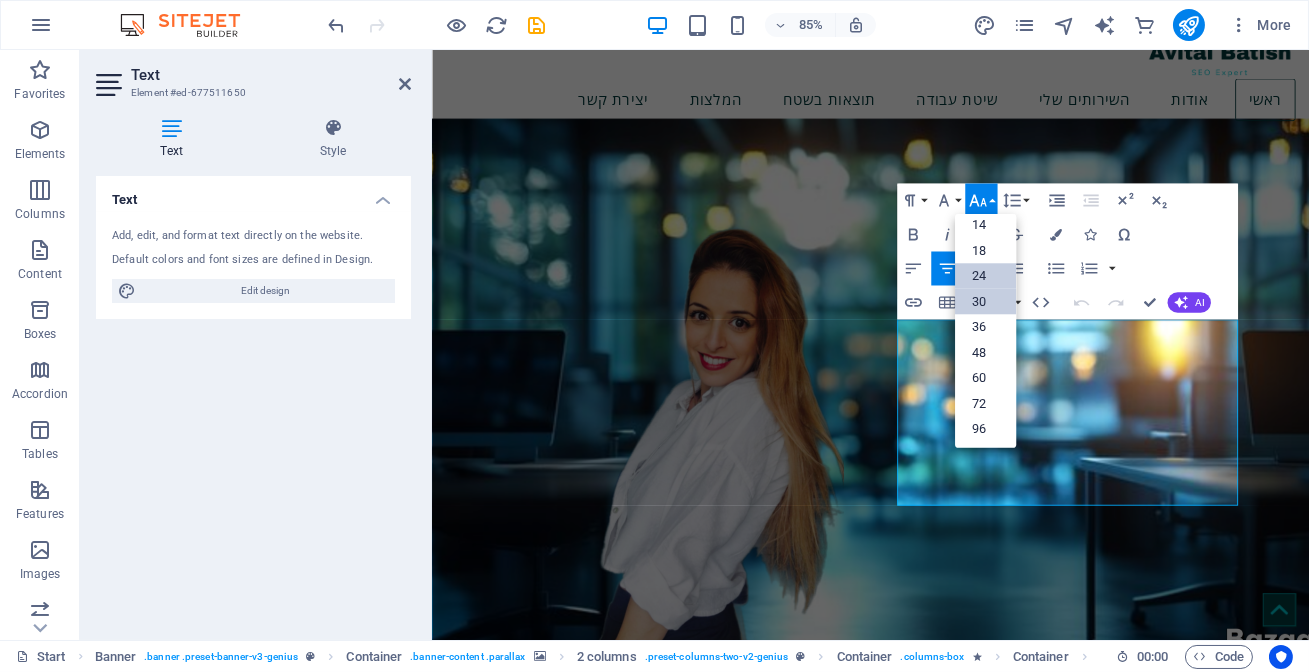 click on "24" at bounding box center [985, 276] 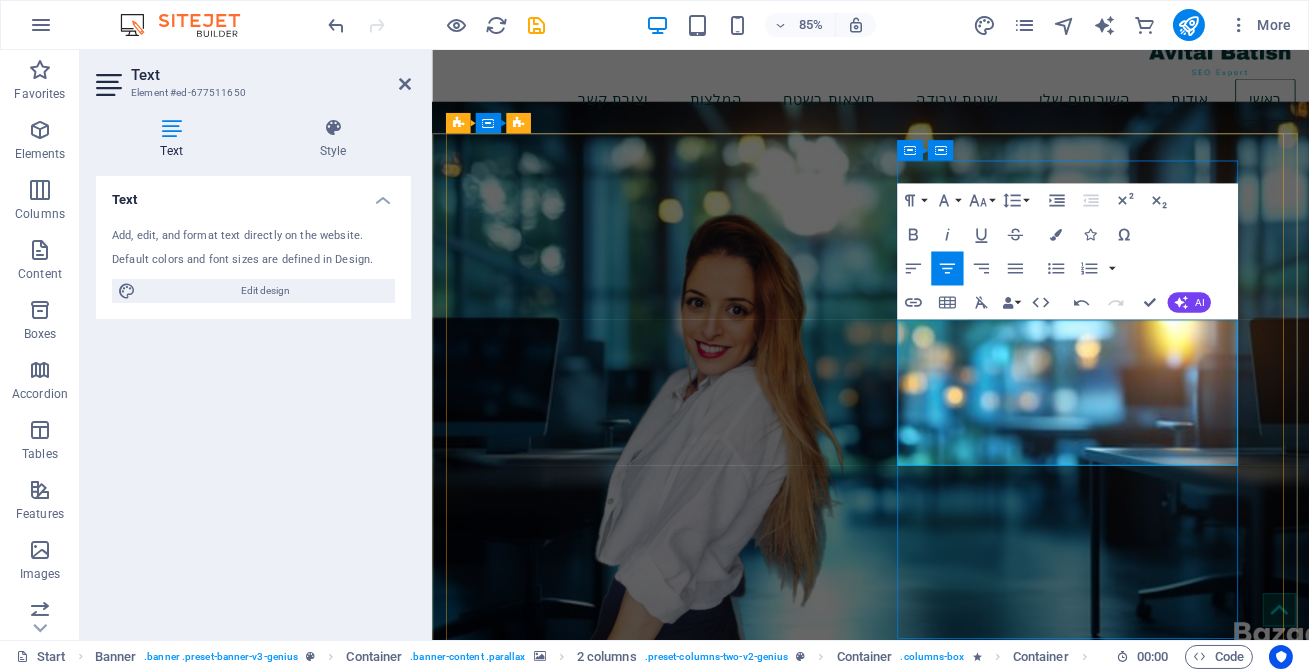 click on "AI Search & LLM SEO מותאם אישית להצלחת האתר שלך" at bounding box center [682, 1289] 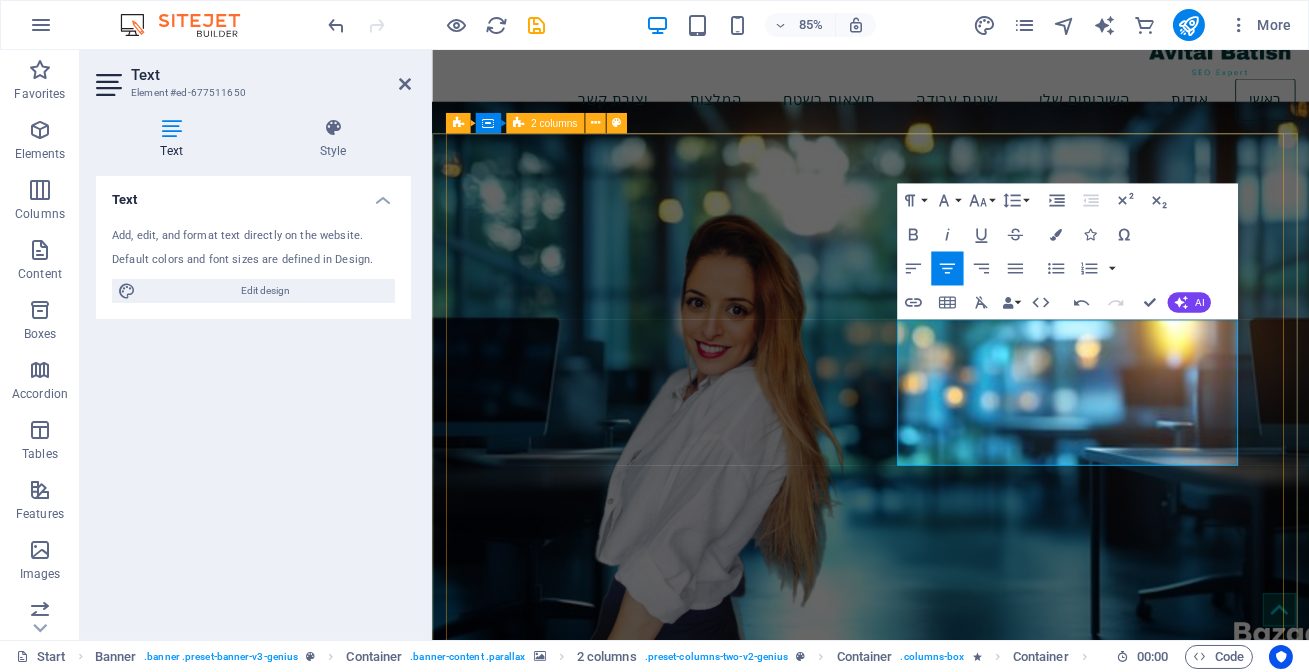 click on "Drop content here or  Add elements  Paste clipboard קידום אתרים  בעידן החדש AI Search & LLM SEO מותאם אישית להצלחת האתר שלך Your Success,  Our Mission.    השירותים שלנו יצירת קשר" at bounding box center (947, 1245) 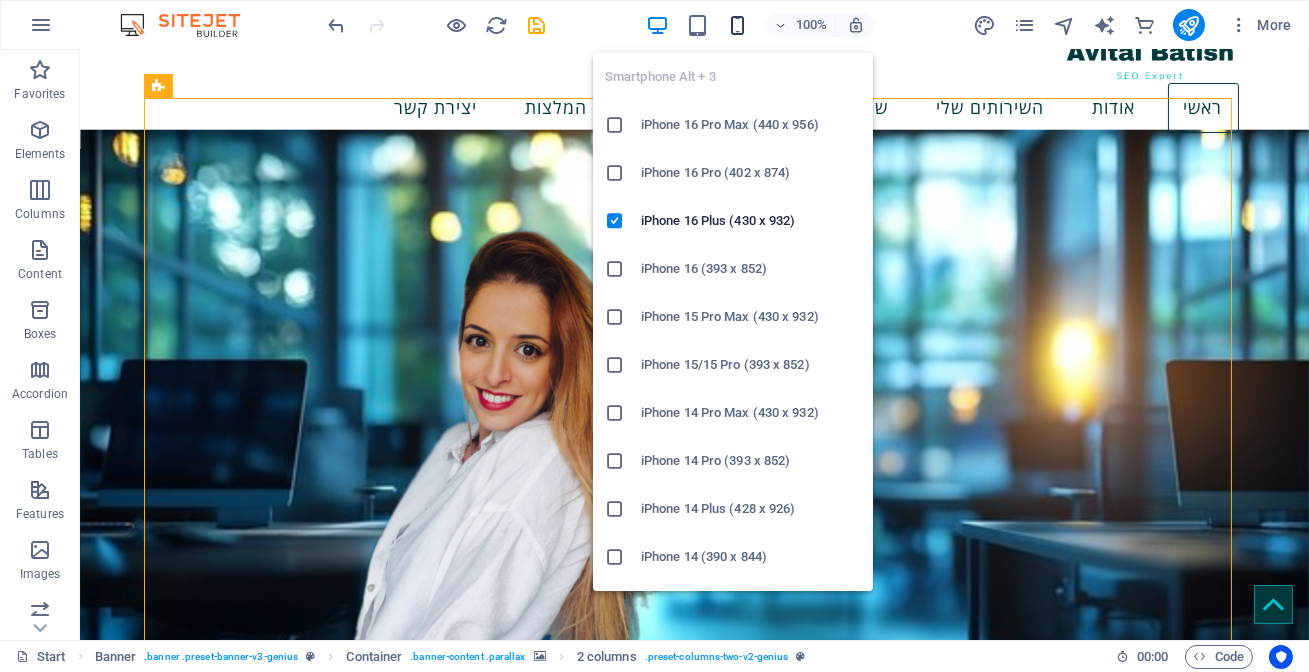 click at bounding box center (737, 25) 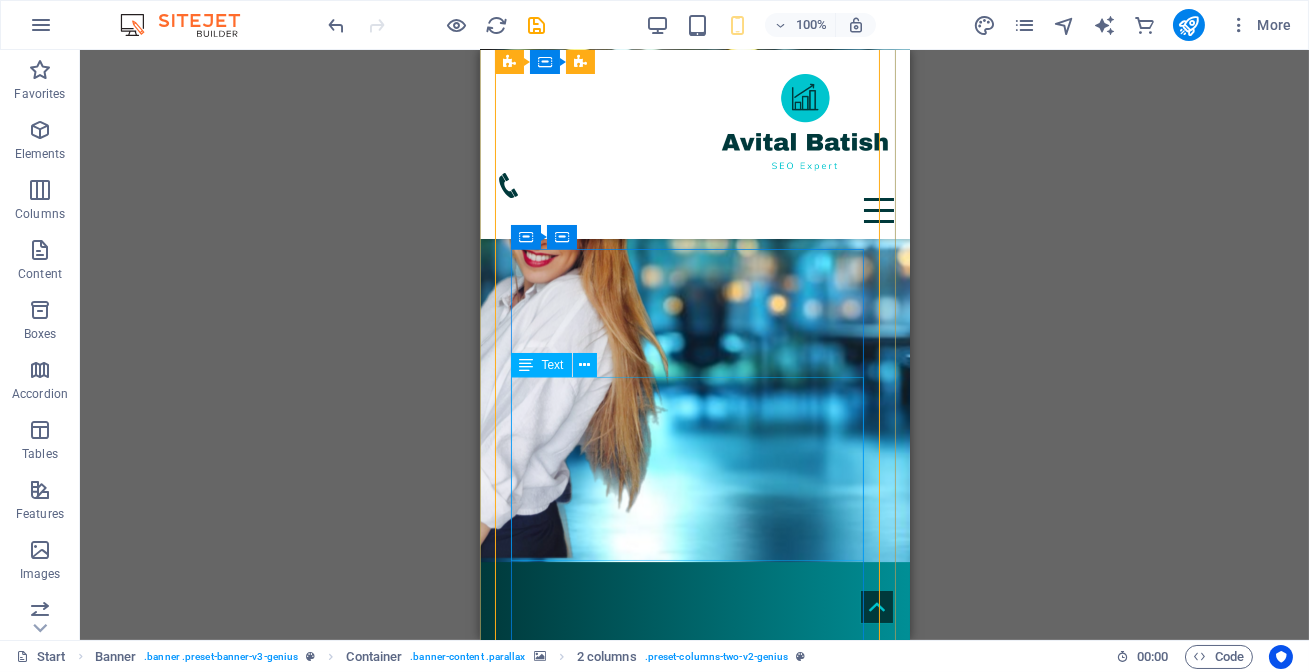 scroll, scrollTop: 181, scrollLeft: 0, axis: vertical 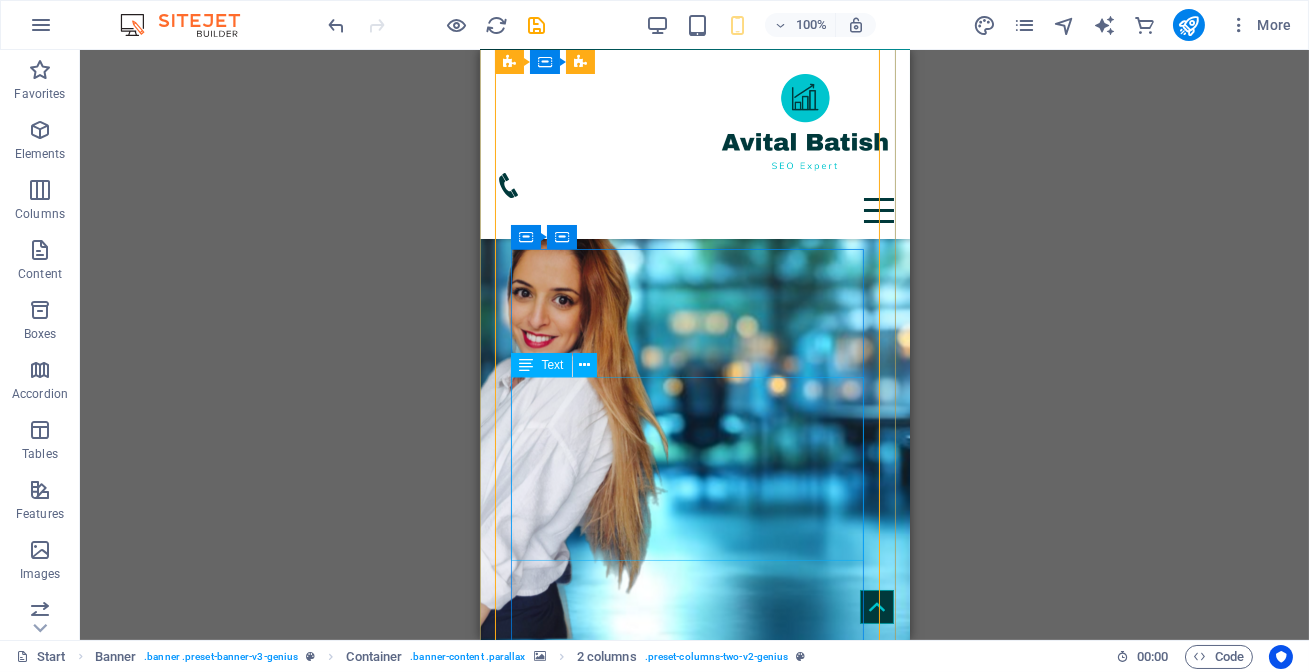 click on "AI Search & LLM SEO מותאם אישית להצלחת האתר שלך" at bounding box center [710, 1112] 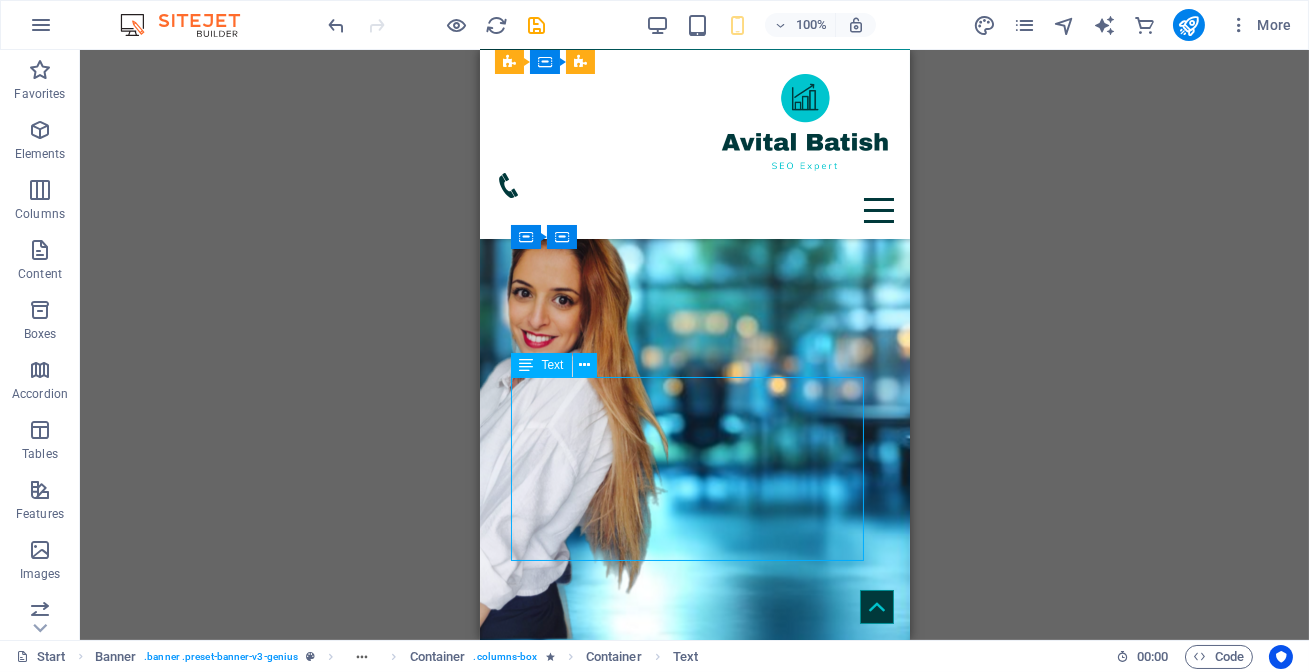 click on "AI Search & LLM SEO מותאם אישית להצלחת האתר שלך" at bounding box center (710, 1112) 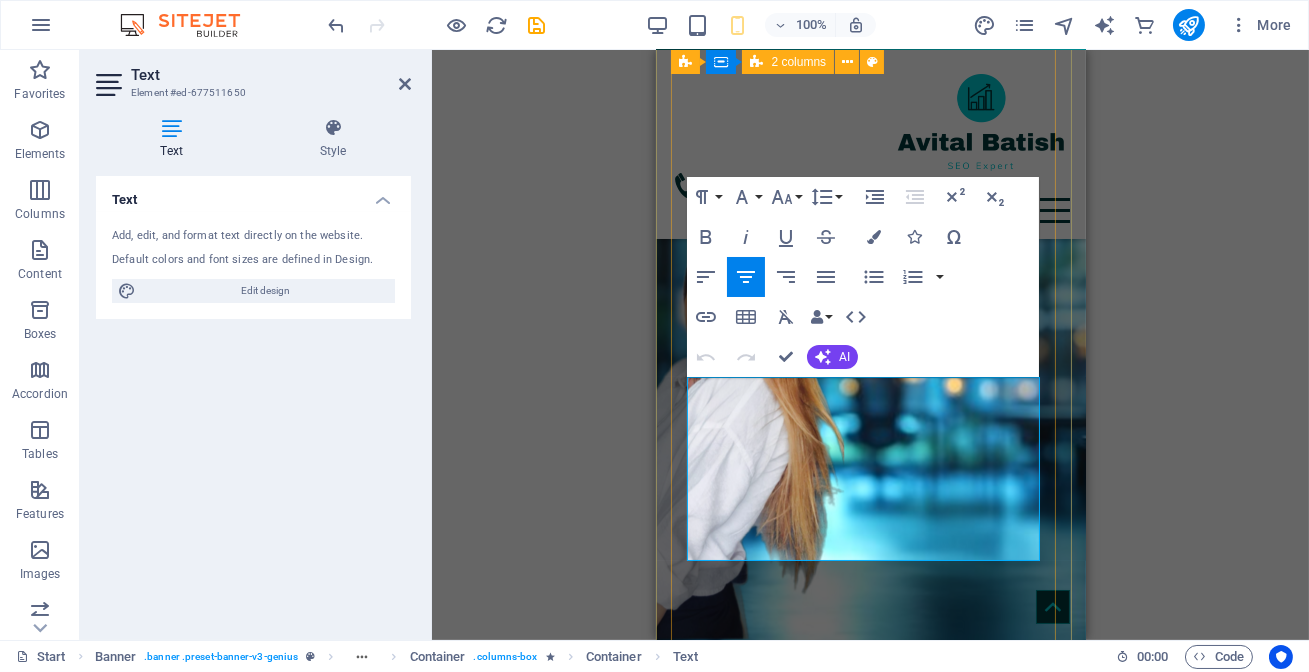 click on "Drop content here or  Add elements  Paste clipboard קידום אתרים  בעידן החדש AI Search & LLM SEO מותאם אישית להצלחת האתר שלך Your Success,  Our Mission.    השירותים שלנו יצירת קשר" at bounding box center [870, 1077] 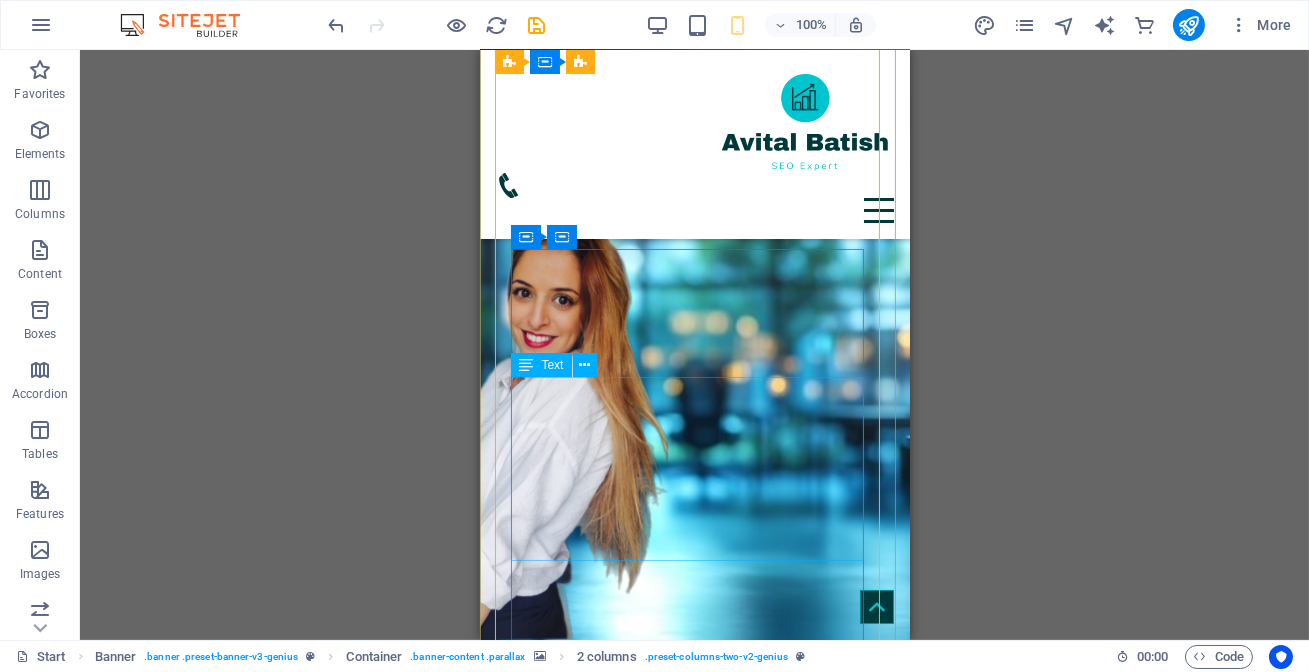 click on "AI Search & LLM SEO מותאם אישית להצלחת האתר שלך" at bounding box center [710, 1112] 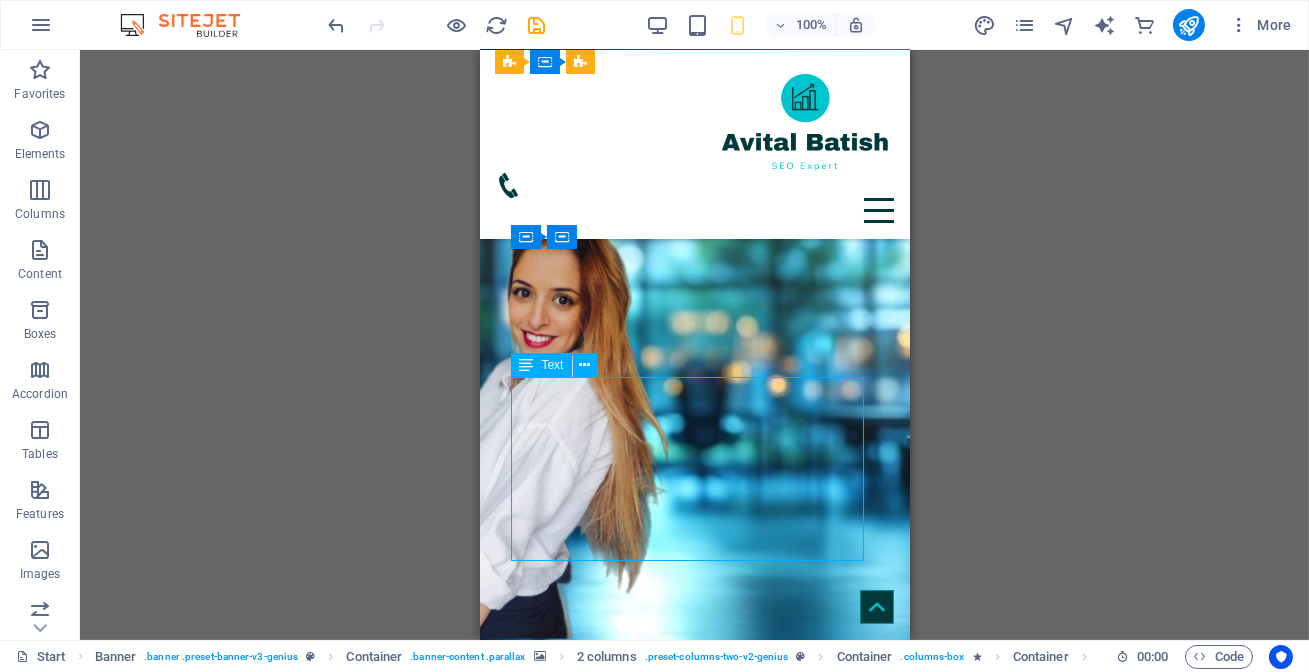 click on "AI Search & LLM SEO מותאם אישית להצלחת האתר שלך" at bounding box center (710, 1112) 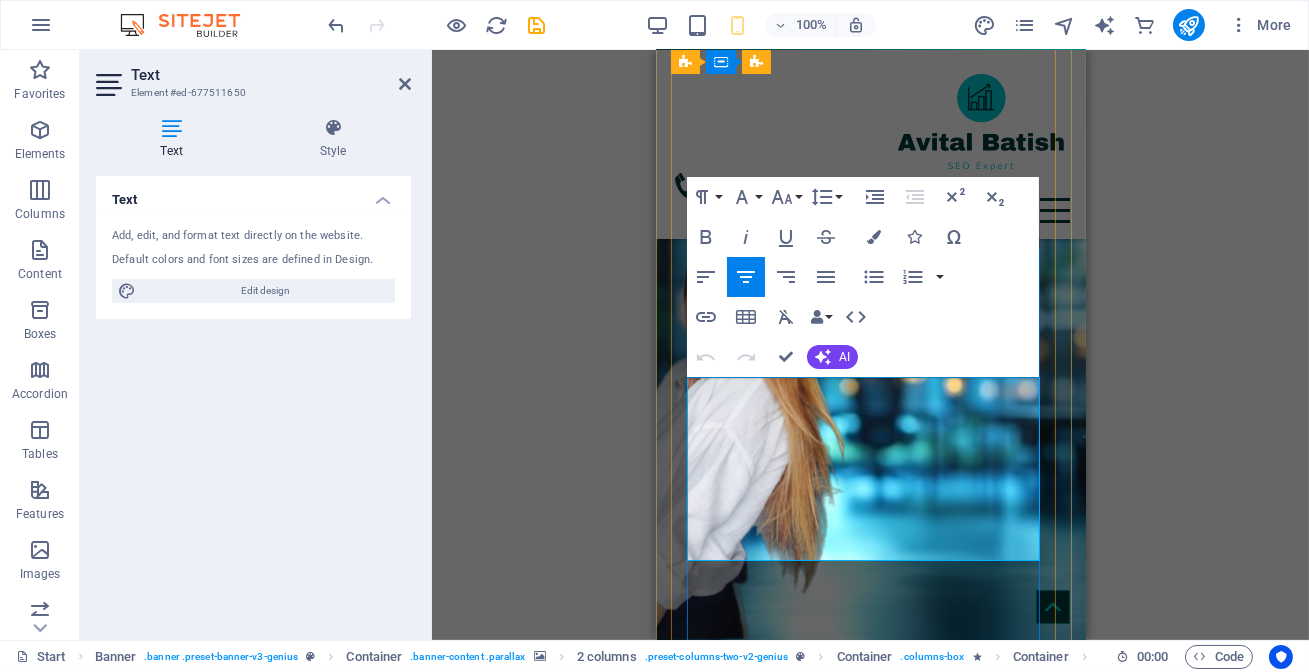 drag, startPoint x: 822, startPoint y: 497, endPoint x: 1005, endPoint y: 467, distance: 185.44272 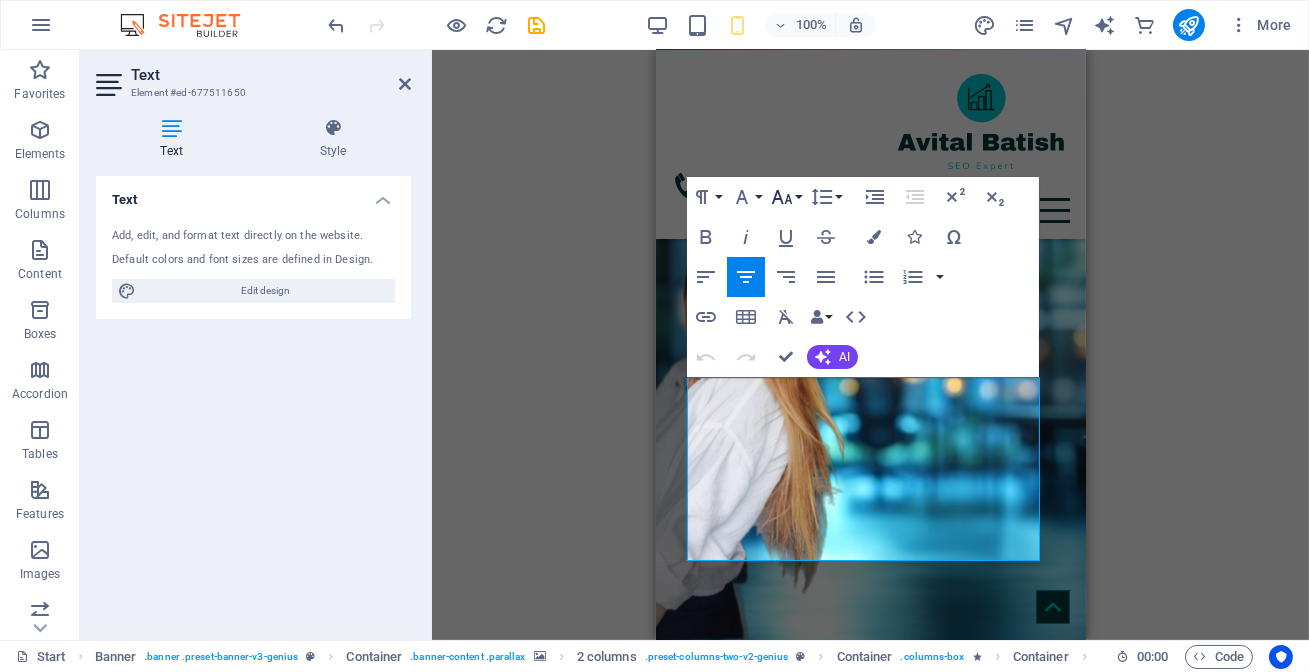 click 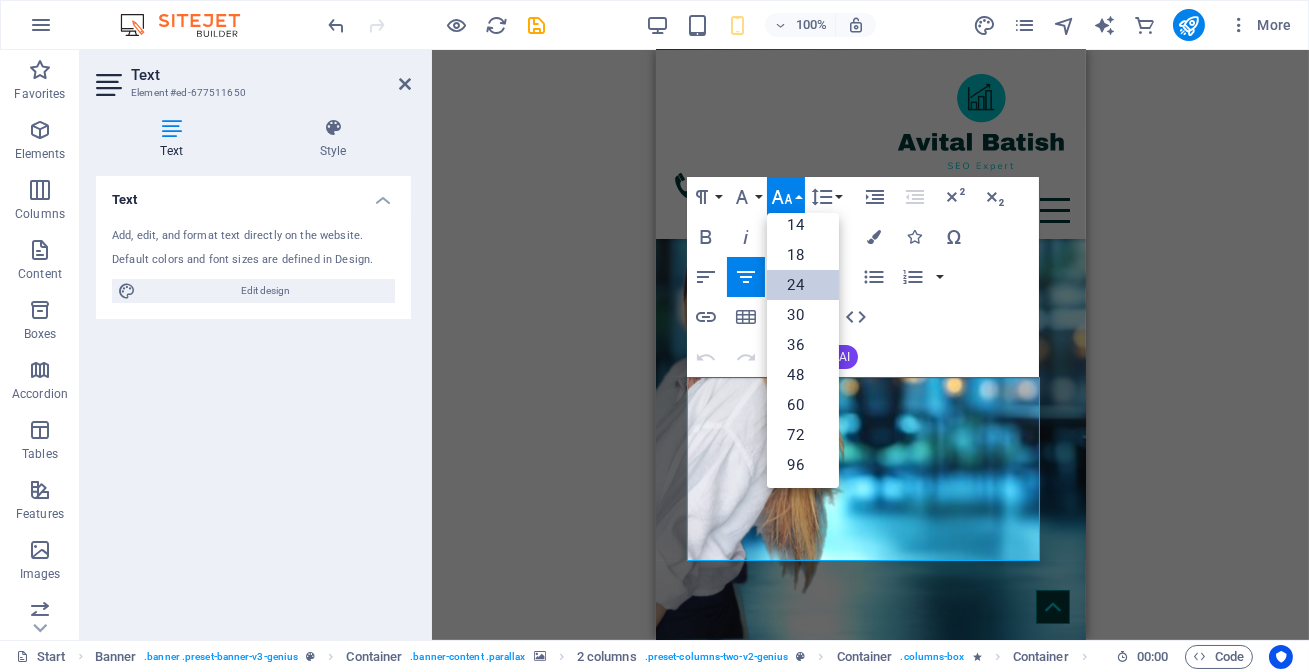 scroll, scrollTop: 160, scrollLeft: 0, axis: vertical 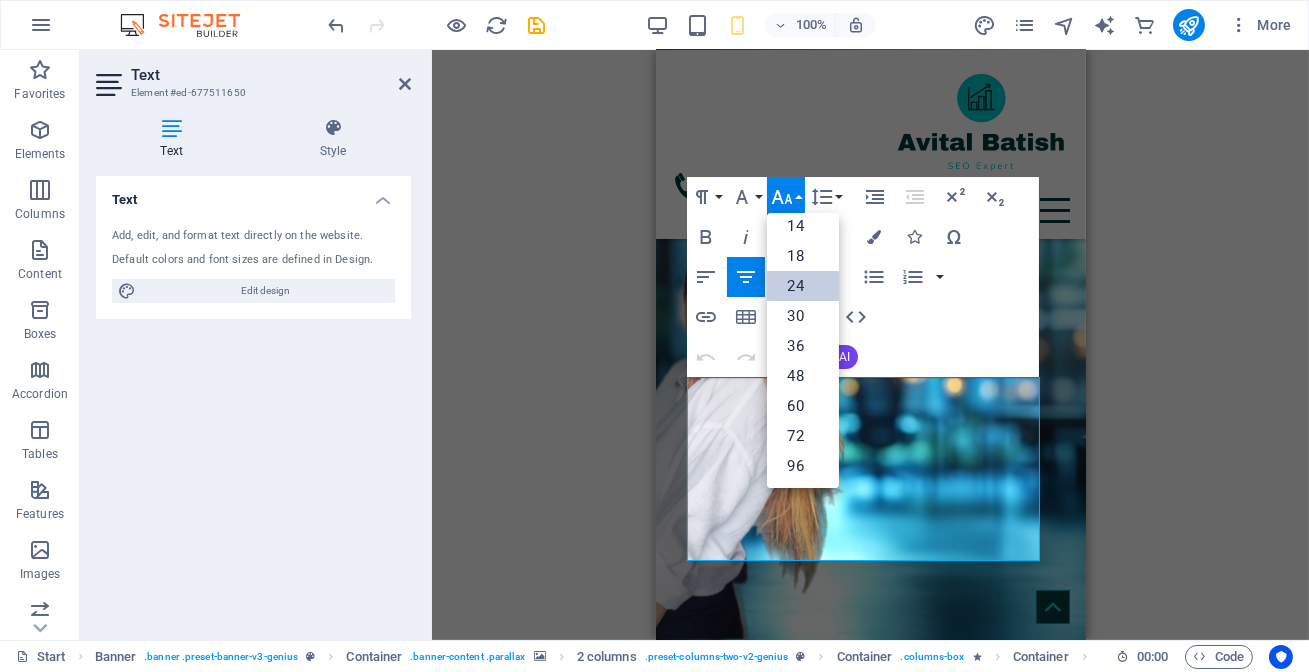 click 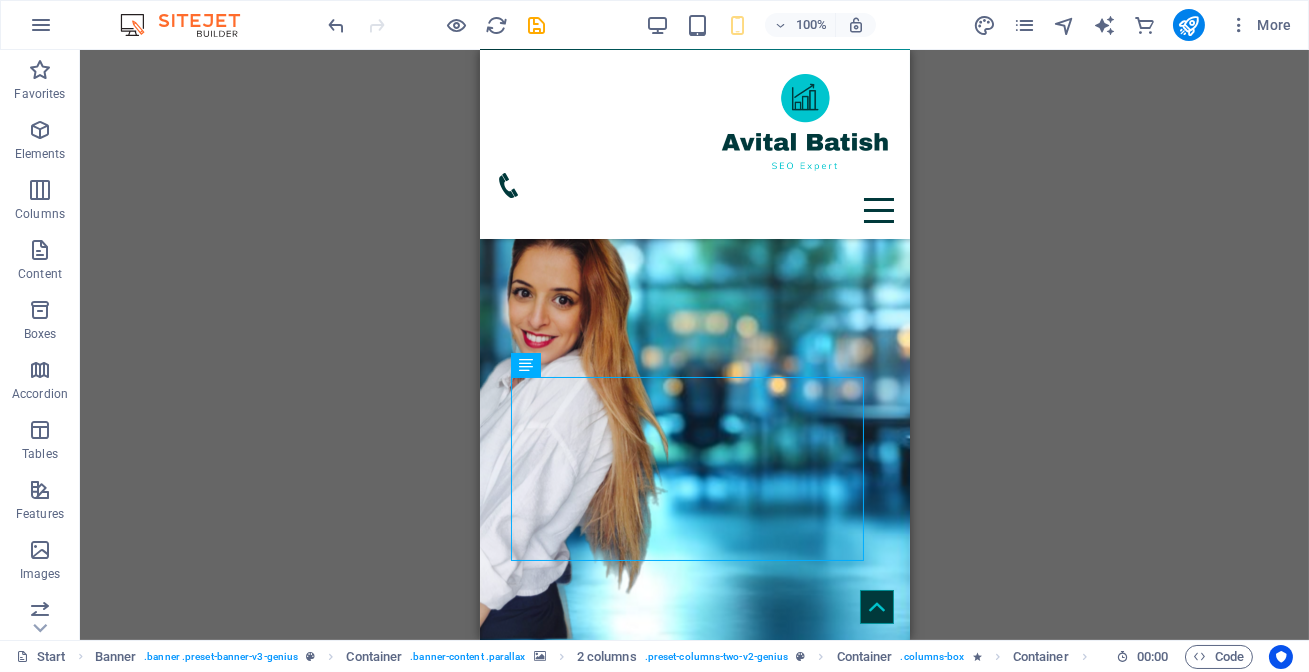 click on "Drag here to replace the existing content. Press “Ctrl” if you want to create a new element.
Container   Container   H1   Banner   Banner   Container   Banner   Container   2 columns   Container   Container   Container   Menu Bar   Menu   Text   Spacer   H2   H5   Spacer   Text   Text   Horizontal Form   Input   Form   Captcha   Image   Text image overlap   Text   Text   Container   H2   H1   H4   Spacer   H2   Form button   Button   Container   Spacer   Text   Placeholder   Container   Container   Button   Spacer   Input   Plans   Container" at bounding box center (694, 345) 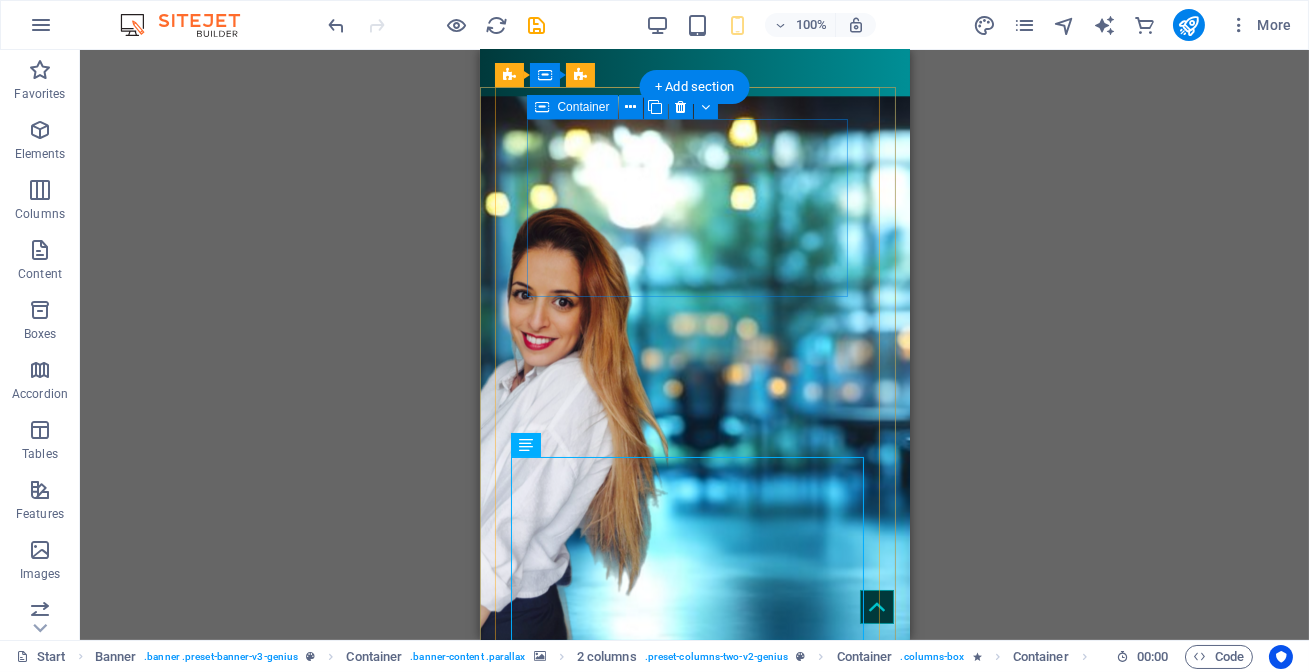 scroll, scrollTop: 90, scrollLeft: 0, axis: vertical 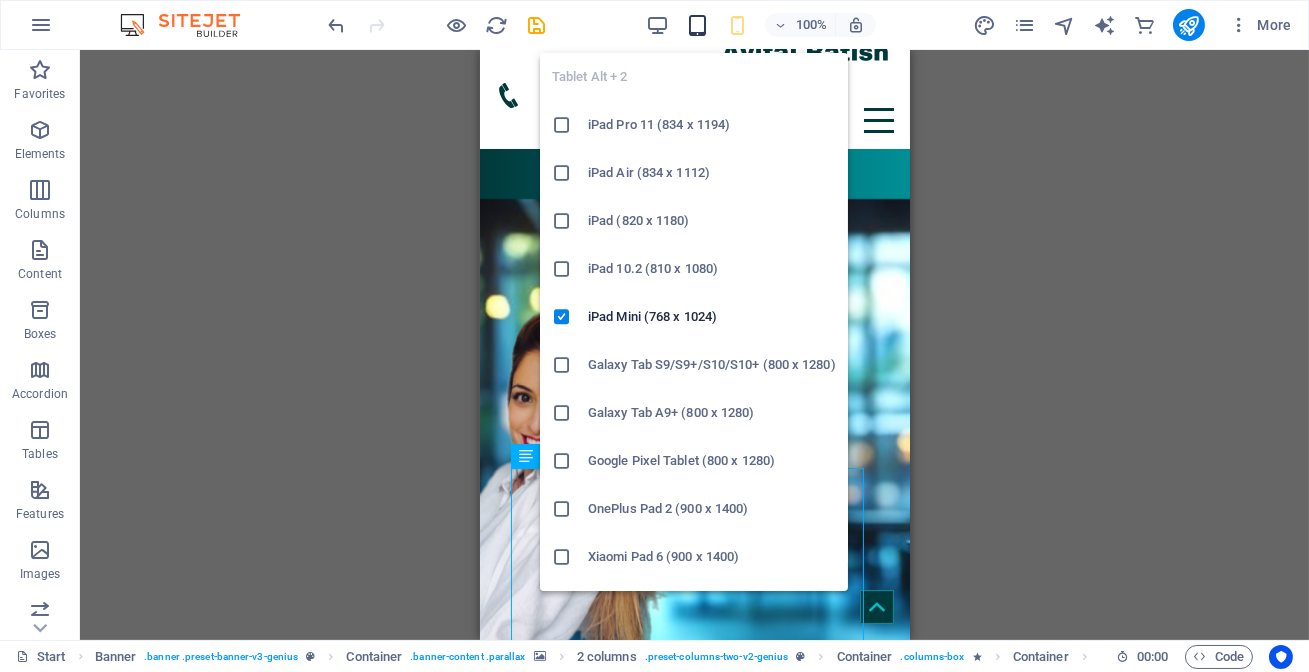 click at bounding box center [697, 25] 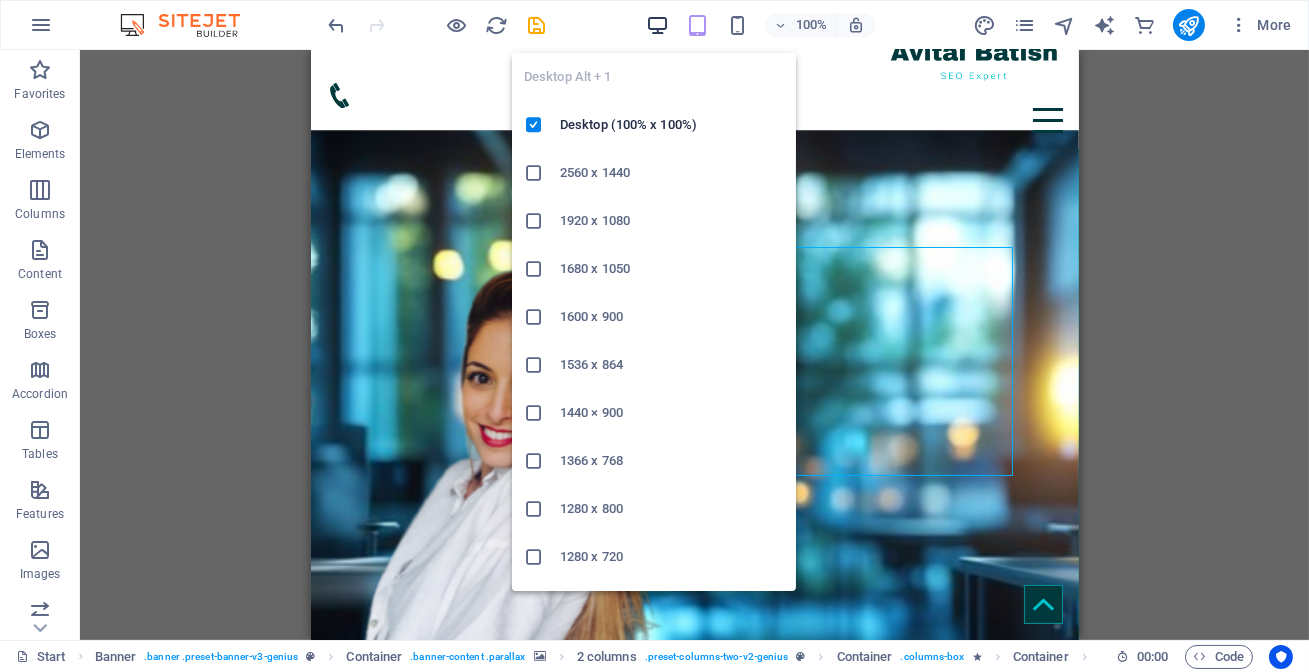 click at bounding box center [657, 25] 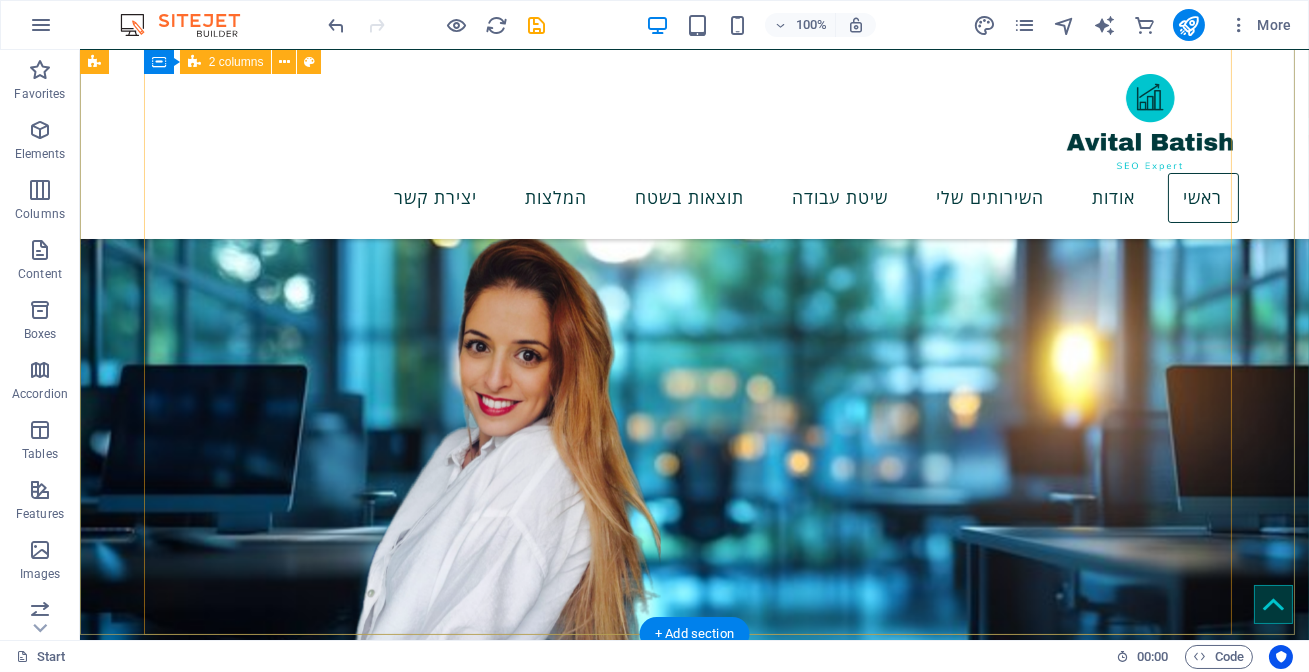 scroll, scrollTop: 0, scrollLeft: 0, axis: both 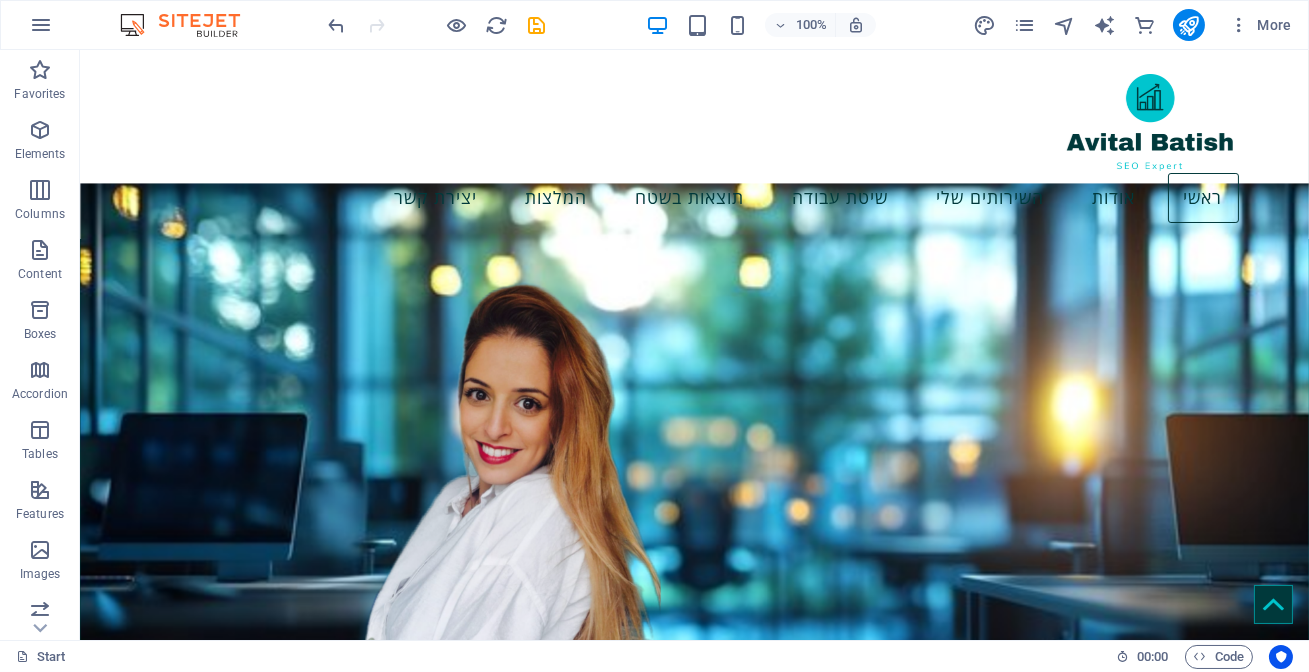 click on "More" at bounding box center [1136, 25] 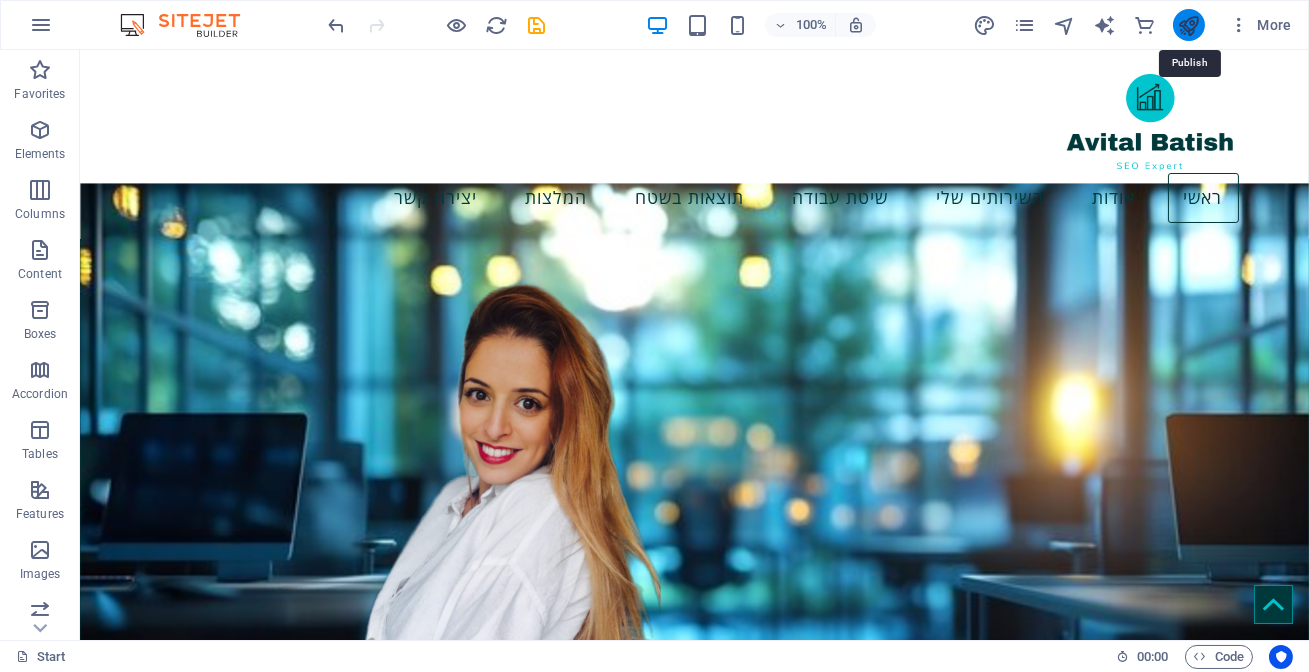 click at bounding box center [1188, 25] 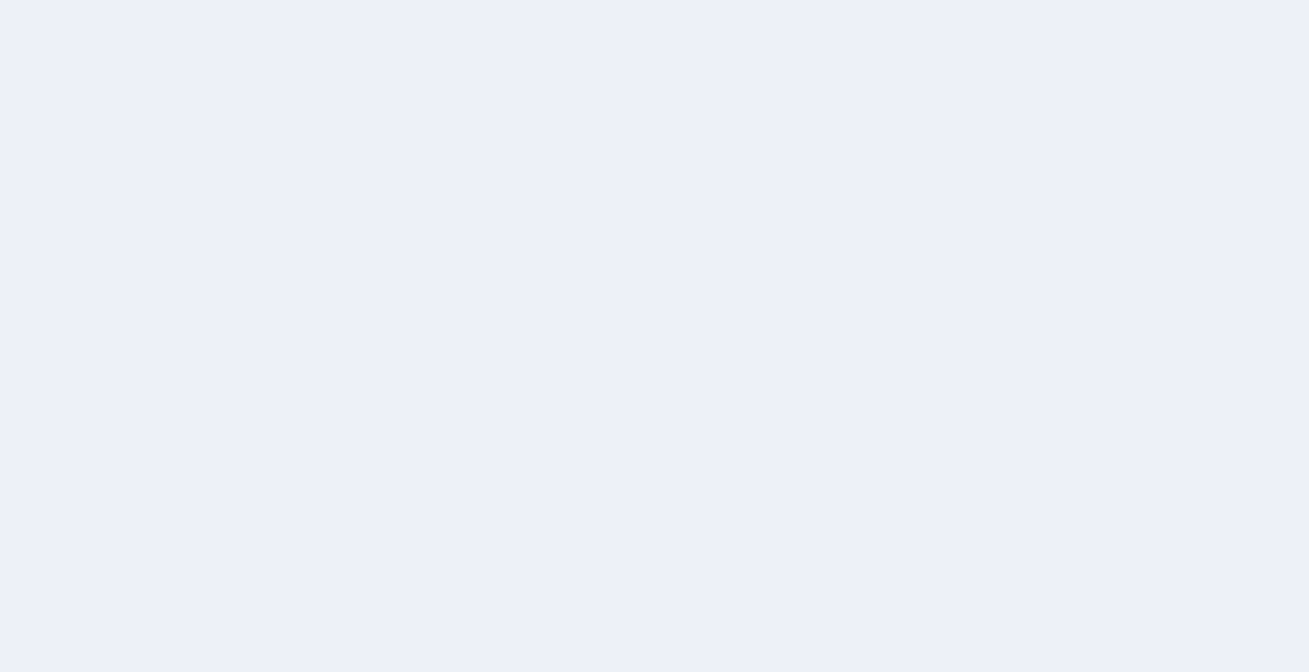 scroll, scrollTop: 0, scrollLeft: 0, axis: both 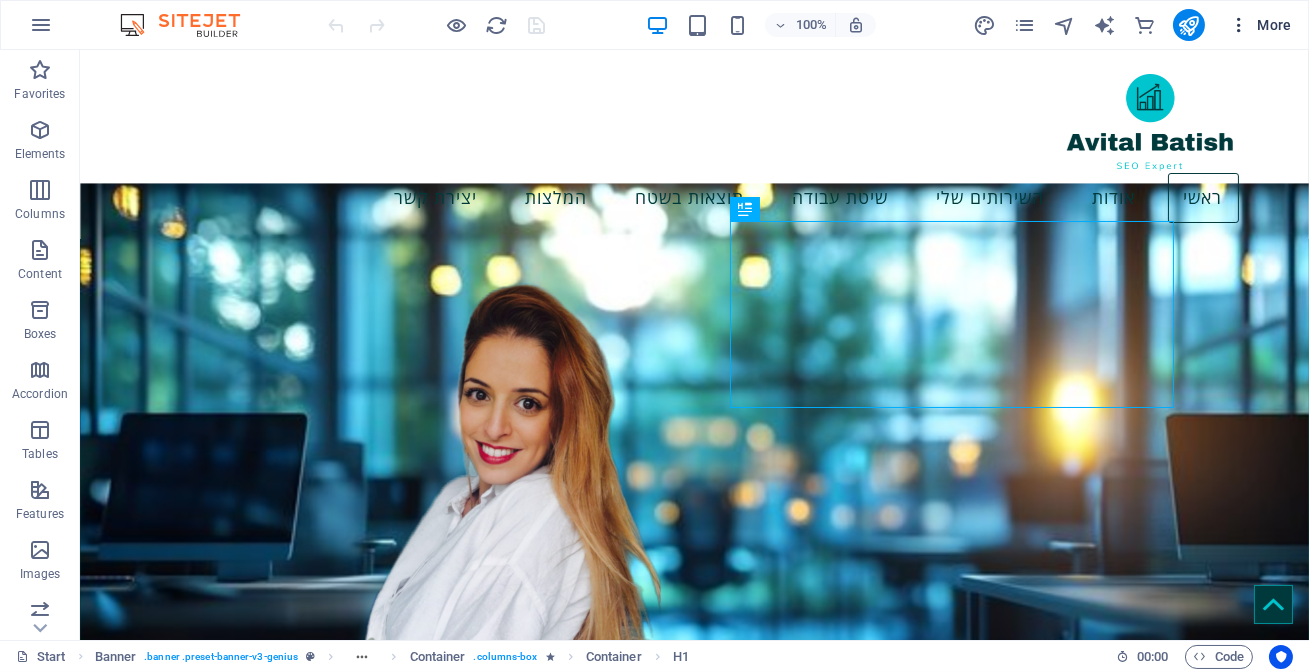 click on "More" at bounding box center [1260, 25] 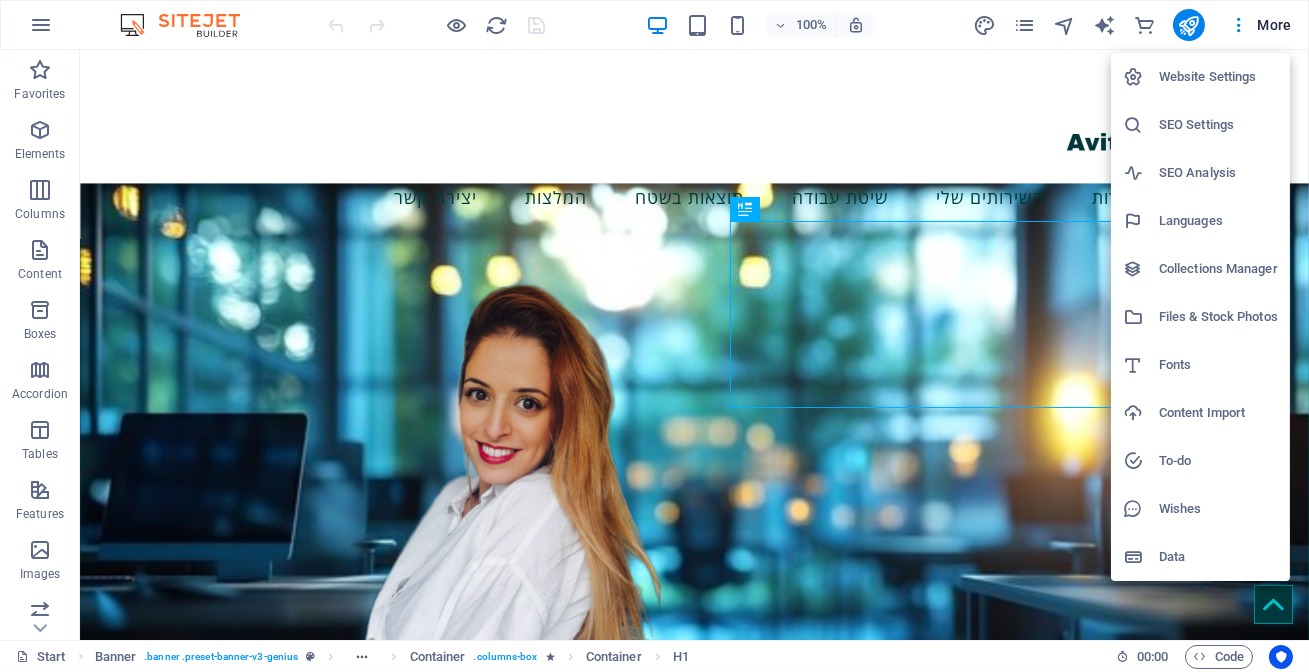 click on "SEO Settings" at bounding box center (1218, 125) 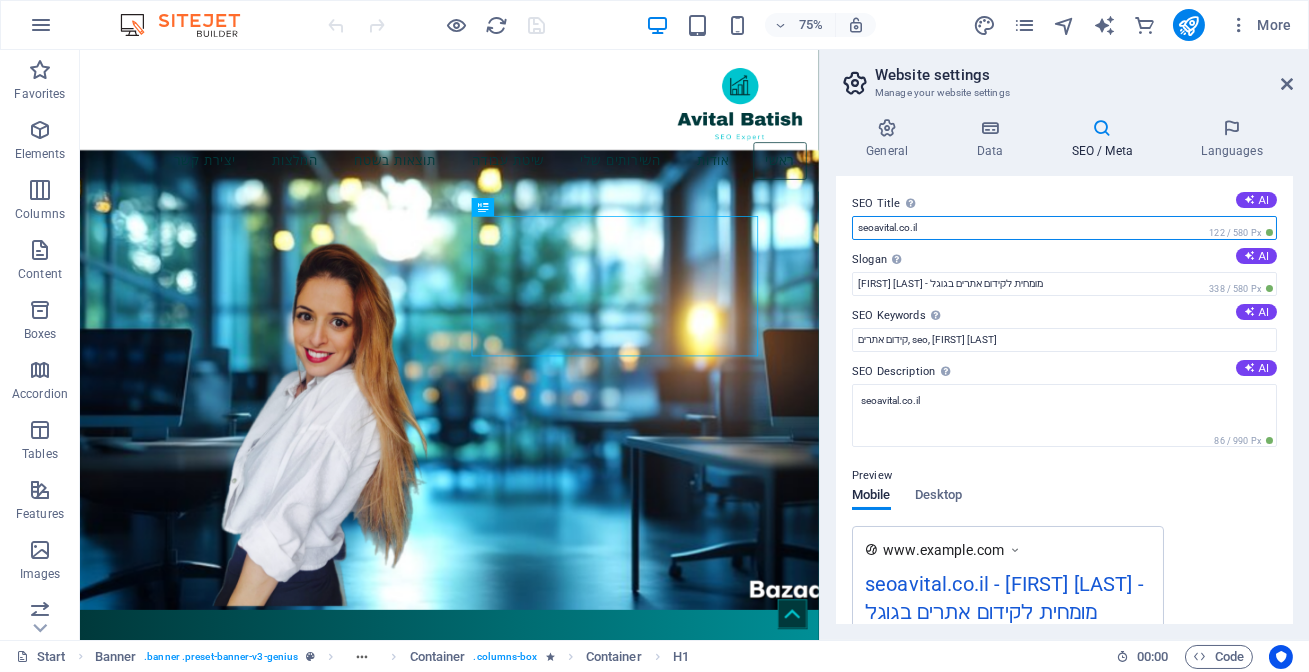 click on "seoavital.co.il" at bounding box center (1064, 228) 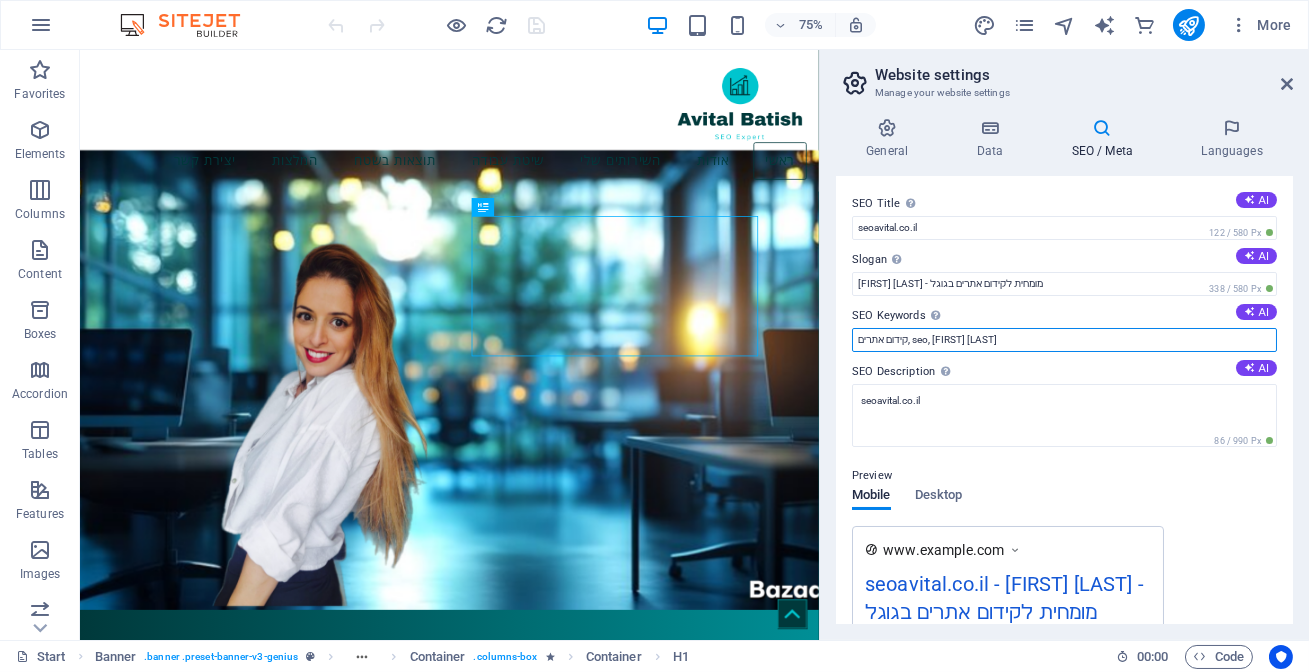 click on "קידום אתרים, seo, [FIRST] [LAST]" at bounding box center (1064, 340) 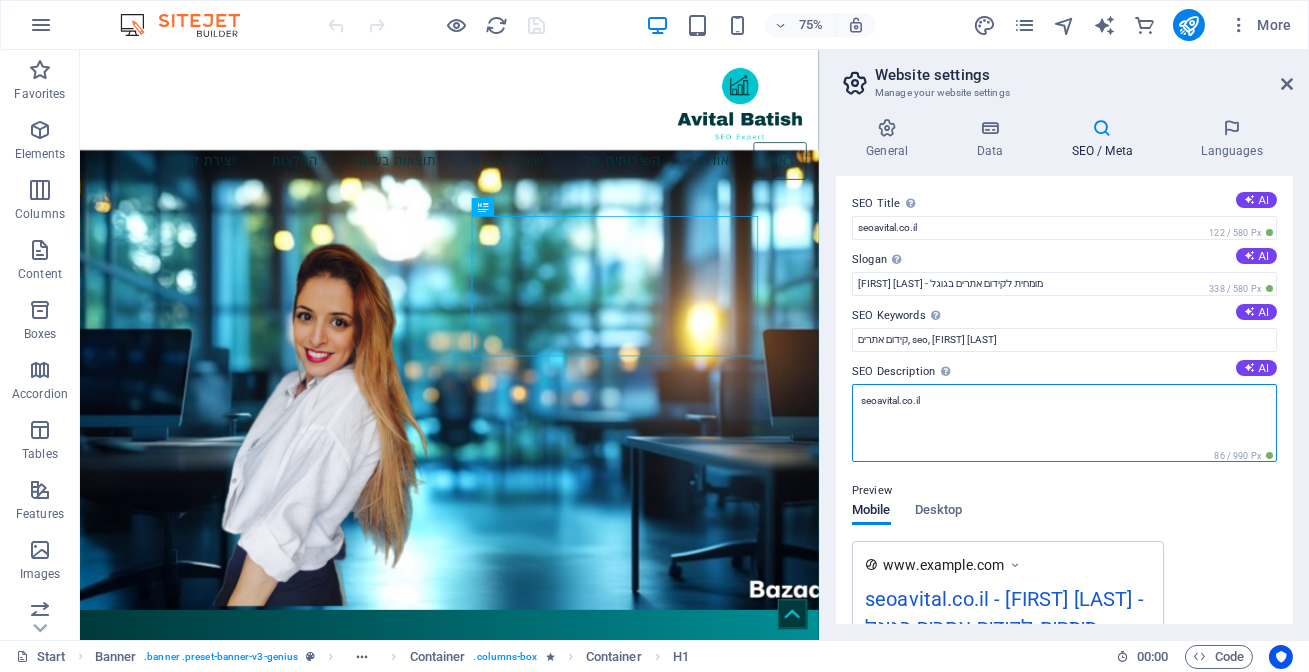 click on "seoavital.co.il" at bounding box center [1064, 423] 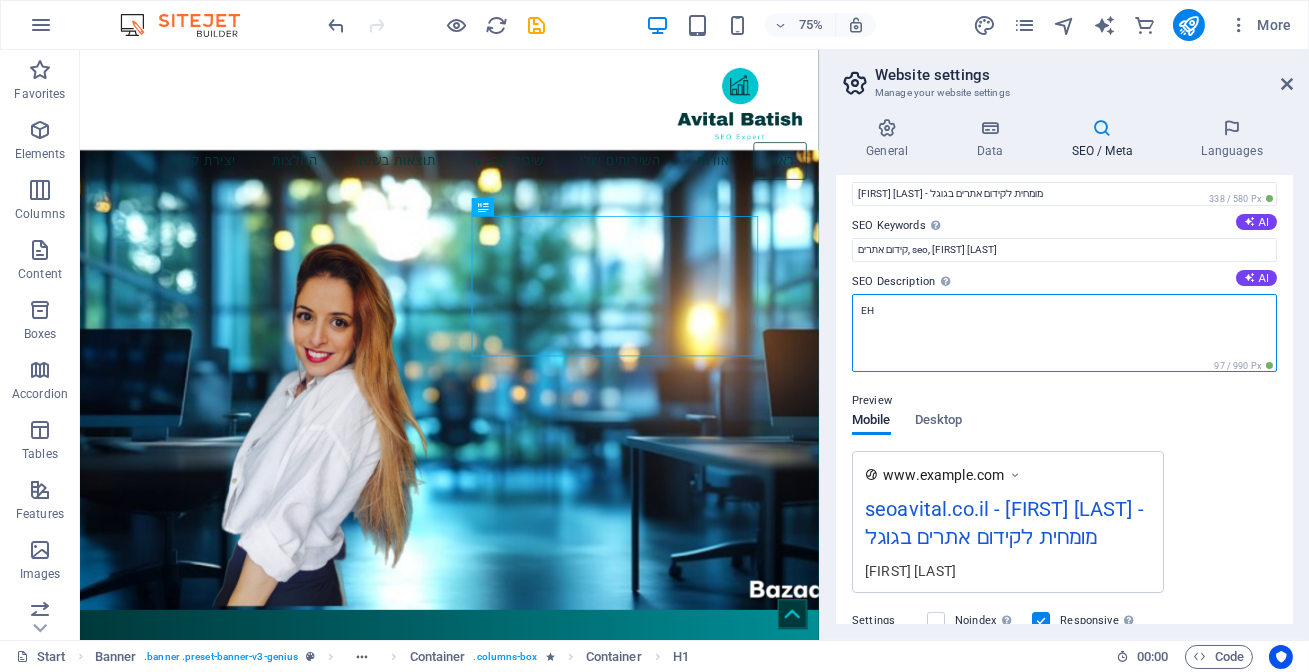 type on "E" 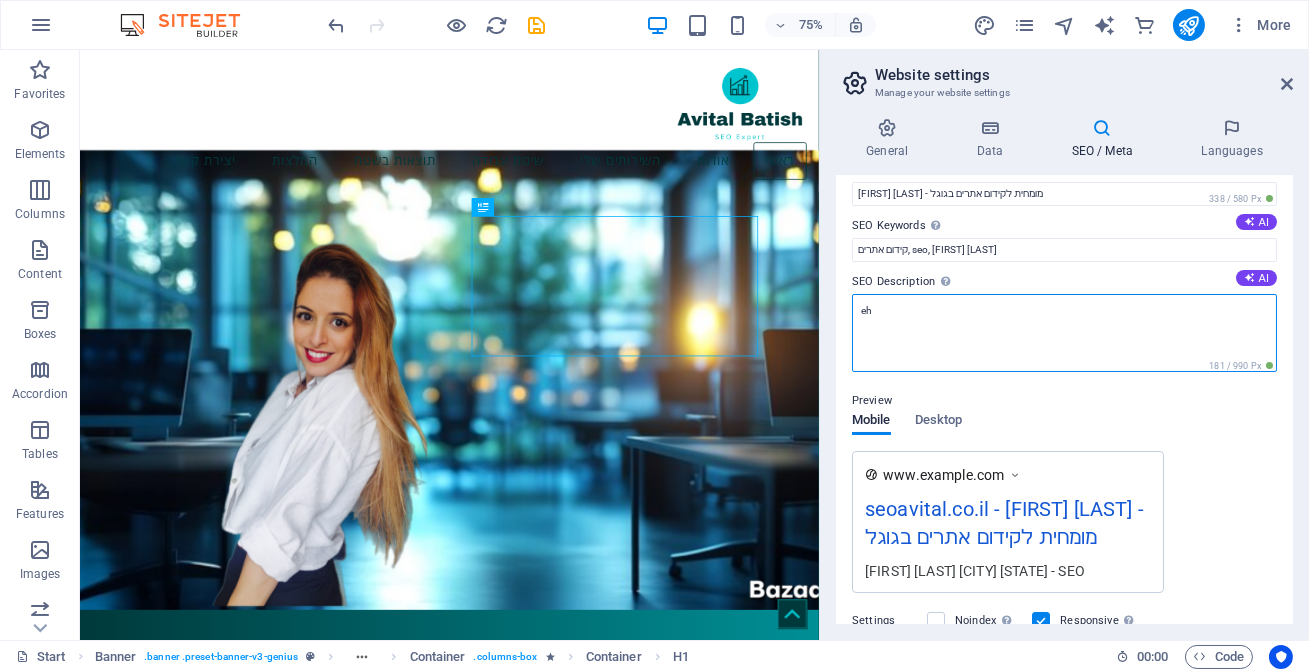 type on "e" 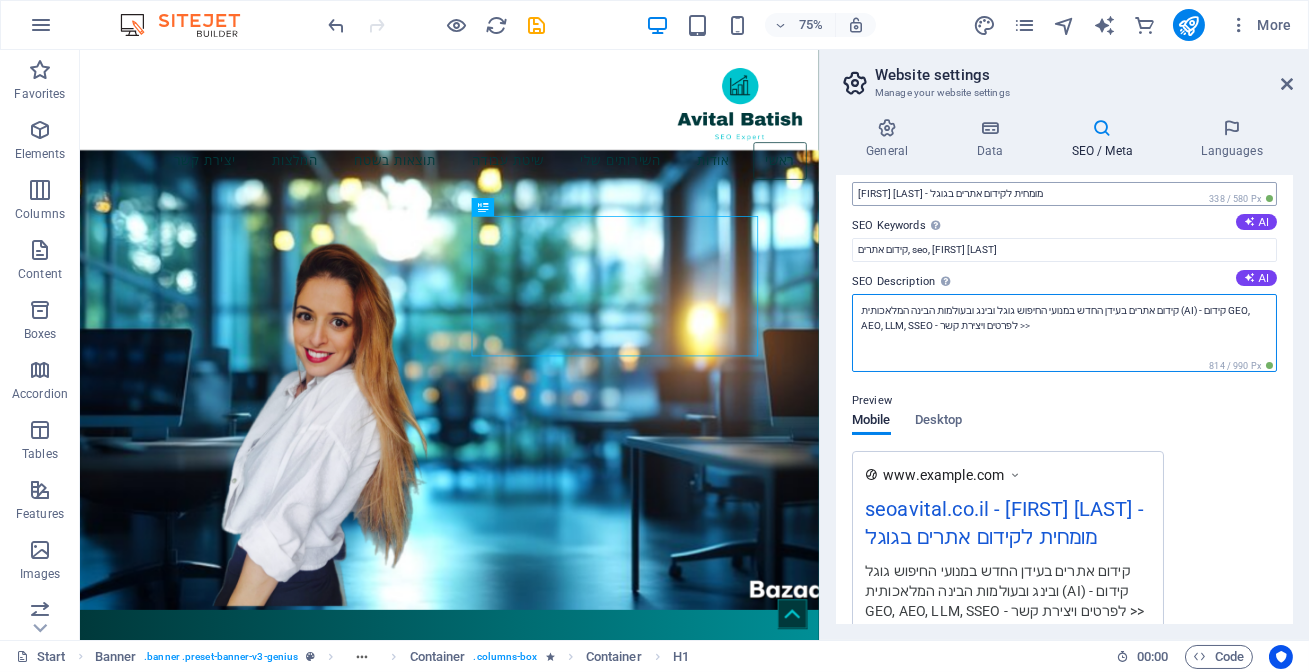 type on "קידום אתרים בעידן החדש במנועי החיפוש גוגל ובינג ובעולמות הבינה המלאכותית (AI) - קידום GEO, AEO, LLM, SSEO - לפרטים ויצירת קשר >>" 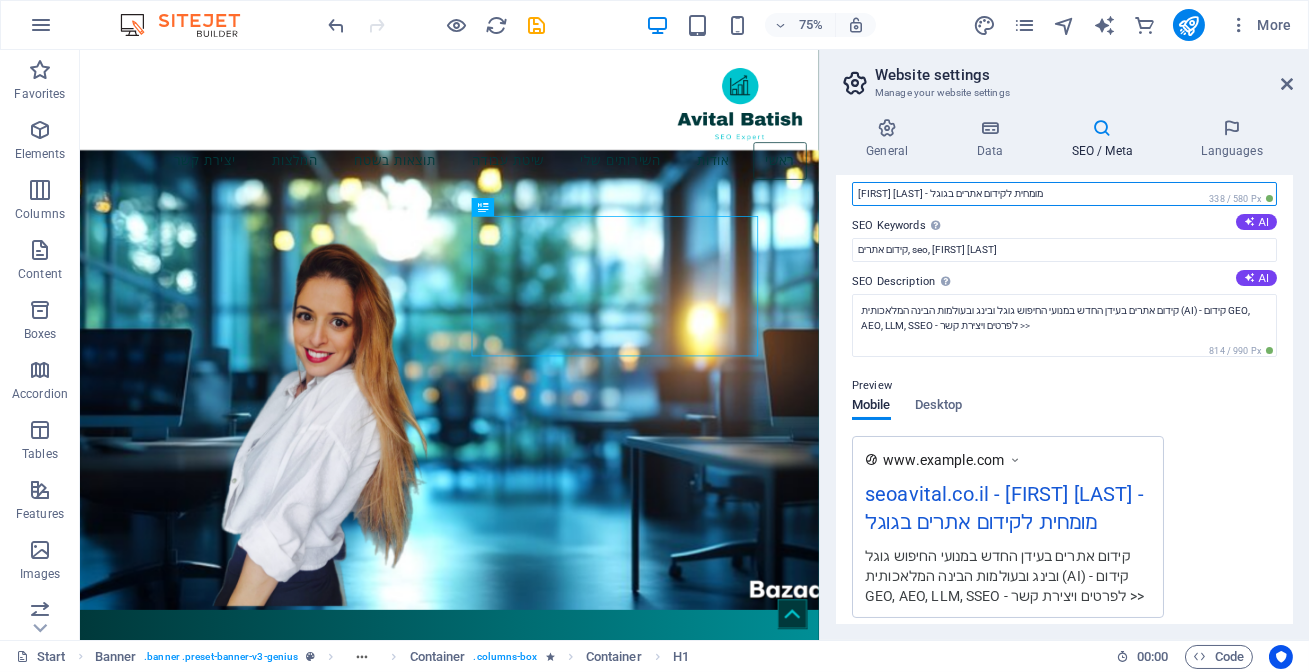 click on "[FIRST] [LAST] - מומחית לקידום אתרים בגוגל" at bounding box center [1064, 194] 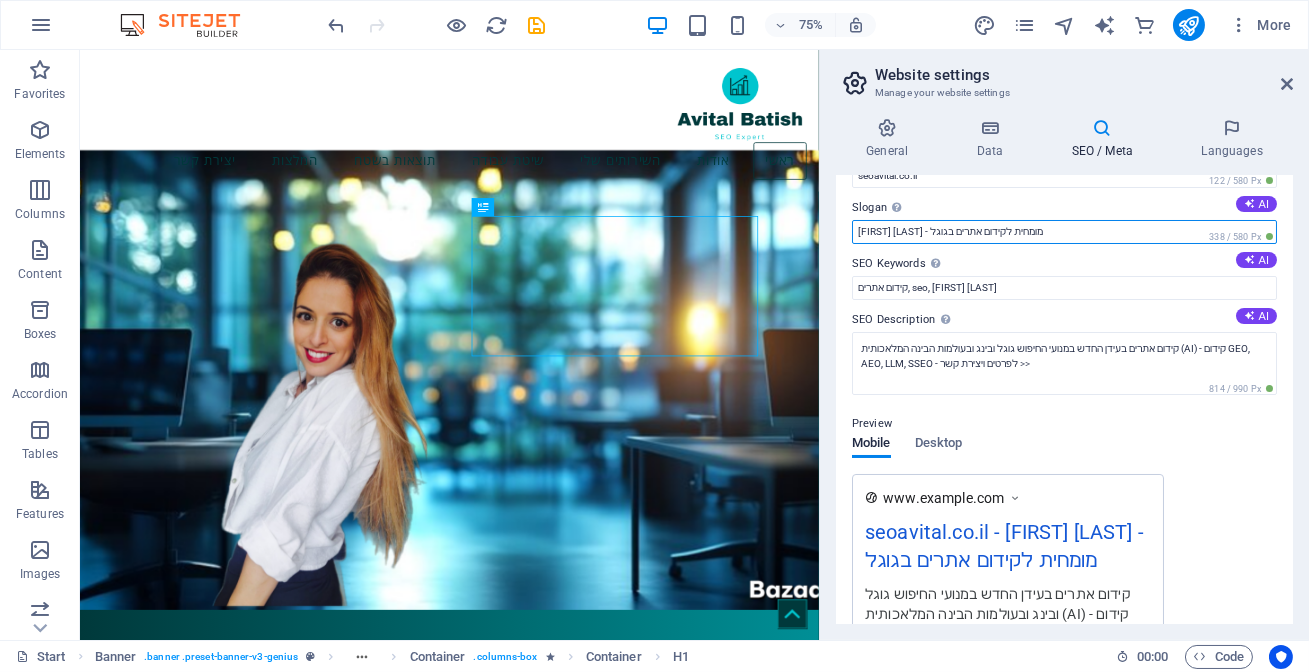 click on "SEO Title The title of your website - make it something that stands out in search engine results. AI seoavital.co.il 122 / 580 Px Slogan The slogan of your website. AI [FIRST] [LAST] - מומחית לקידום אתרים בגוגל 338 / 580 Px SEO Keywords Comma-separated list of keywords representing your website. AI קידום אתרים, seo, [FIRST] [LAST] SEO Description Describe the contents of your website - this is crucial for search engines and SEO! AI קידום אתרים בעידן החדש במנועי החיפוש גוגל ובינג ובעולמות הבינה המלאכותית (AI) - קידום GEO, AEO, LLM, SSEO - לפרטים ויצירת קשר >> 814 / 990 Px Preview Mobile Desktop www.example.com seoavital.co.il - [FIRST] [LAST] - מומחית לקידום אתרים בגוגל Settings Noindex Instruct search engines to exclude this website from search results. Responsive Determine whether the website should be responsive based on screen resolution. Meta tags" at bounding box center [1064, 400] 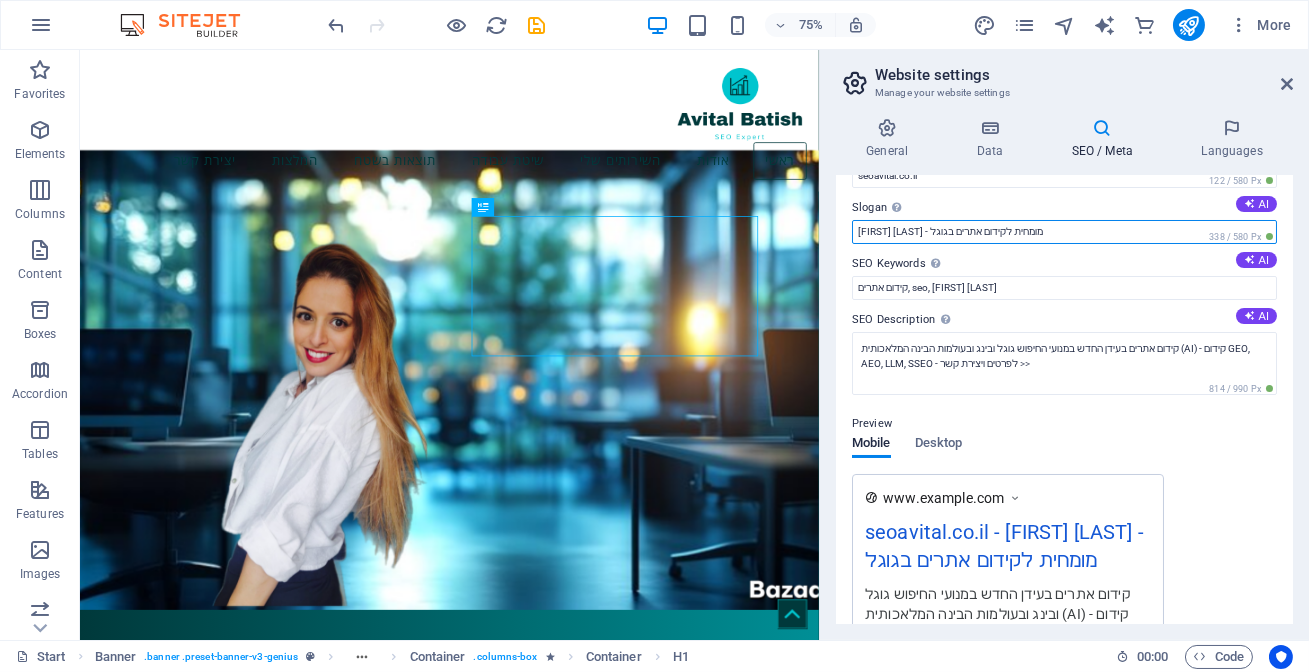 click on "[FIRST] [LAST] - מומחית לקידום אתרים בגוגל" at bounding box center (1064, 232) 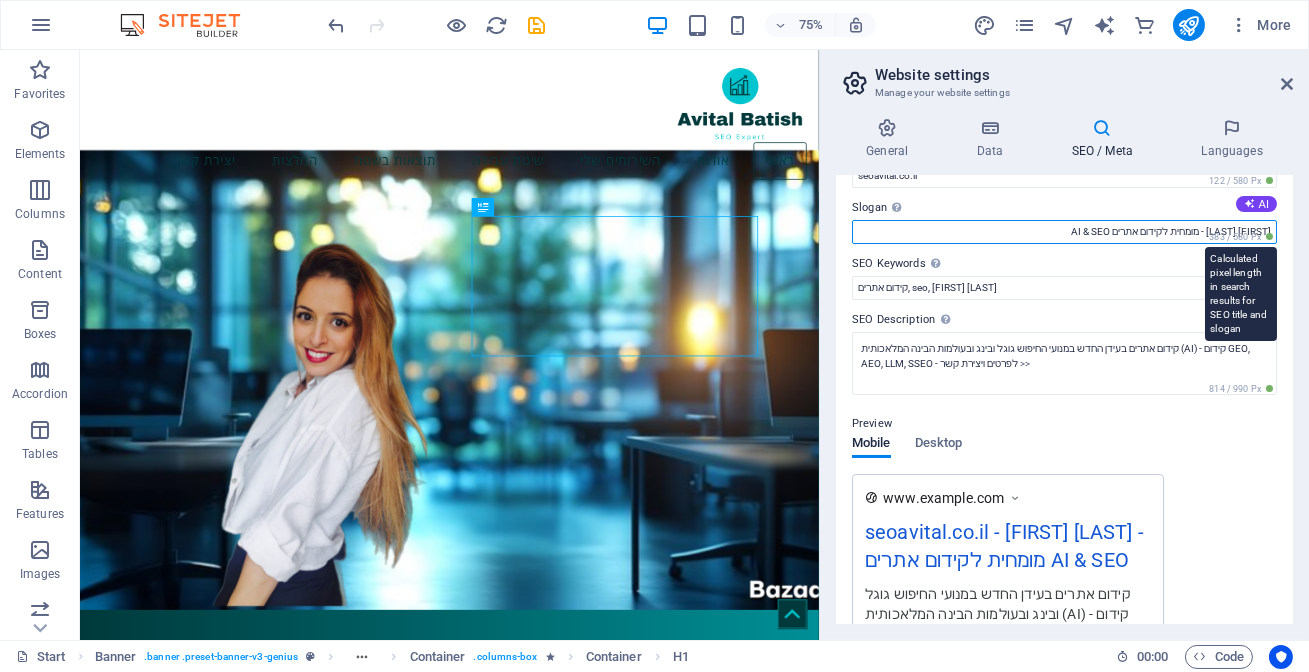 drag, startPoint x: 1210, startPoint y: 226, endPoint x: 1270, endPoint y: 233, distance: 60.40695 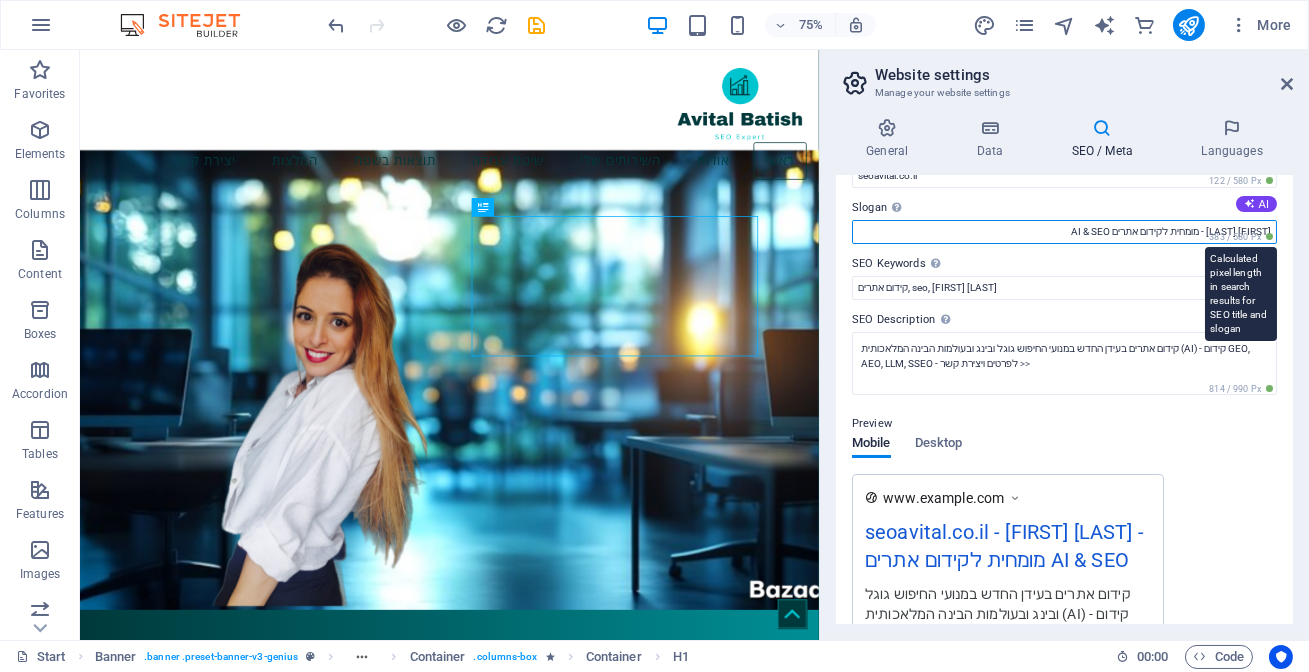 click on "Slogan The slogan of your website. AI [FIRST] [LAST] - מומחית לקידום אתרים AI & SEO 383 / 580 Px" at bounding box center (1064, 220) 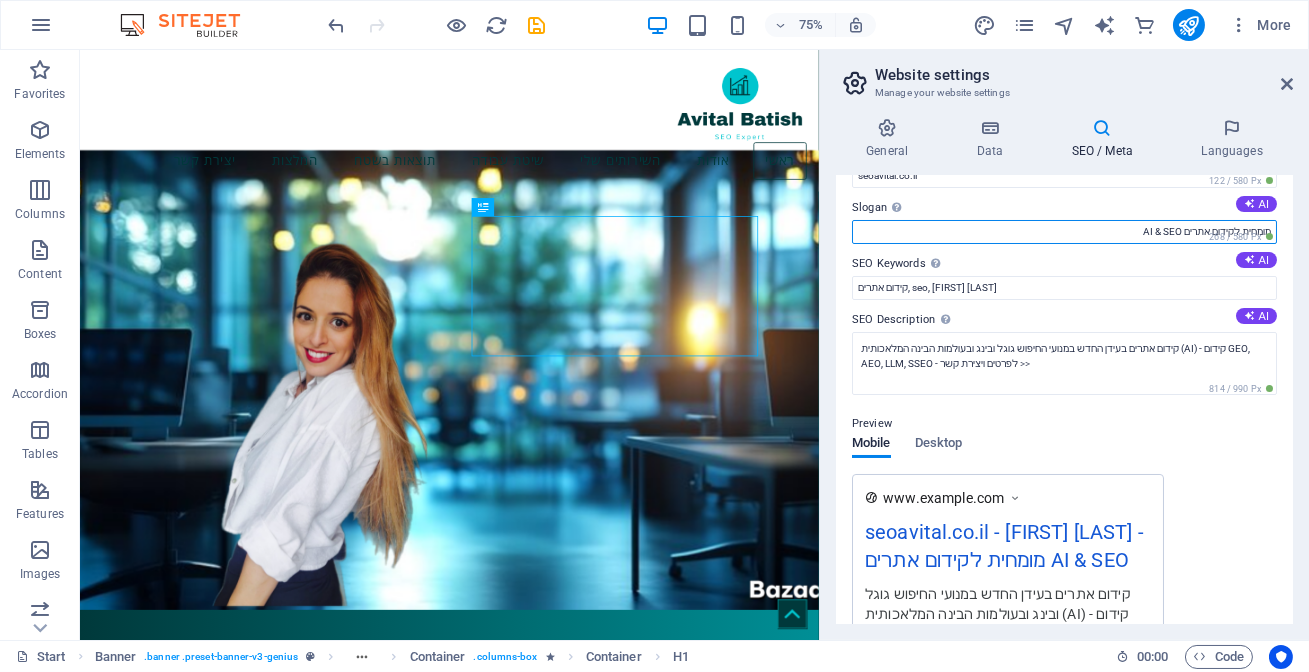 click on "מומחית לקידום אתרים AI & SEO" at bounding box center (1064, 232) 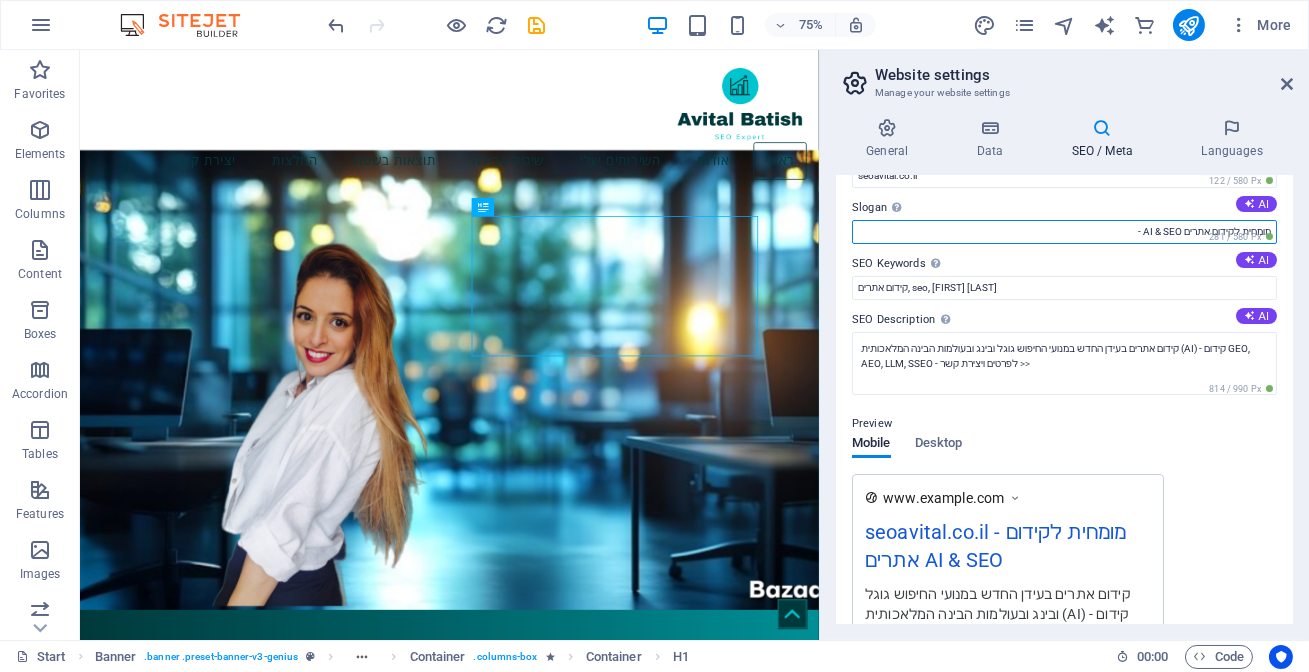 paste on "[FIRST] [LAST] -" 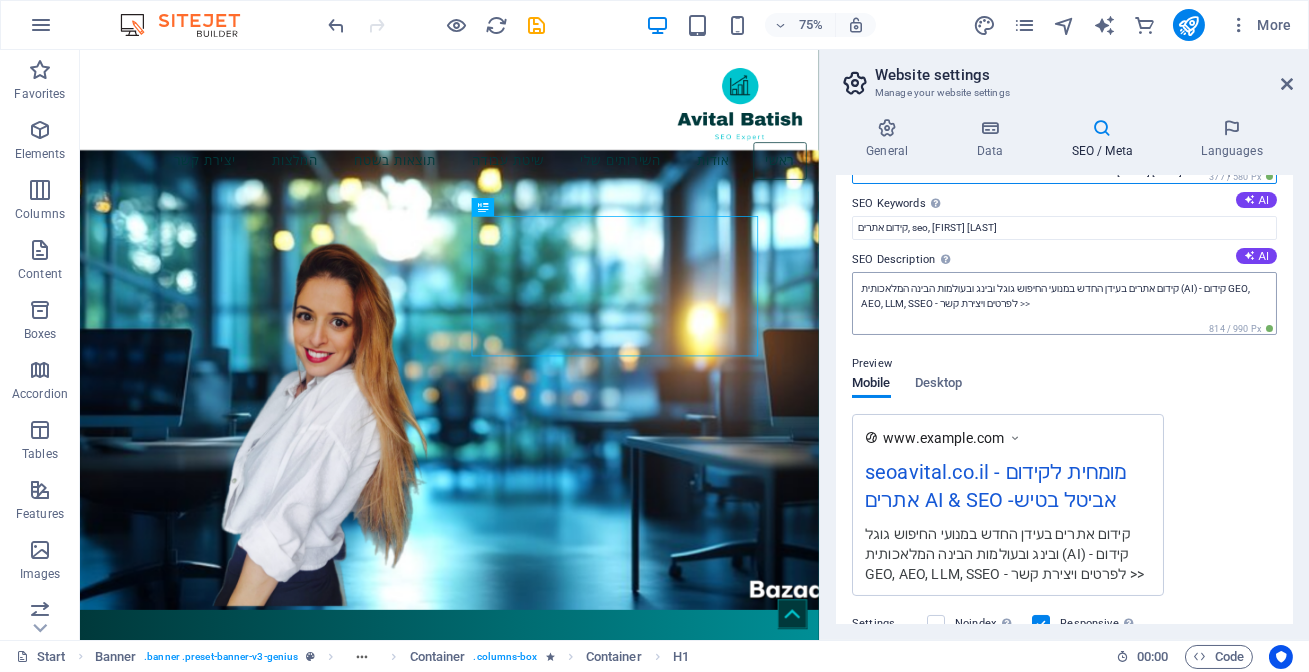 scroll, scrollTop: 143, scrollLeft: 0, axis: vertical 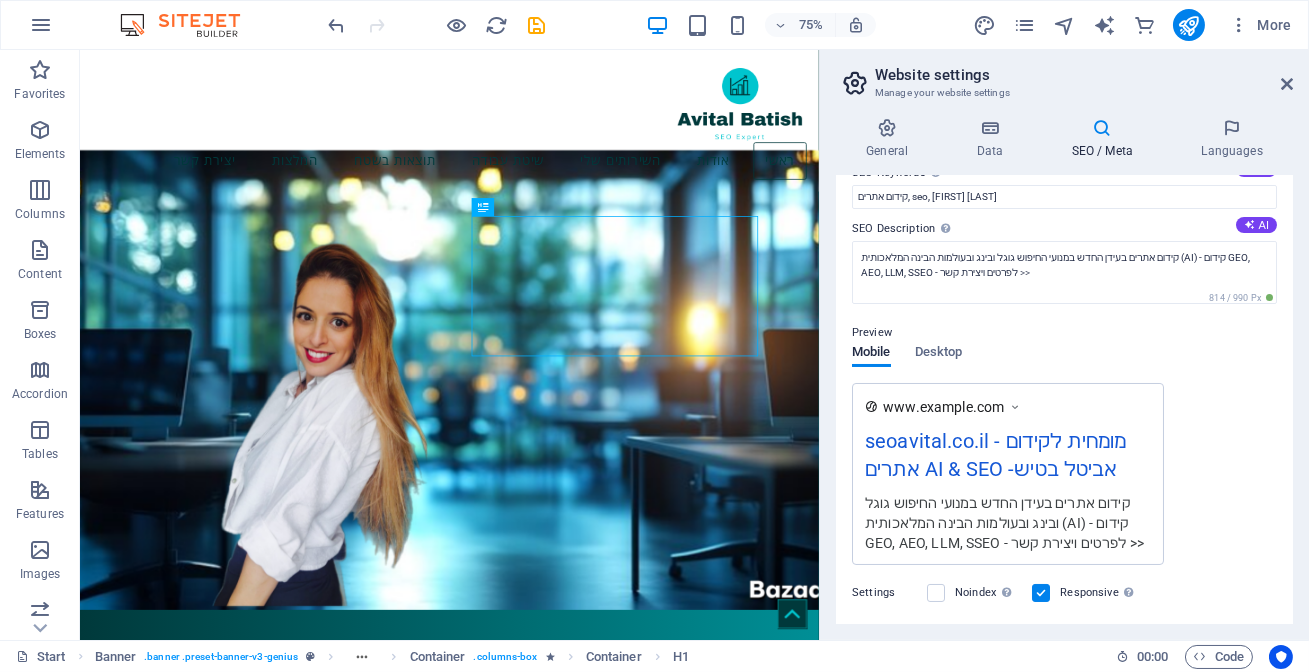 type on "מומחית לקידום אתרים AI & SEO -[FIRST] [LAST]" 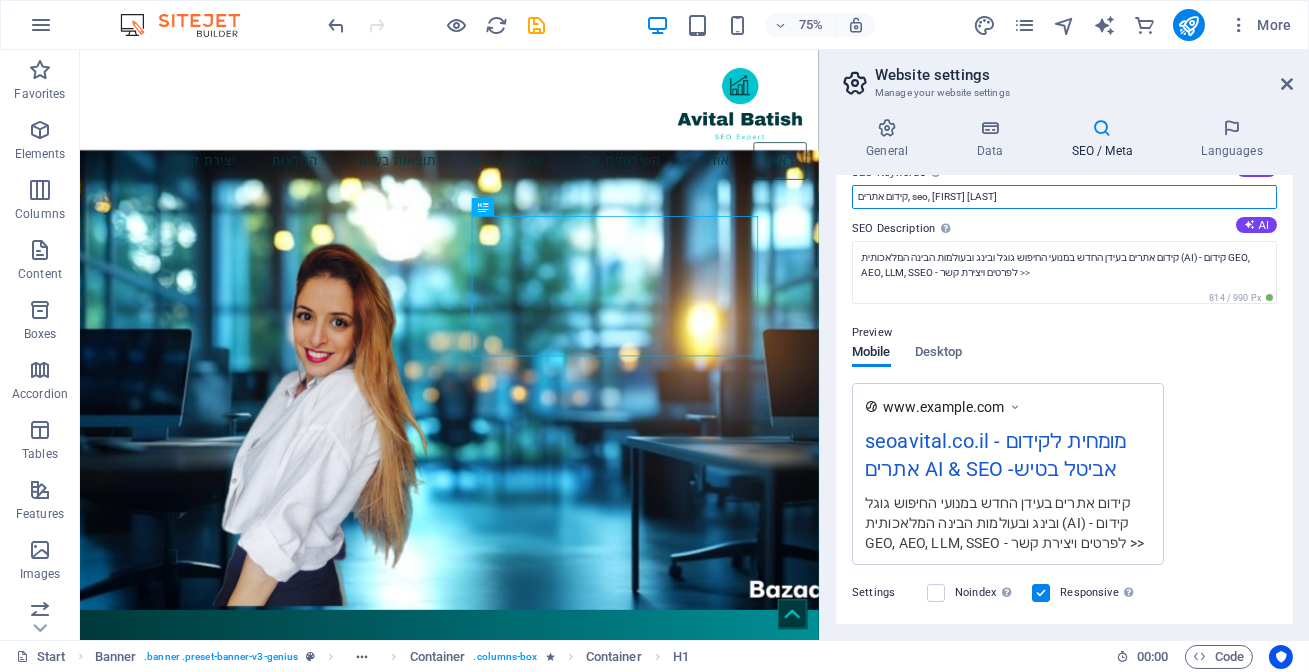 click on "קידום אתרים, seo, [FIRST] [LAST]" at bounding box center [1064, 197] 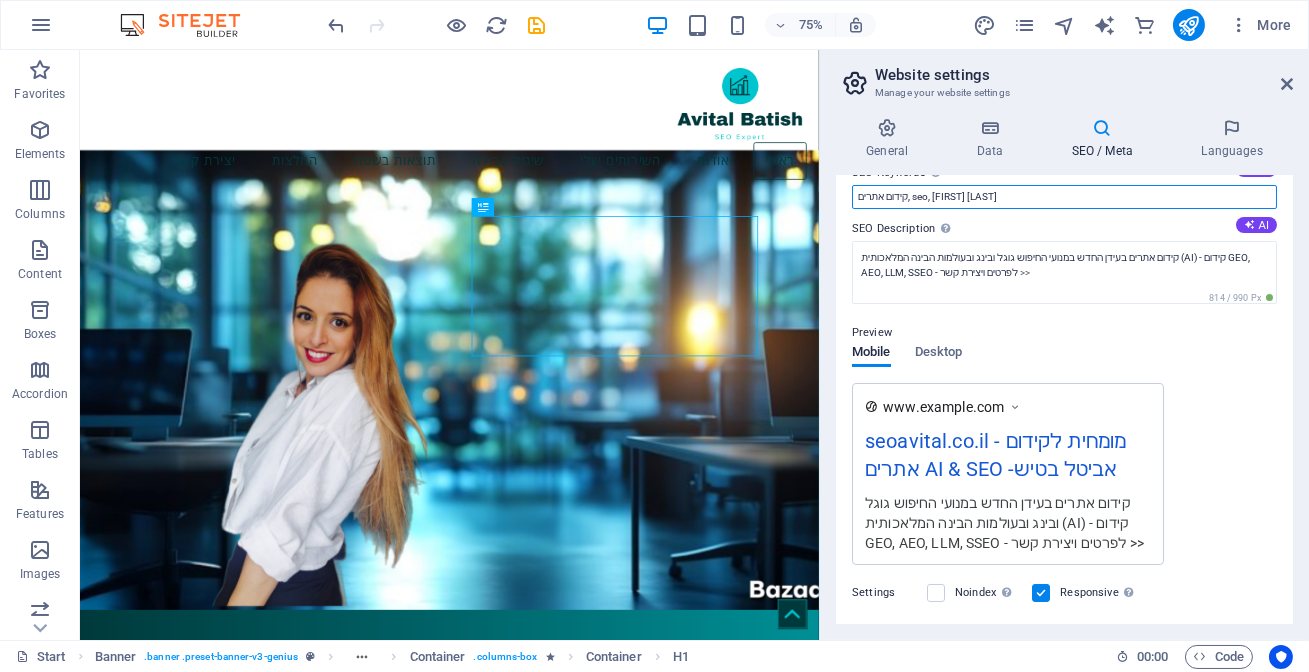 click on "קידום אתרים, seo, [FIRST] [LAST]" at bounding box center (1064, 197) 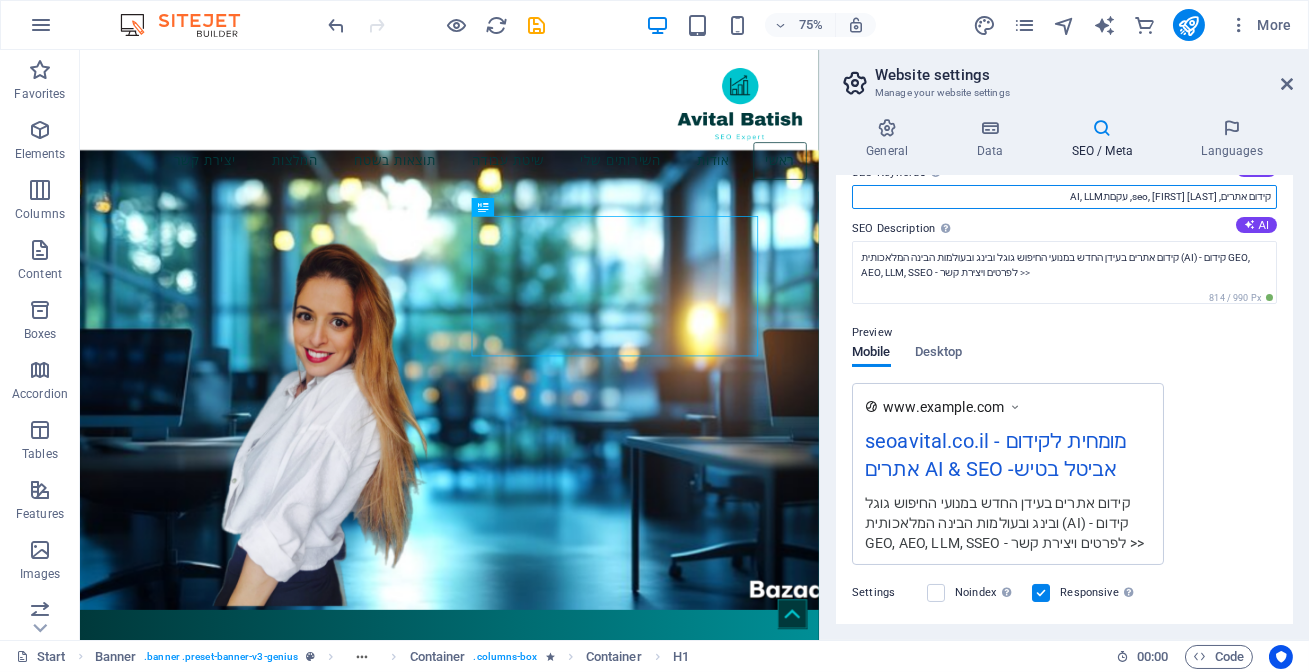 drag, startPoint x: 1118, startPoint y: 194, endPoint x: 1140, endPoint y: 194, distance: 22 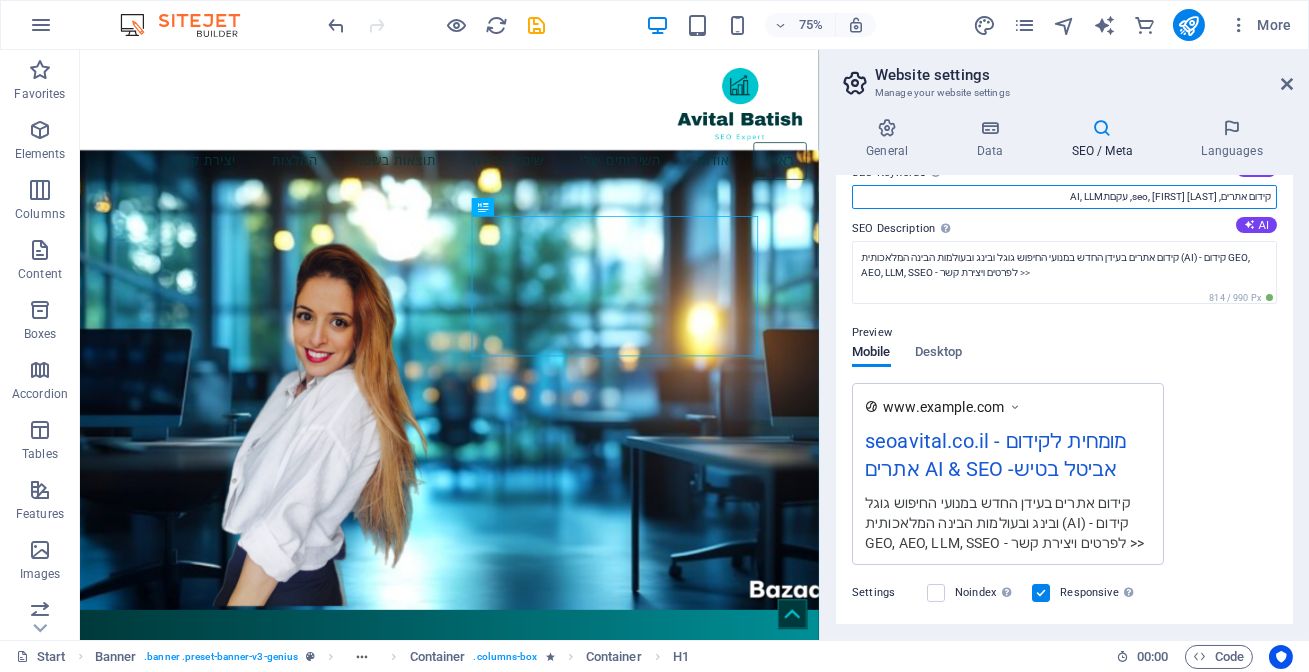 click on "קידום אתרים, seo, [FIRST] [LAST], עקםתAI, LLM" at bounding box center (1064, 197) 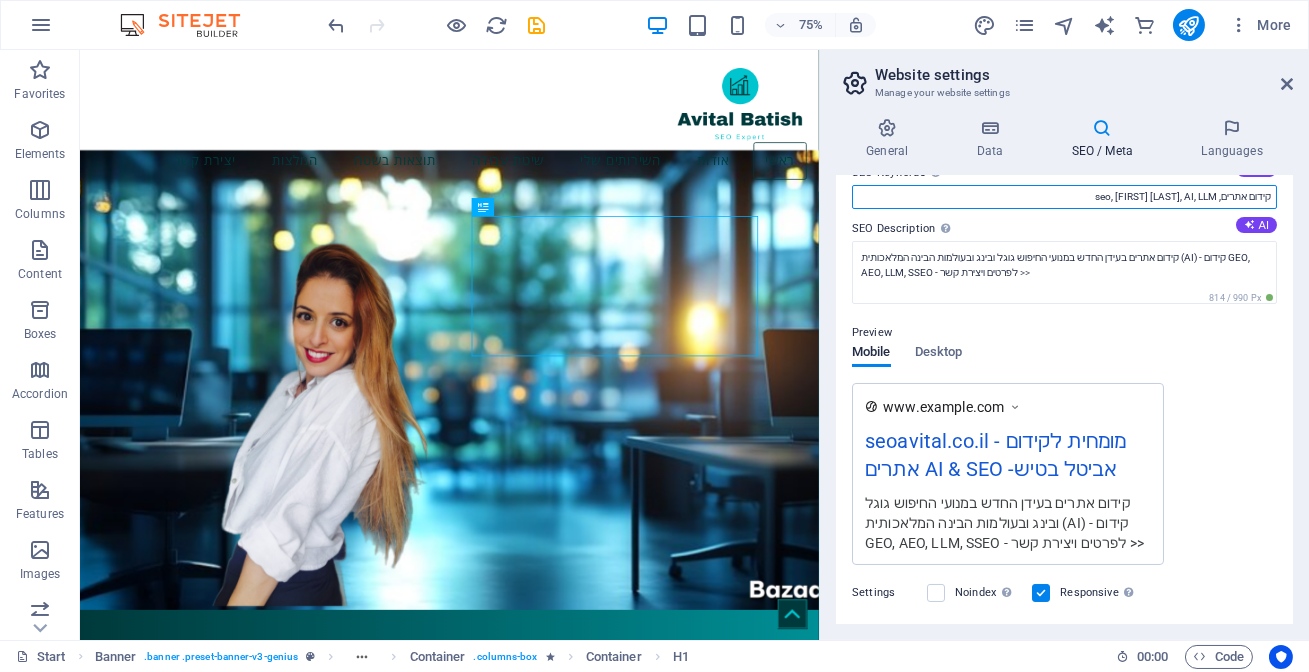 click on "קידום אתרים, seo, [FIRST] [LAST], AI, LLM" at bounding box center (1064, 197) 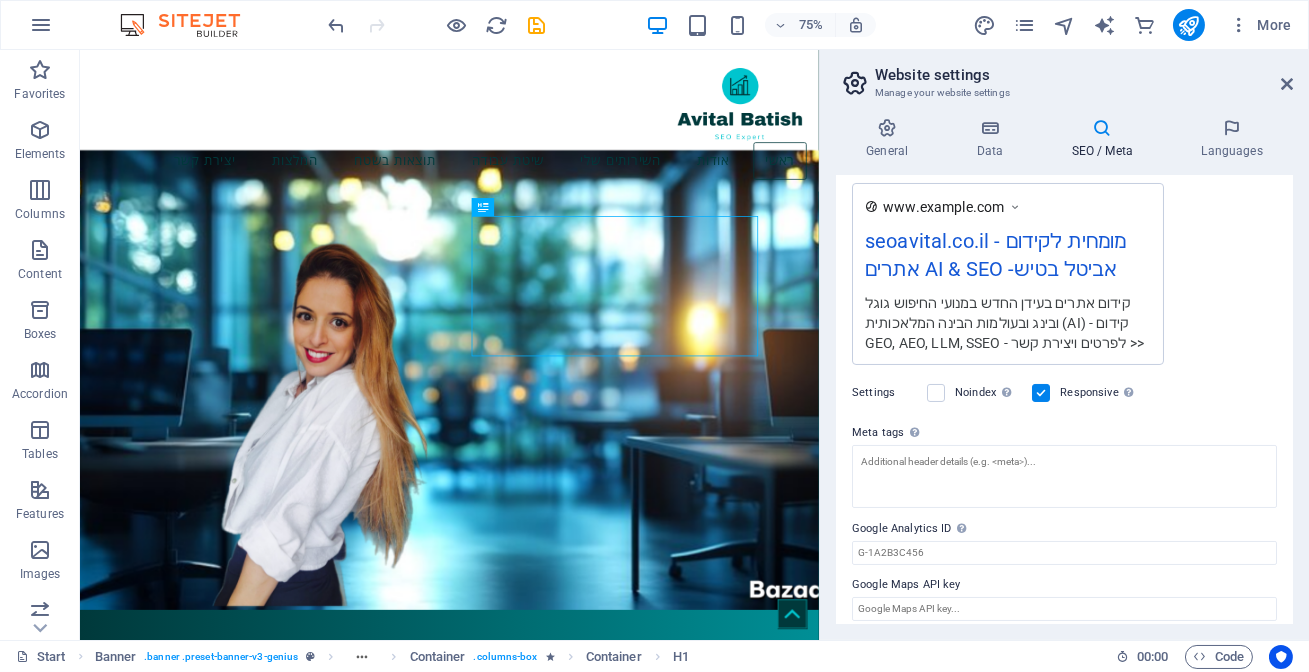 scroll, scrollTop: 355, scrollLeft: 0, axis: vertical 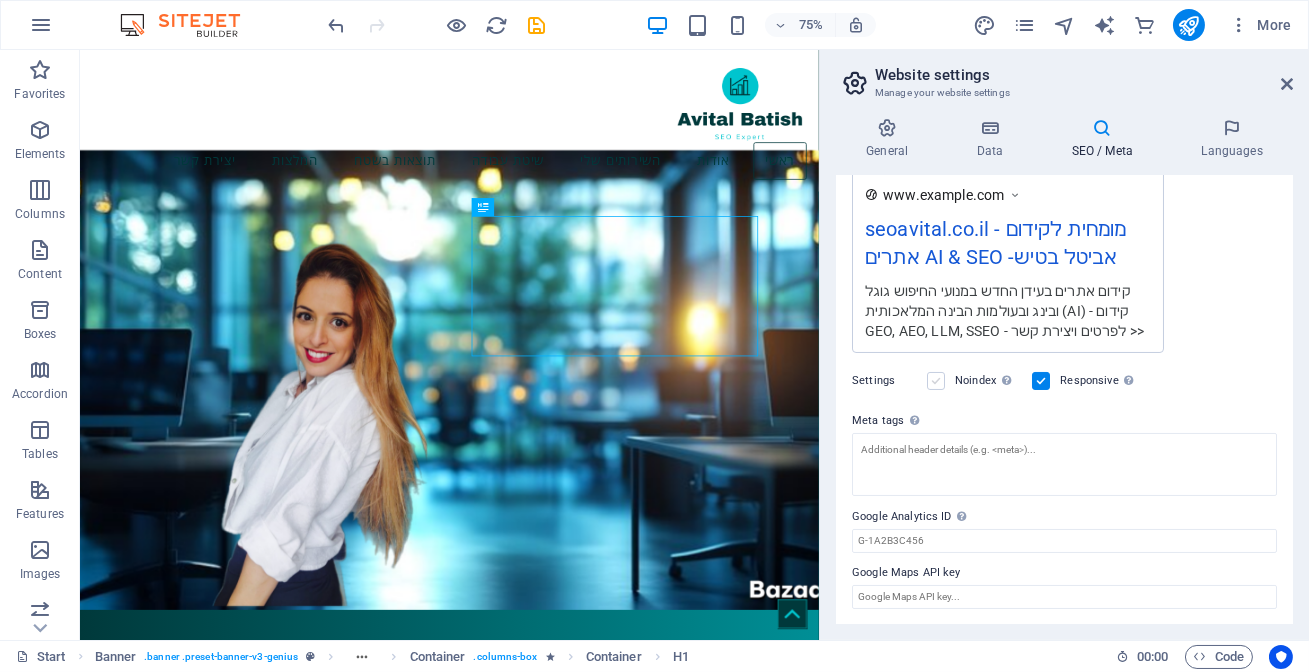 type on "קידום אתרים, seo, [FIRST] [LAST], AI, LLM, GEO" 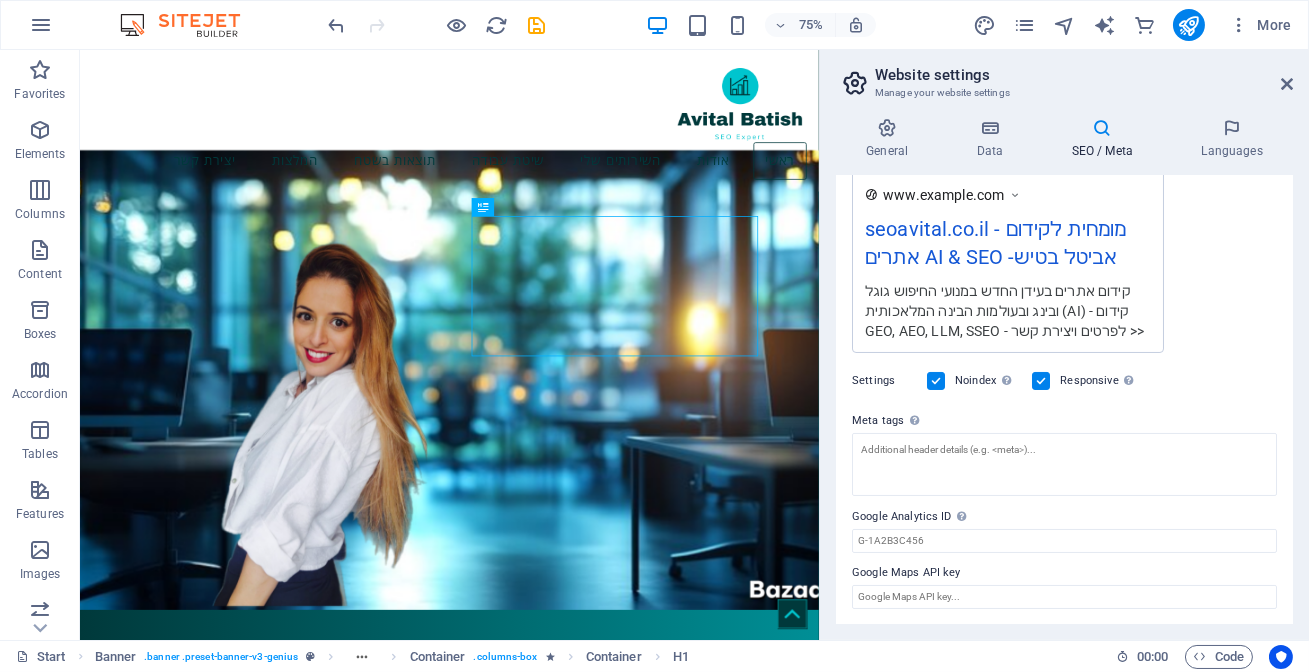 click at bounding box center (936, 381) 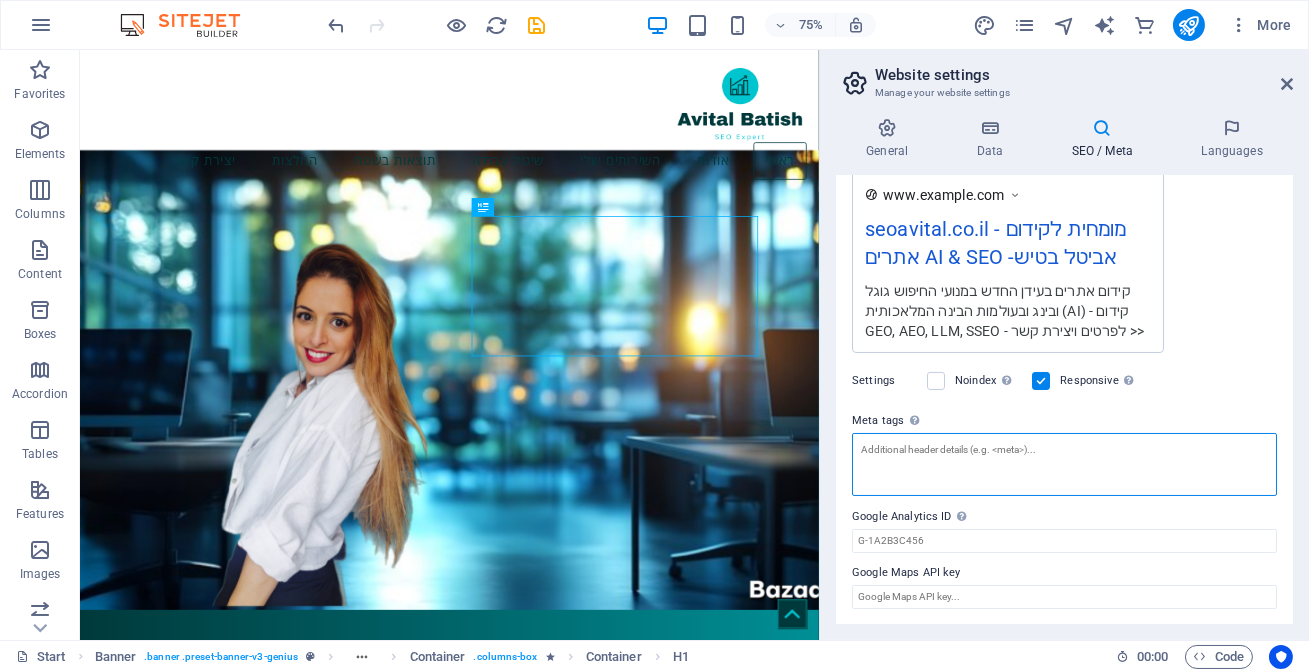 click on "Meta tags Enter HTML code here that will be placed inside the  tags of your website. Please note that your website may not function if you include code with errors." at bounding box center [1064, 464] 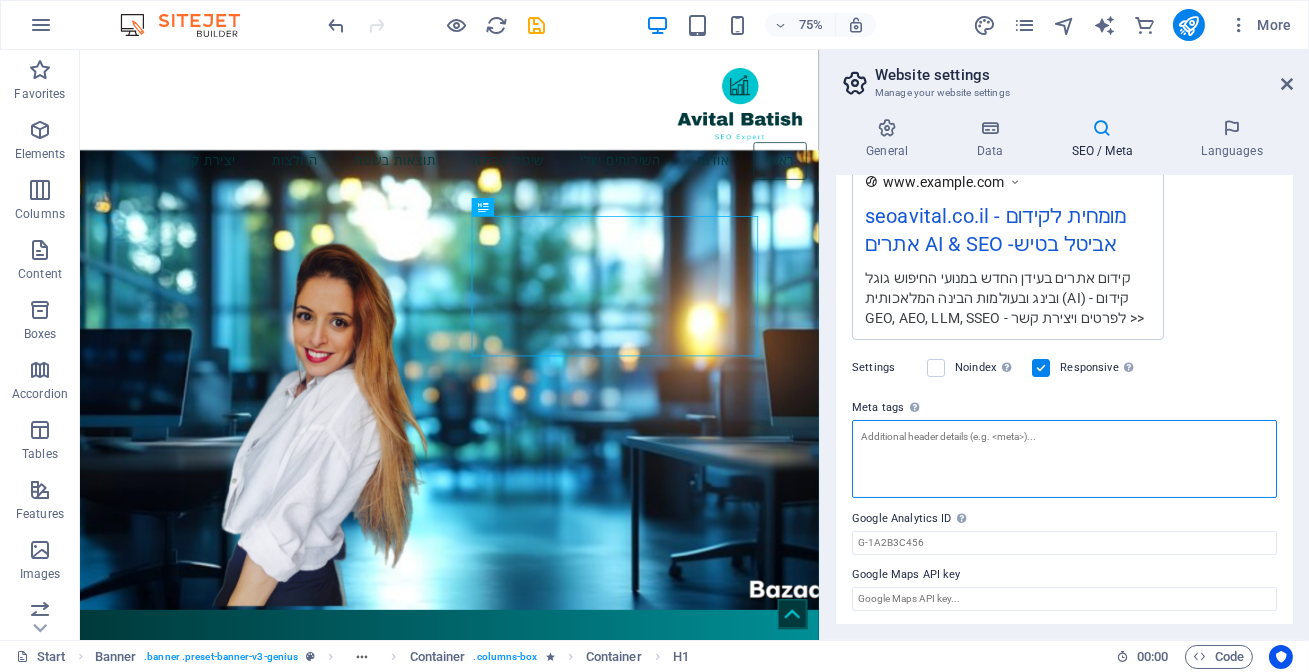 scroll, scrollTop: 370, scrollLeft: 0, axis: vertical 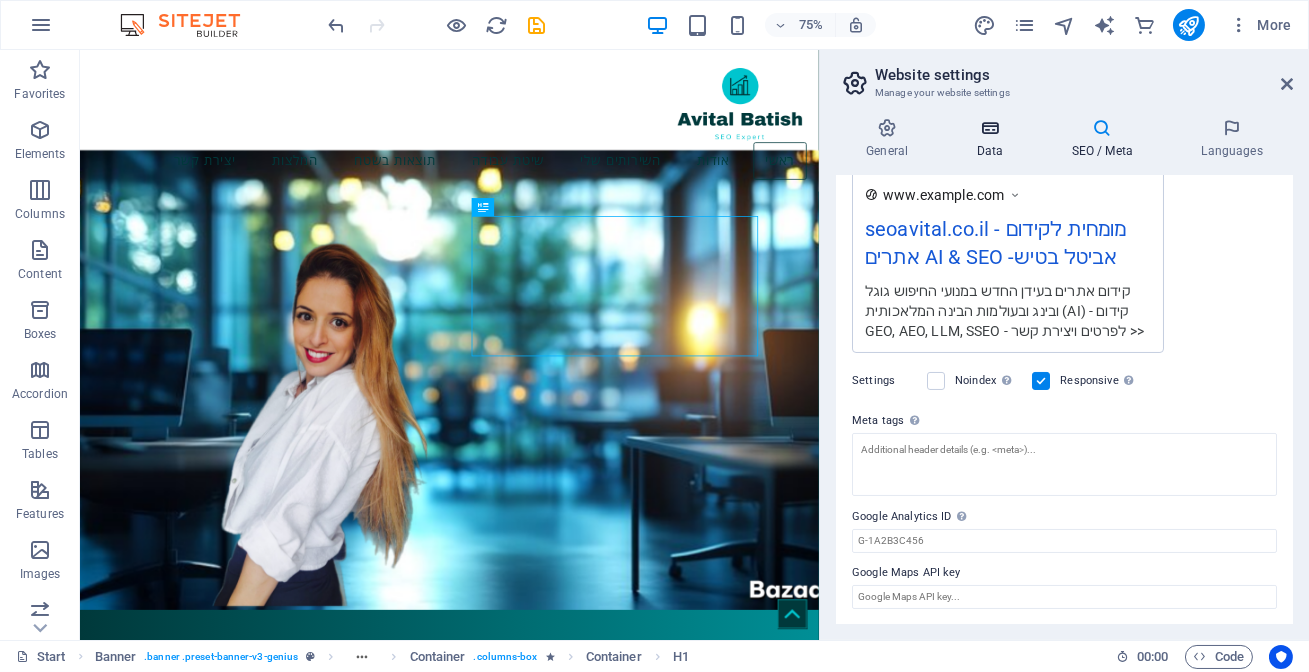 click on "Data" at bounding box center (993, 139) 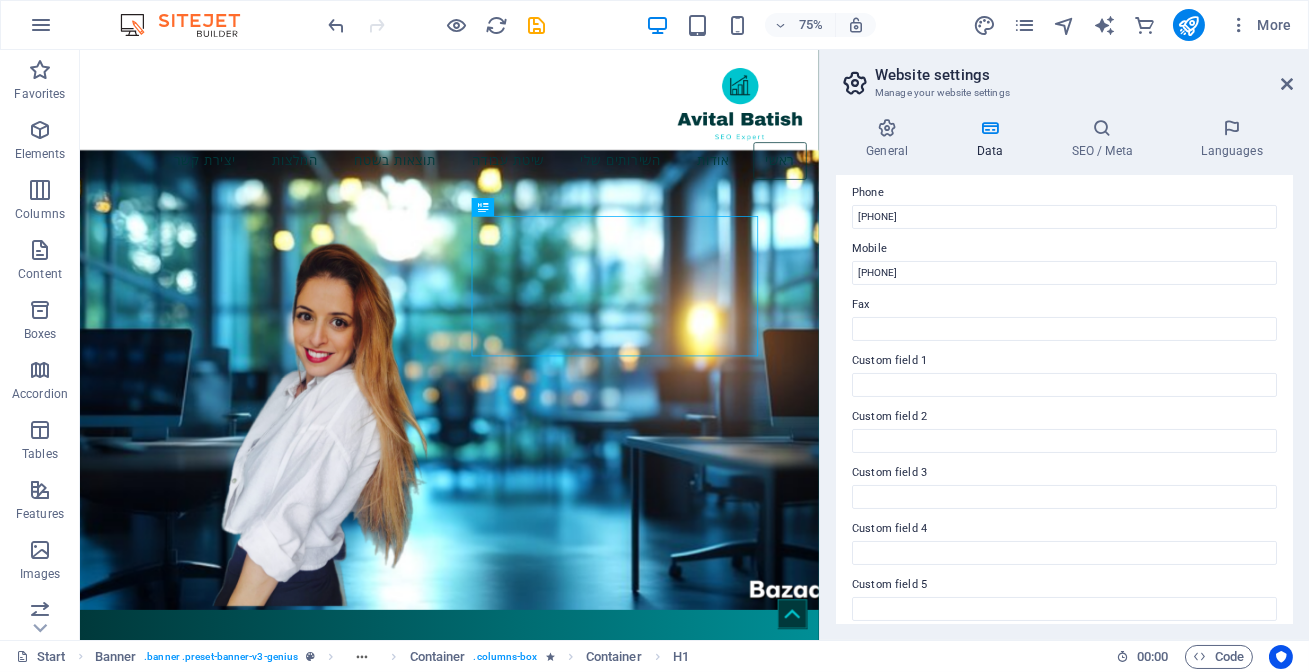 scroll, scrollTop: 512, scrollLeft: 0, axis: vertical 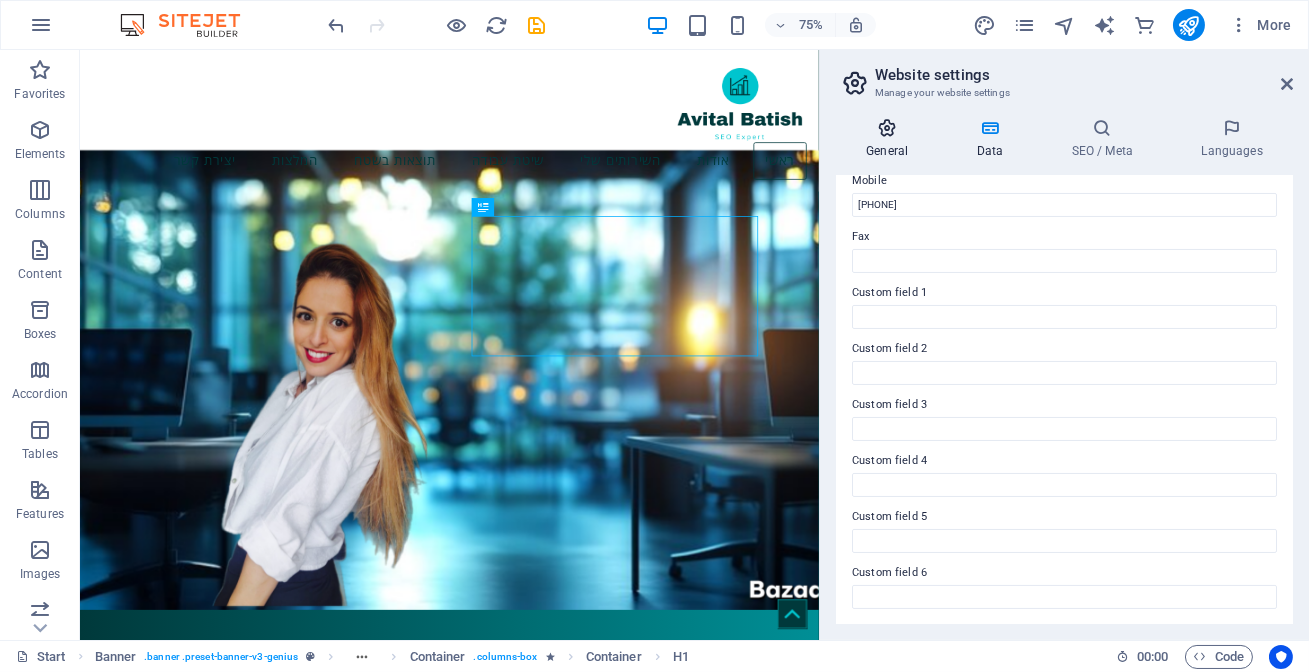click at bounding box center (887, 128) 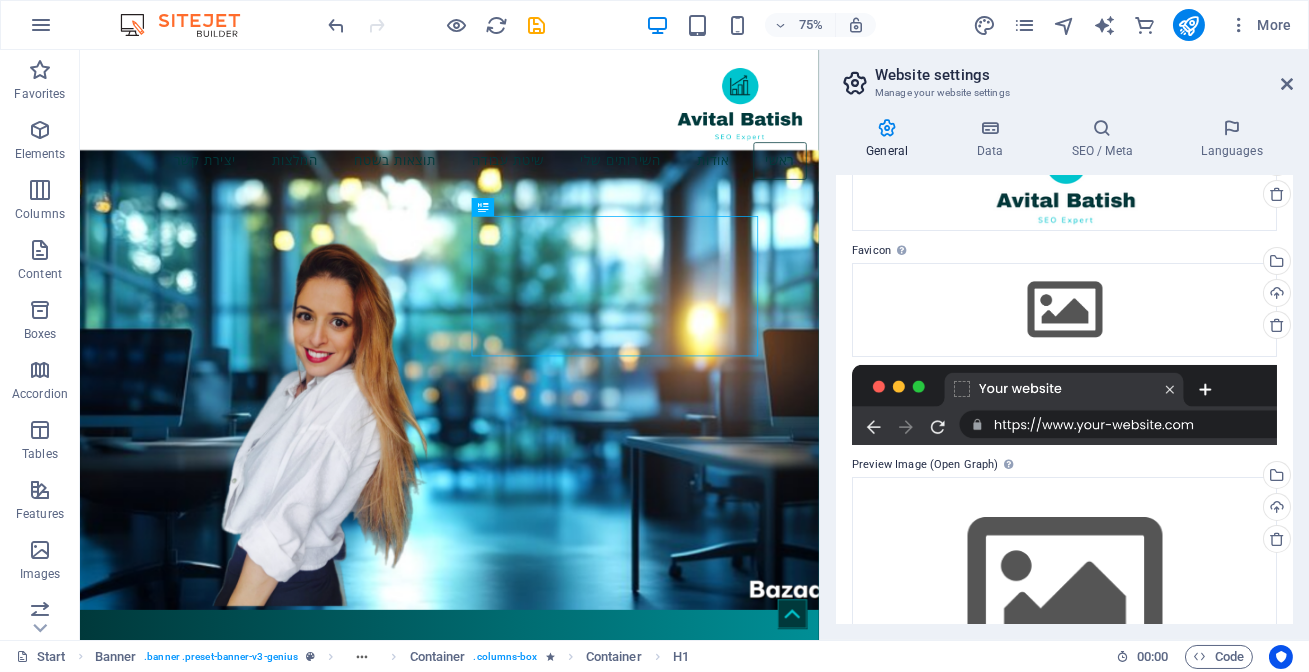 scroll, scrollTop: 0, scrollLeft: 0, axis: both 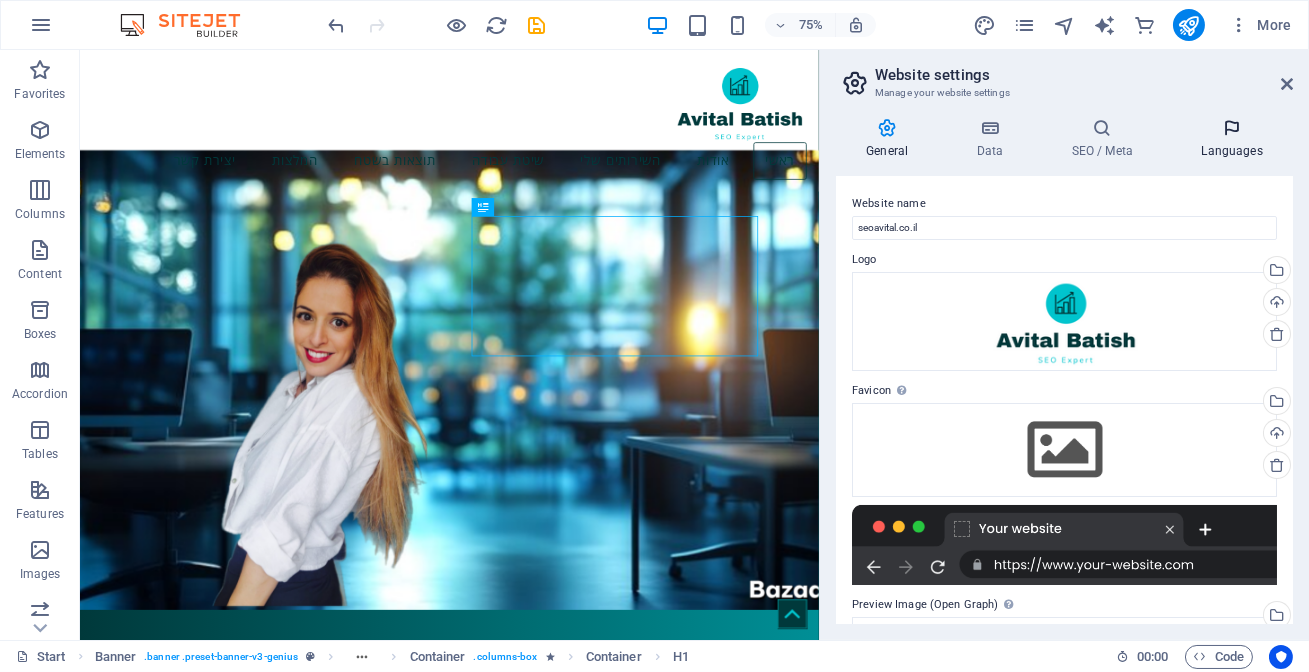 click on "Languages" at bounding box center [1232, 139] 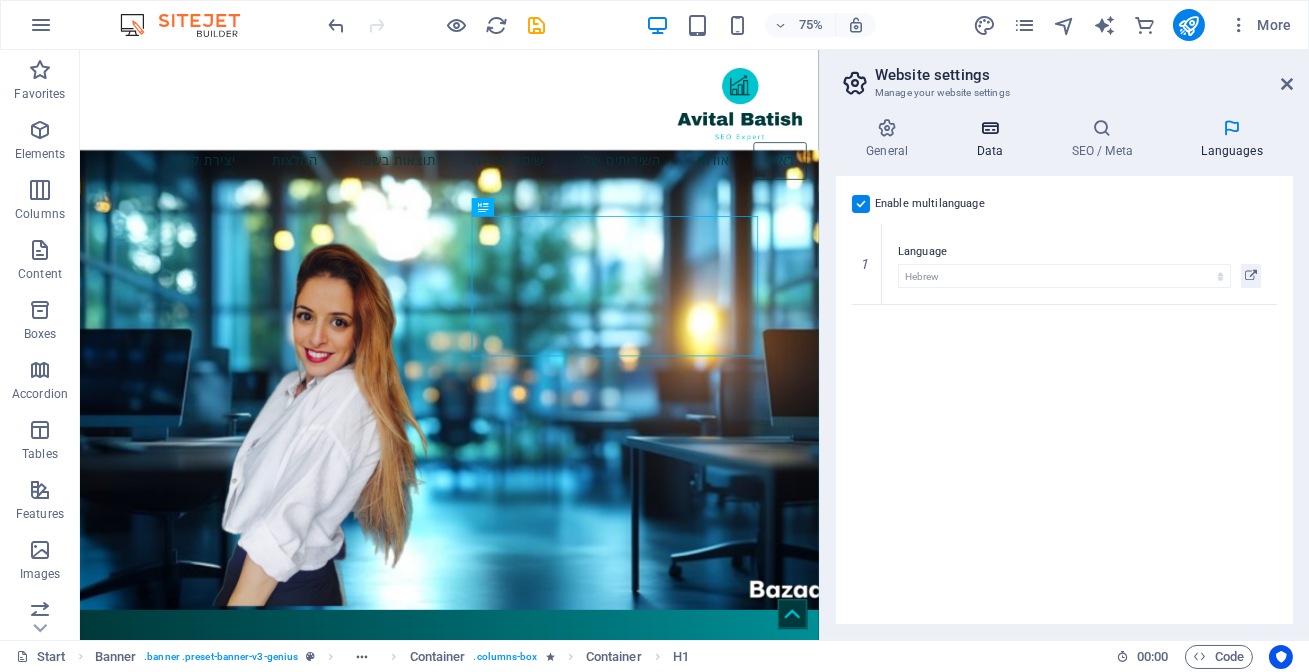 click on "Data" at bounding box center (993, 139) 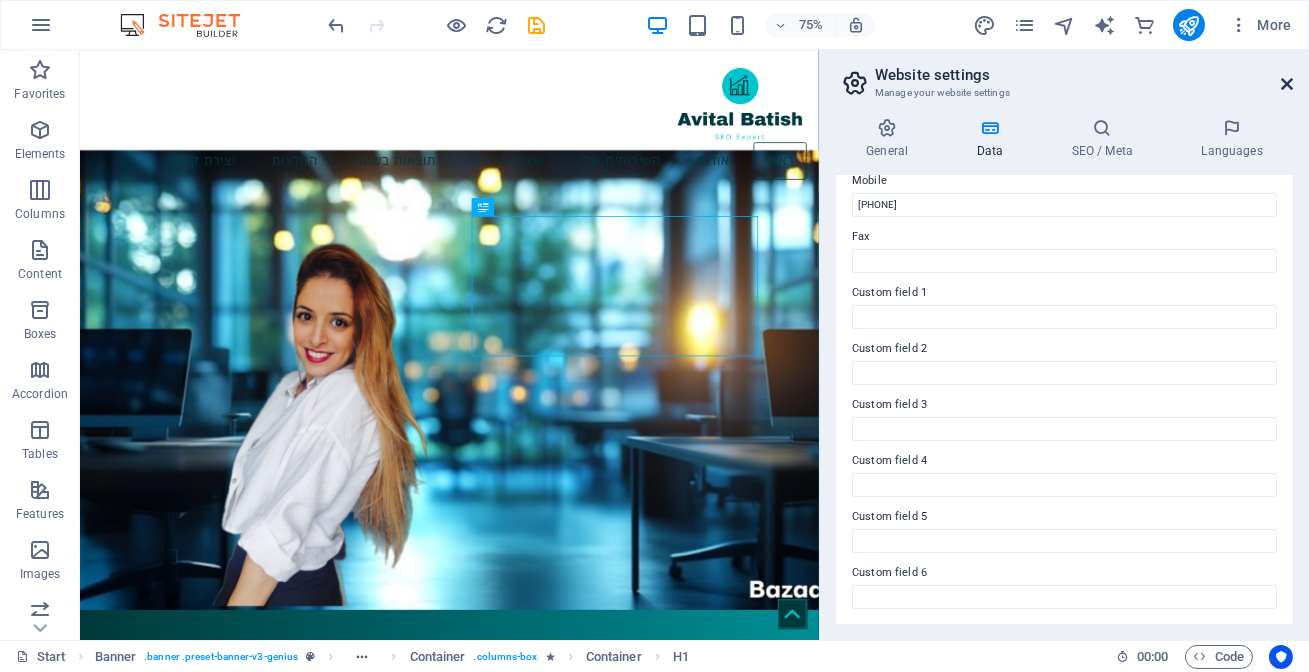 click at bounding box center [1287, 84] 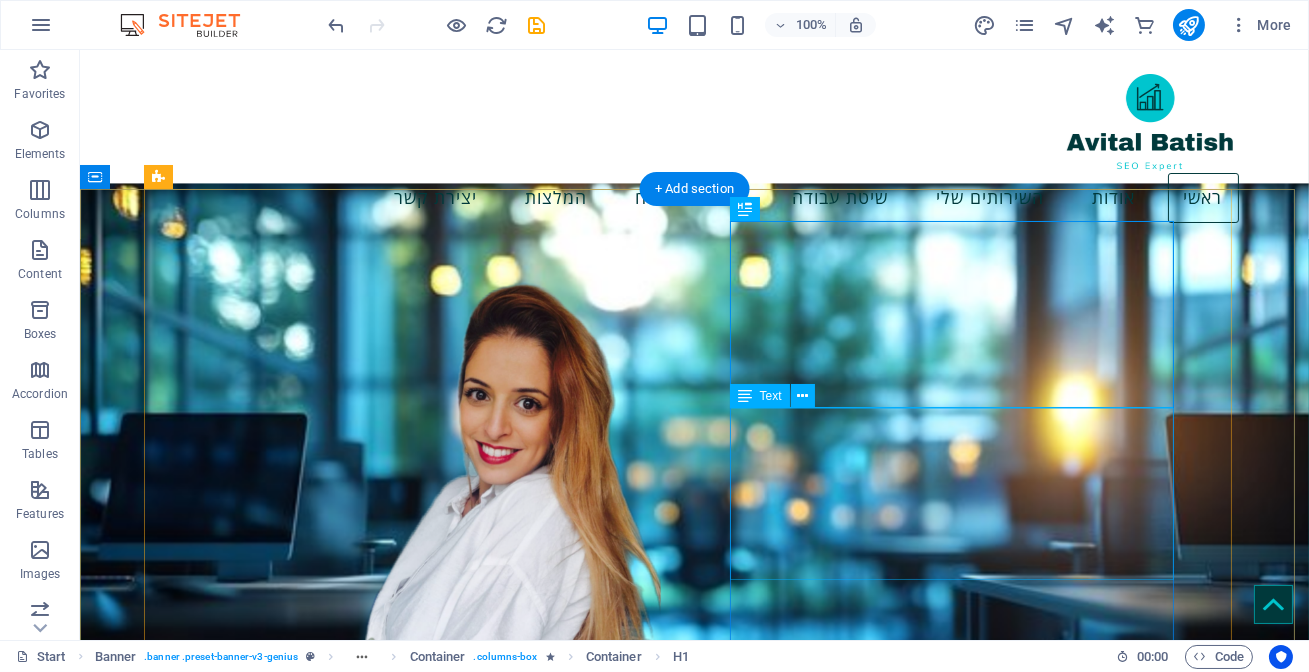 click on "AI Search & LLM SEO מותאם אישית להצלחת האתר שלך" at bounding box center [405, 1338] 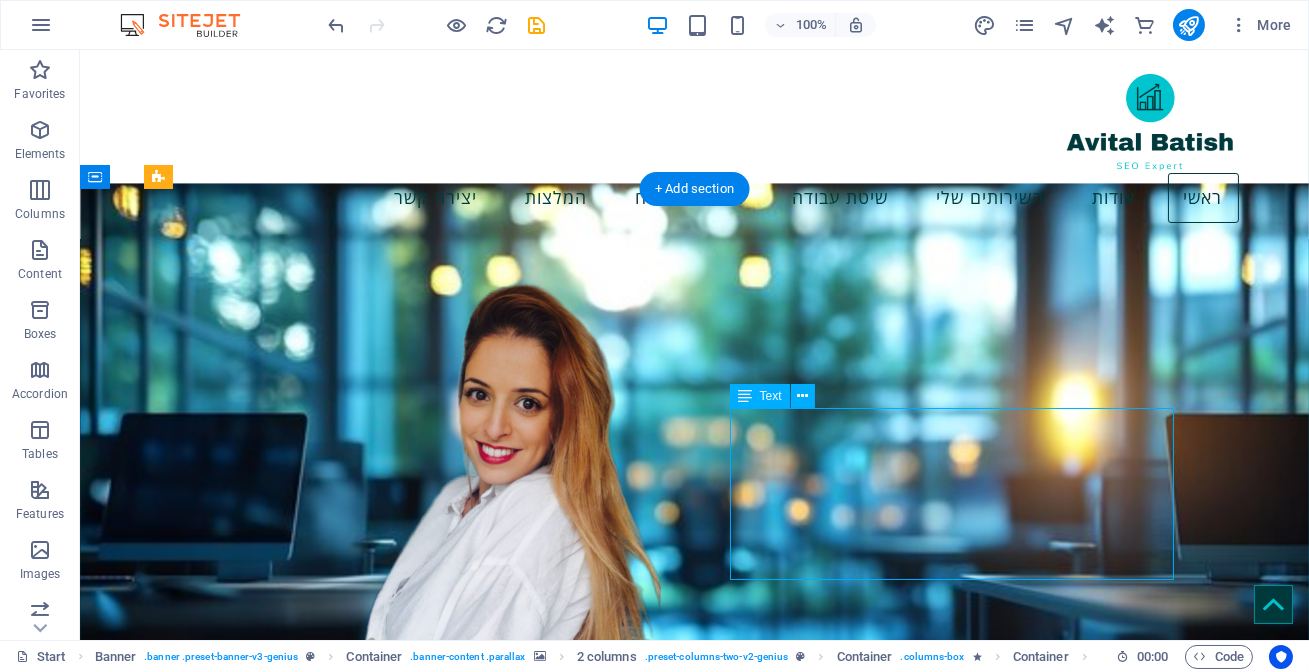 click on "AI Search & LLM SEO מותאם אישית להצלחת האתר שלך" at bounding box center [405, 1338] 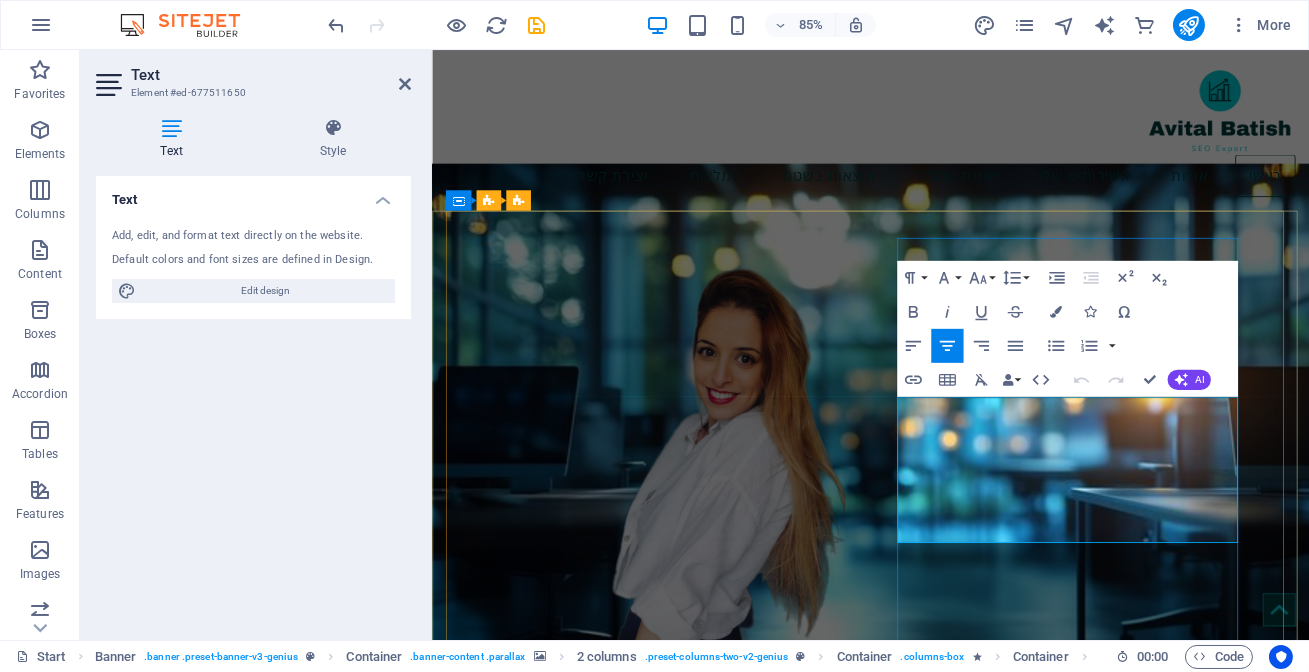 click on "AI Search & LLM SEO" at bounding box center [683, 1316] 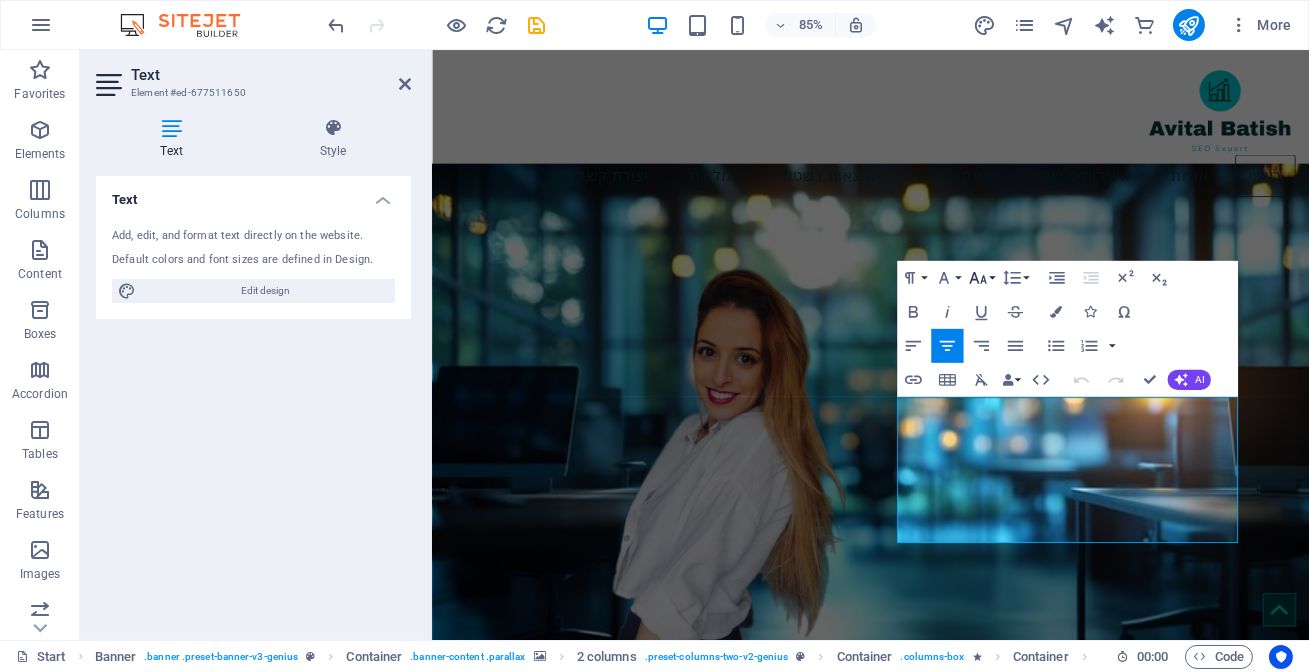 click 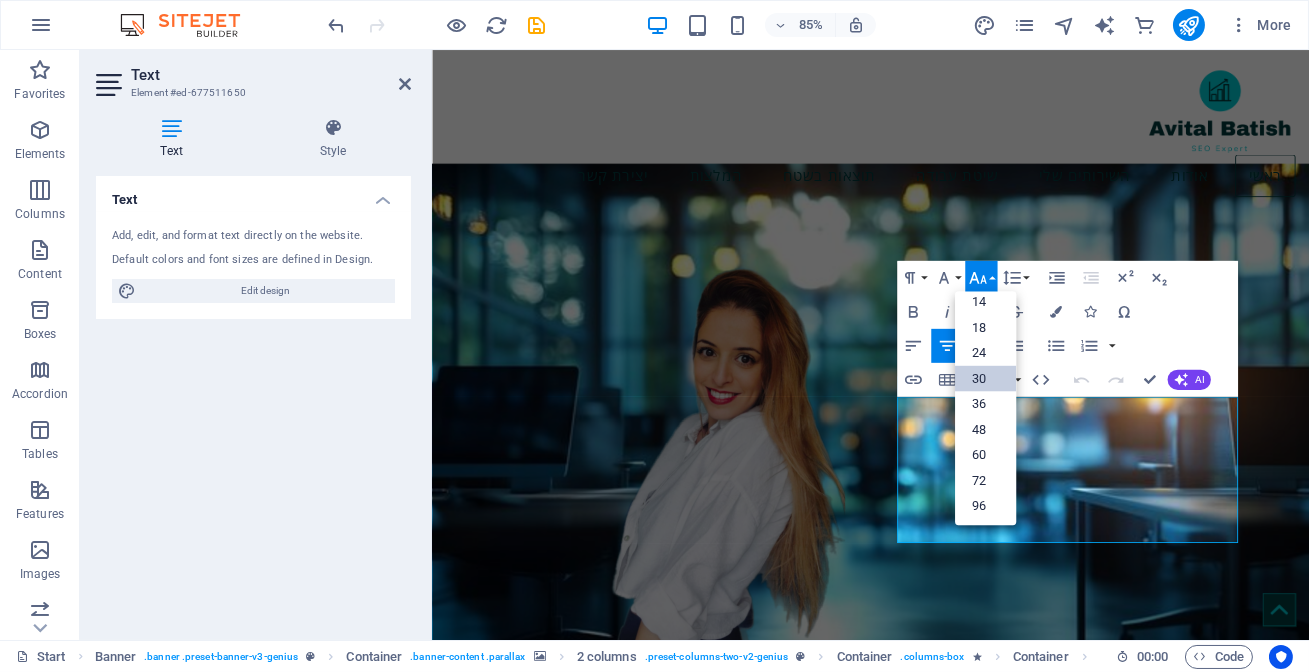 scroll, scrollTop: 160, scrollLeft: 0, axis: vertical 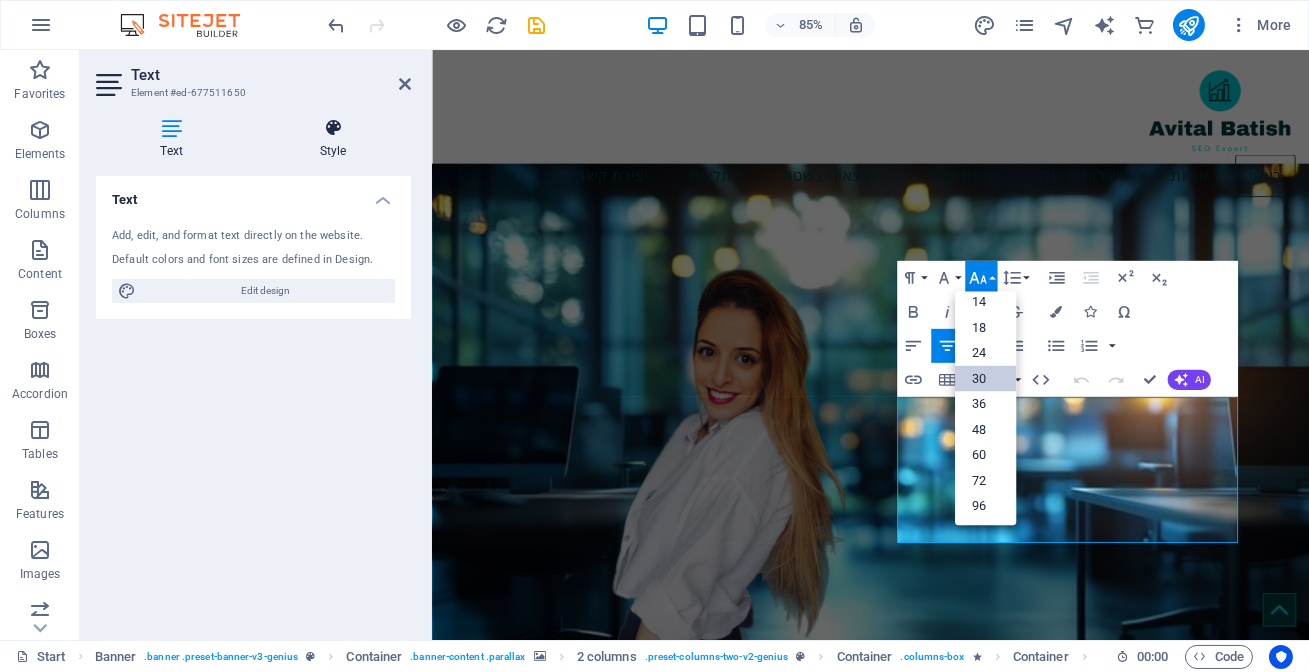 click on "Style" at bounding box center [333, 139] 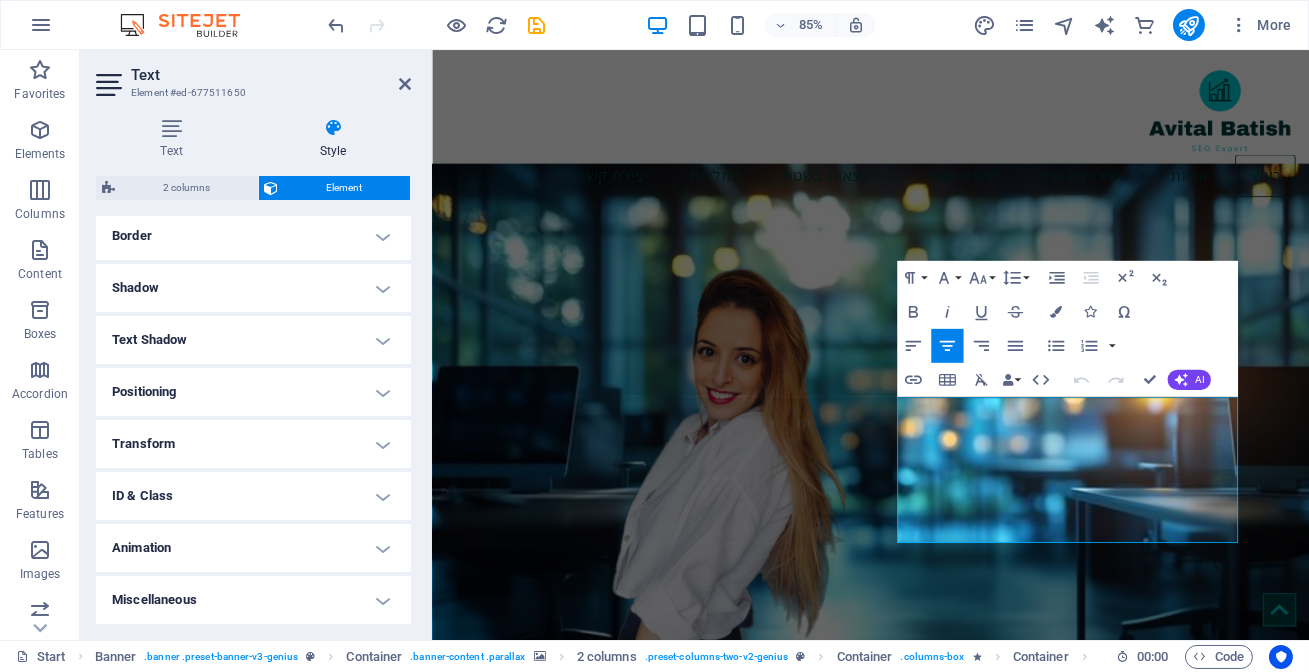scroll, scrollTop: 165, scrollLeft: 0, axis: vertical 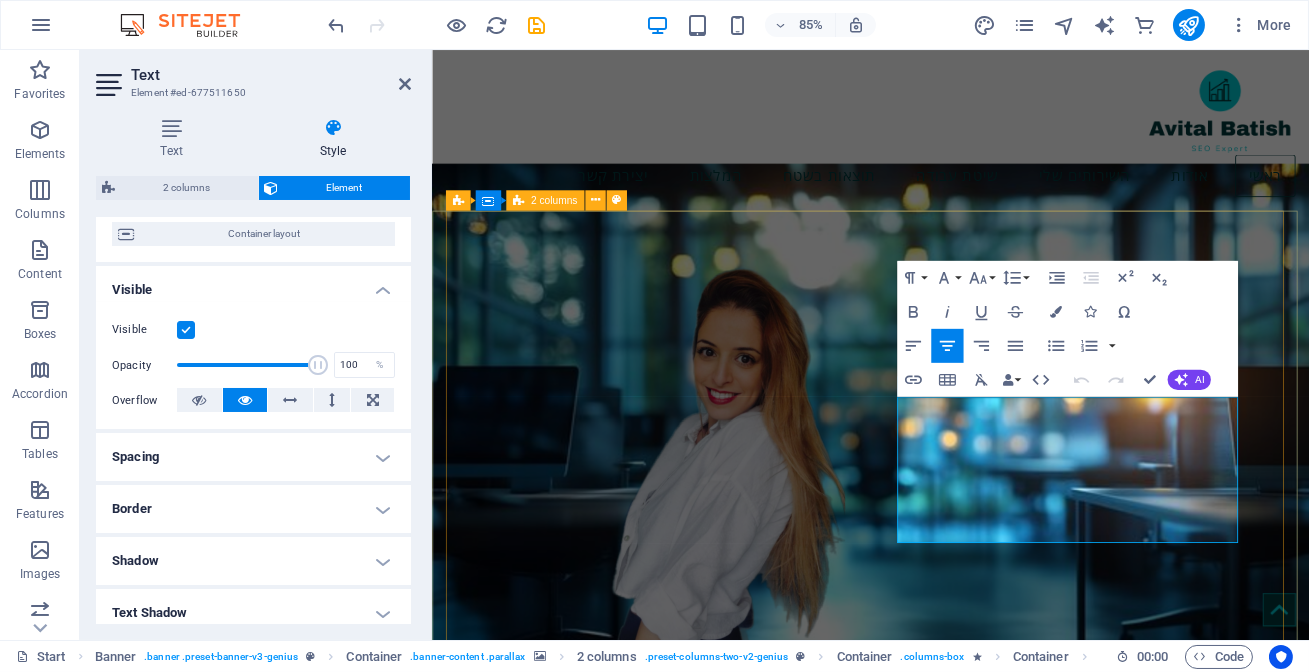 click on "Drop content here or  Add elements  Paste clipboard קידום אתרים  בעידן החדש AI Search & LLM SEO מותאם אישית להצלחת האתר שלך Your Success,  Our Mission.    השירותים שלנו יצירת קשר" at bounding box center [947, 1294] 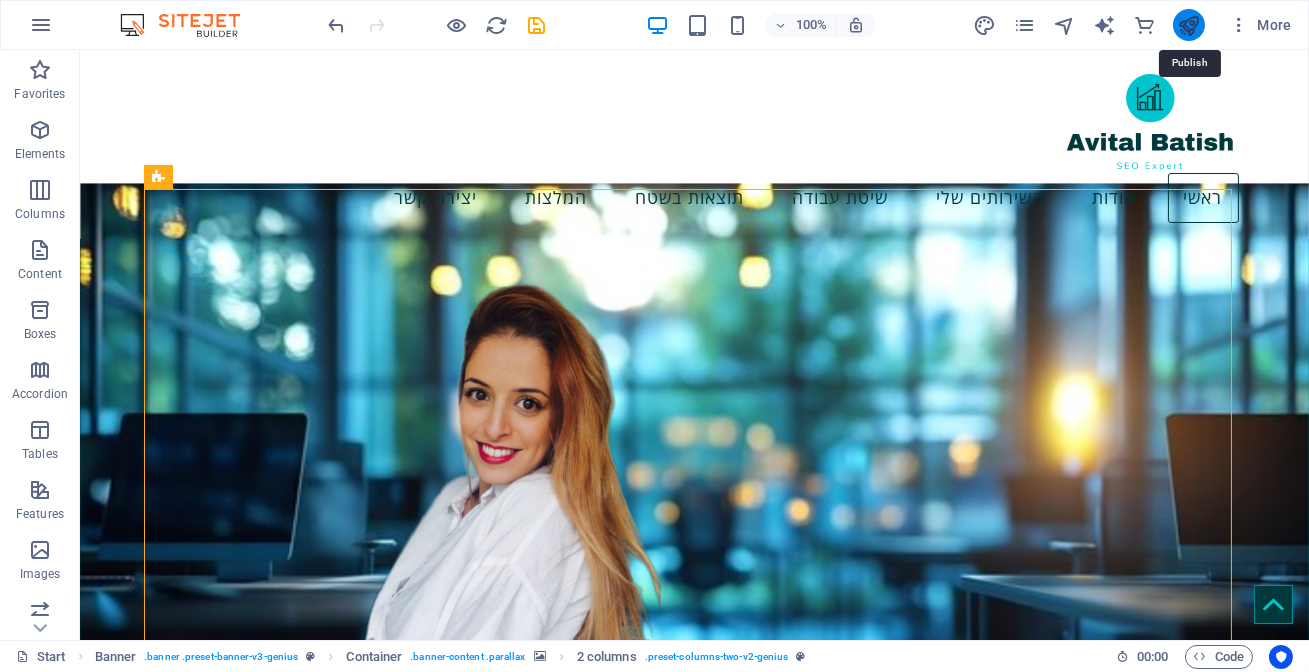 click at bounding box center (1188, 25) 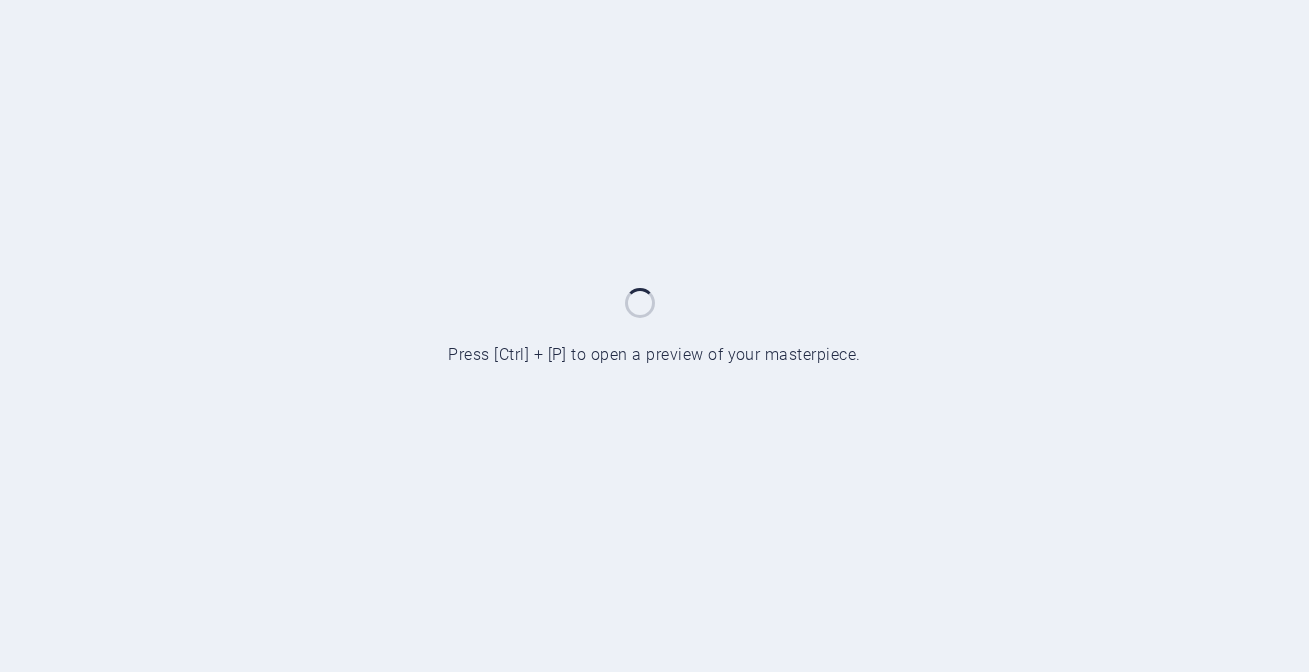 scroll, scrollTop: 0, scrollLeft: 0, axis: both 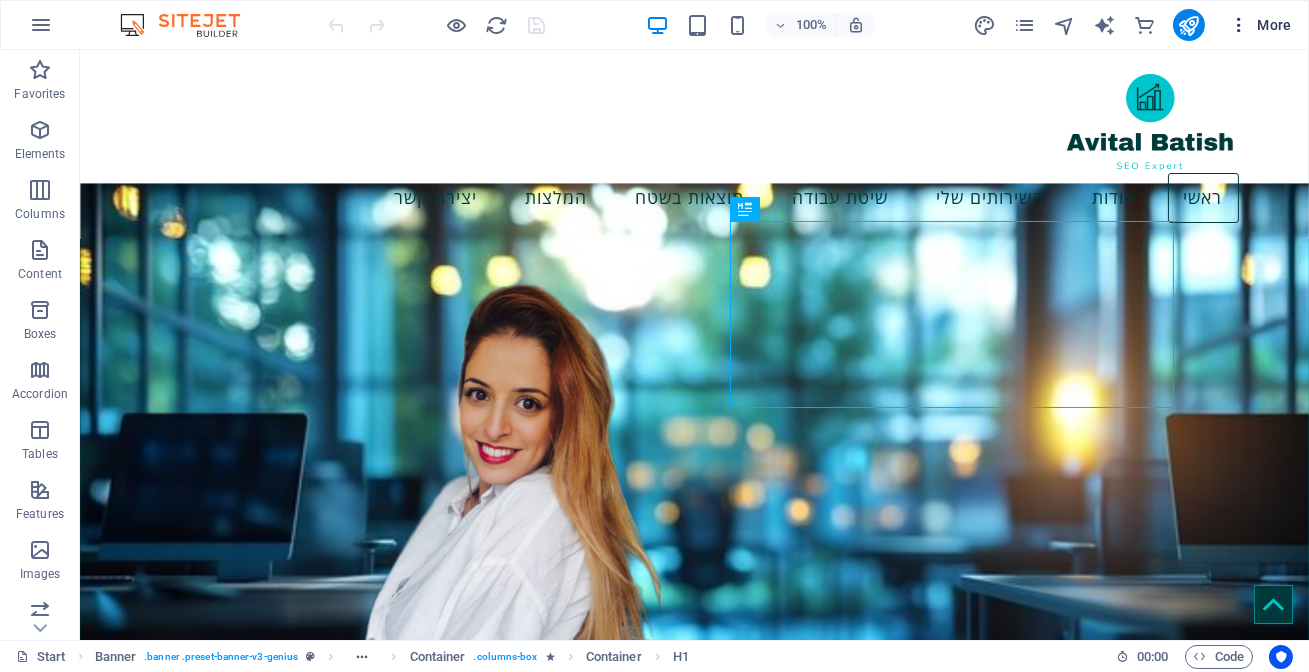 click at bounding box center [1239, 25] 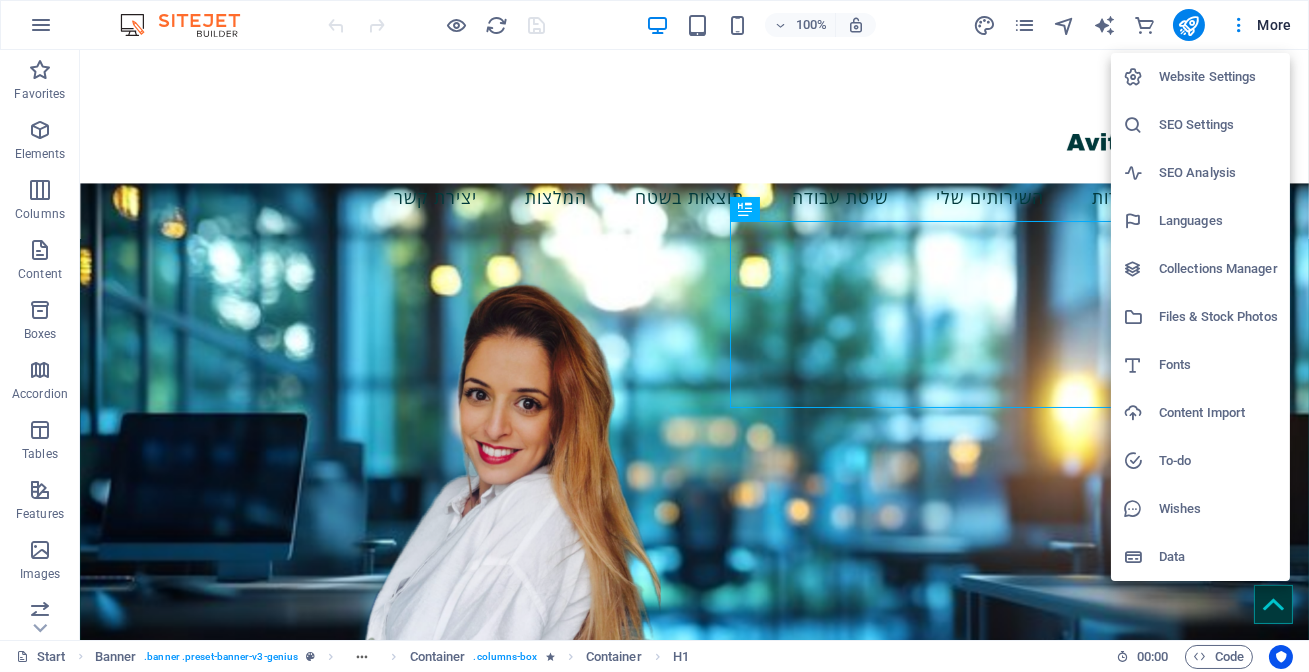 click on "Website Settings" at bounding box center [1200, 77] 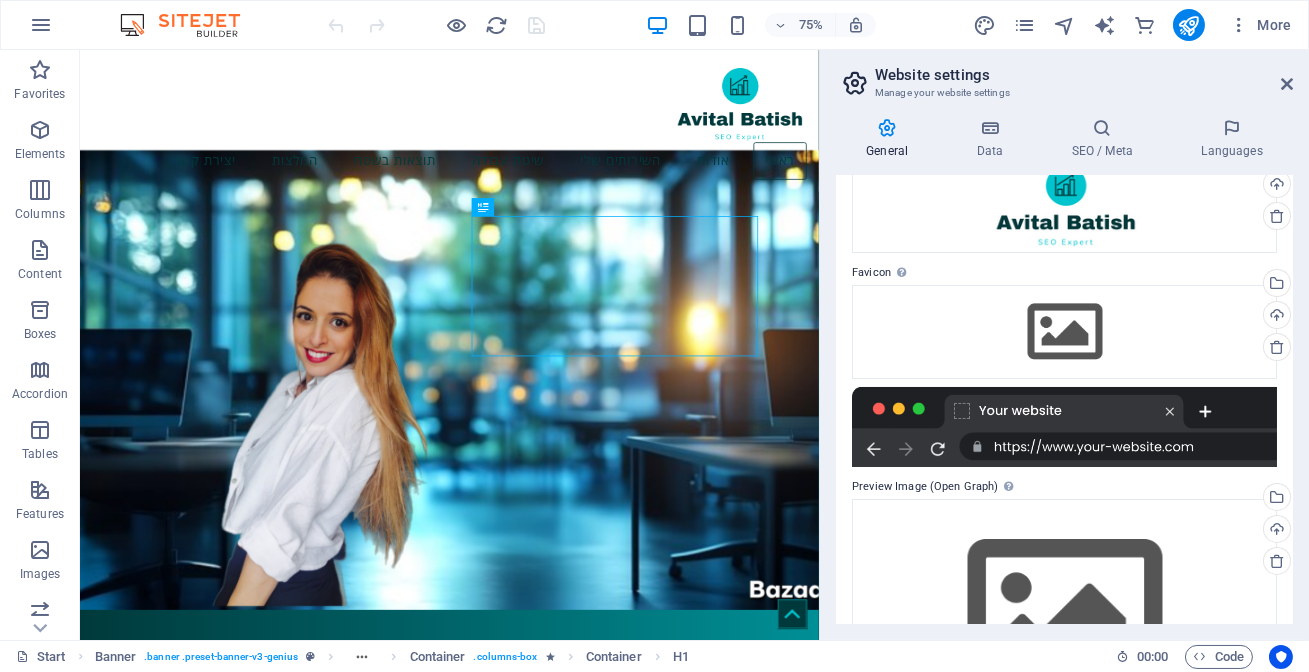scroll, scrollTop: 238, scrollLeft: 0, axis: vertical 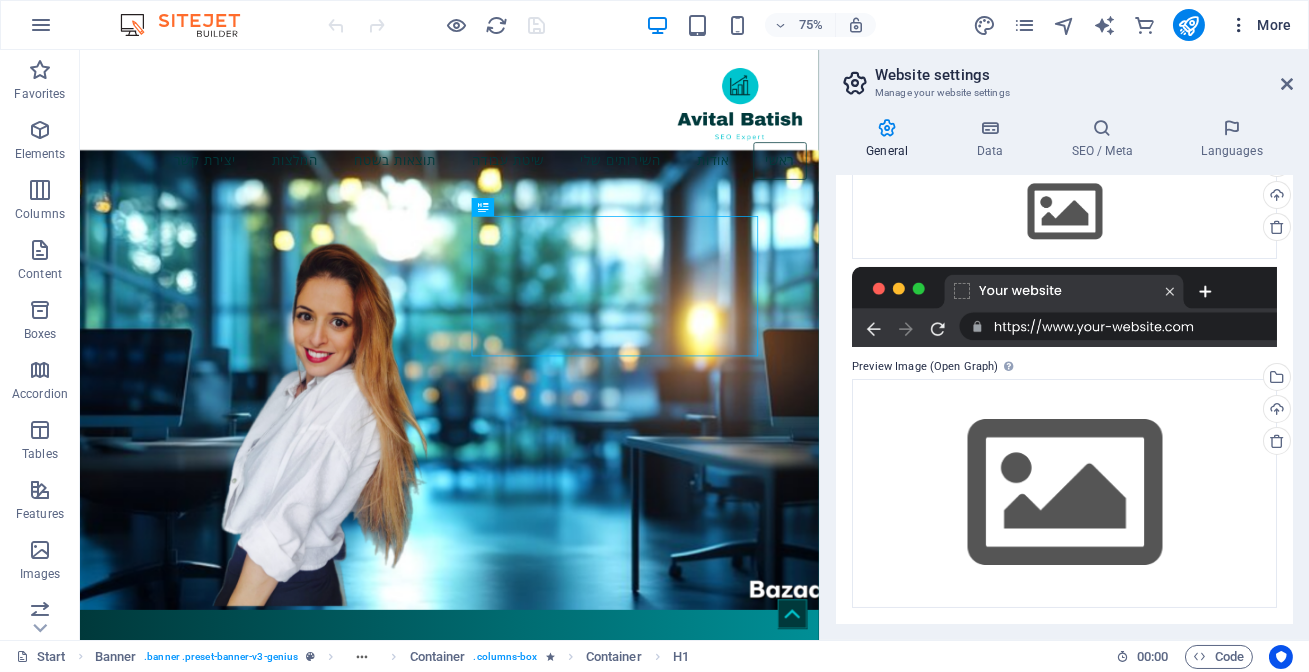 click at bounding box center (1239, 25) 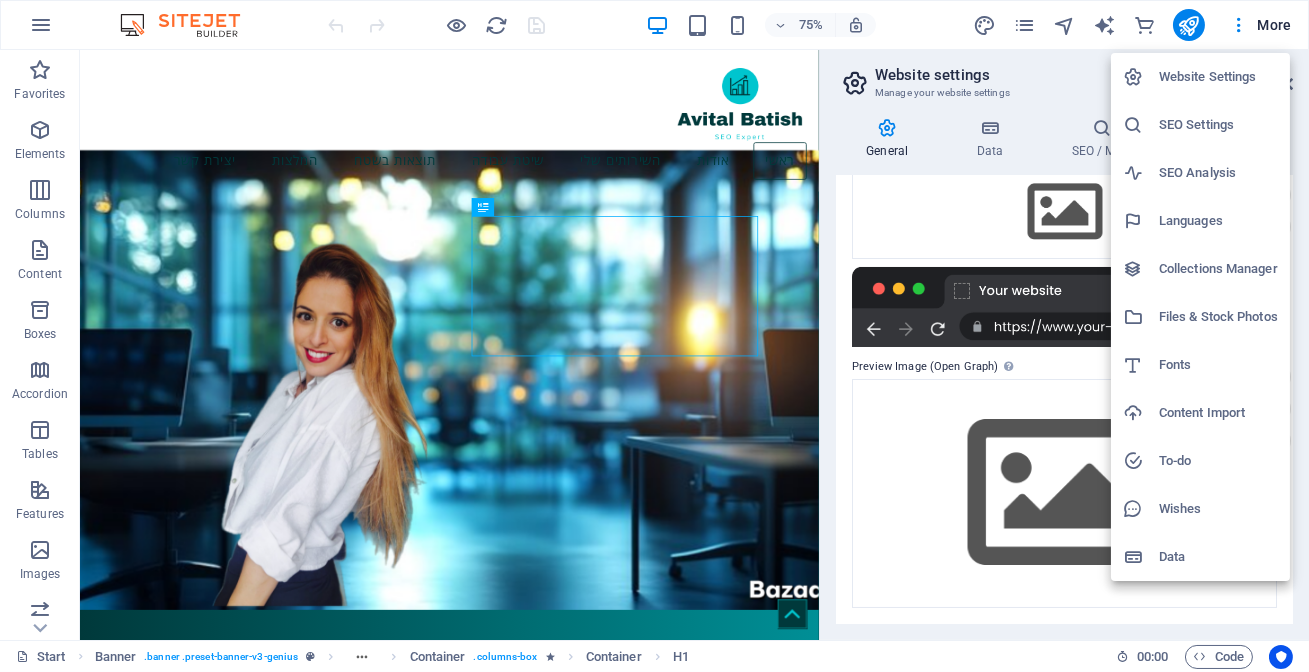 click on "Data" at bounding box center [1218, 557] 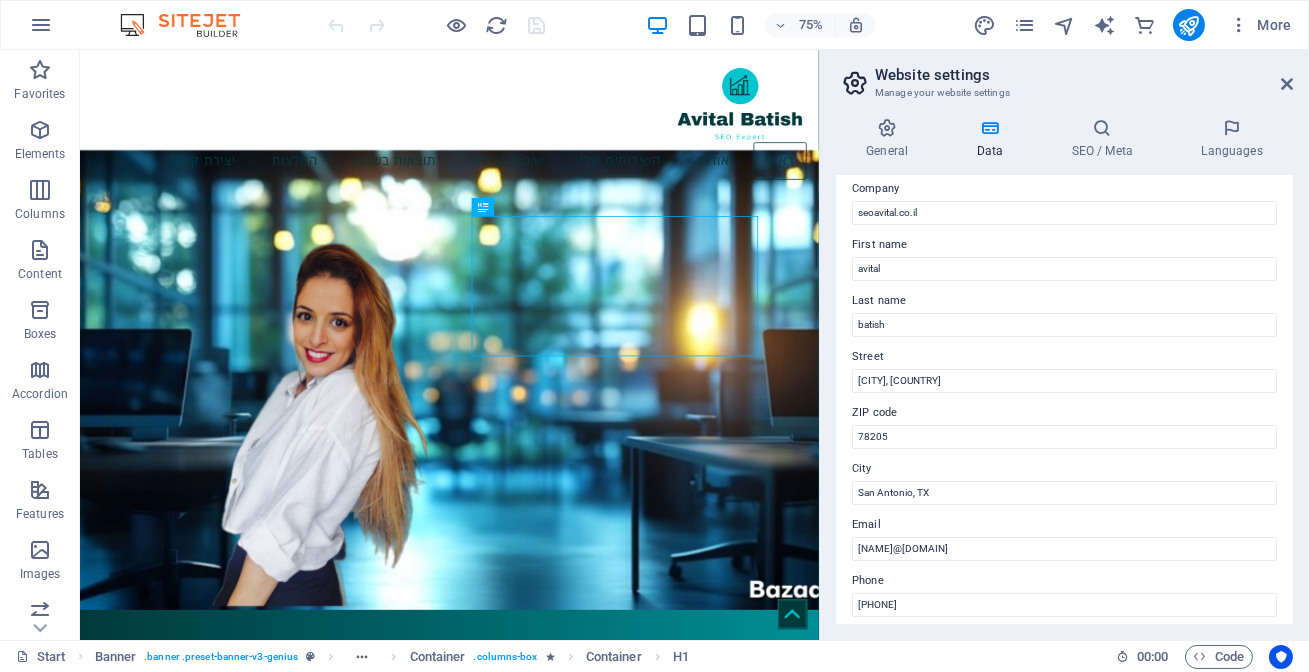 scroll, scrollTop: 0, scrollLeft: 0, axis: both 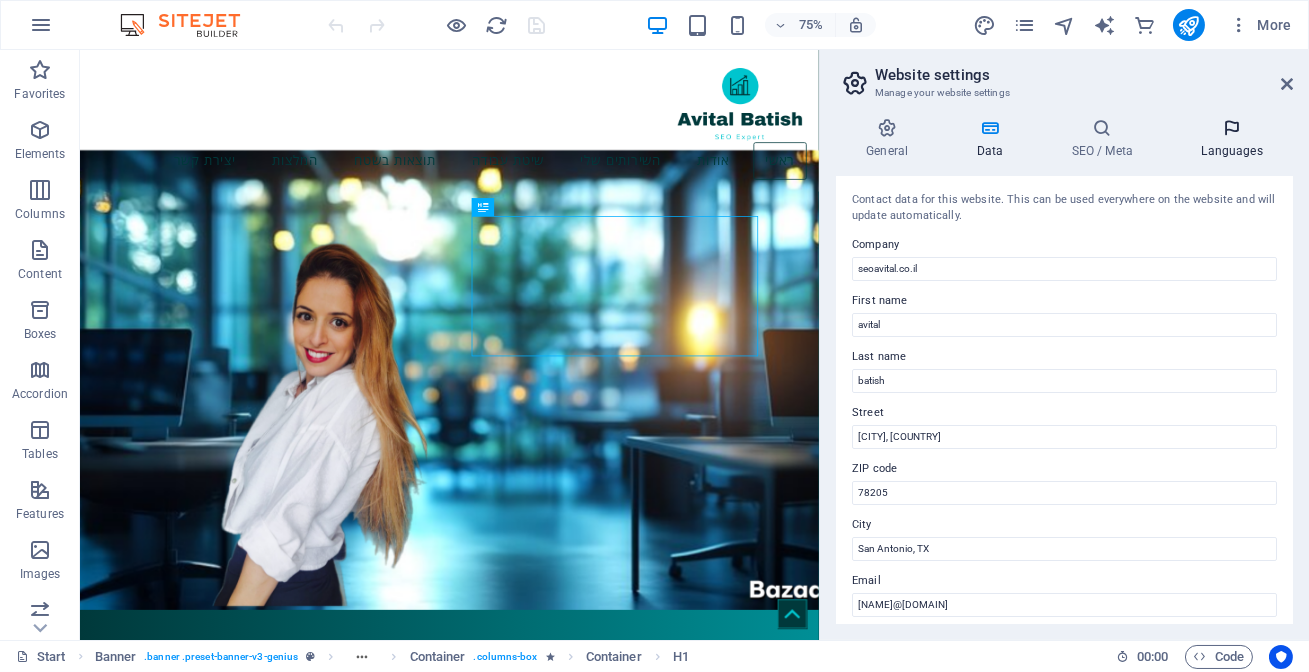 click on "Languages" at bounding box center (1232, 139) 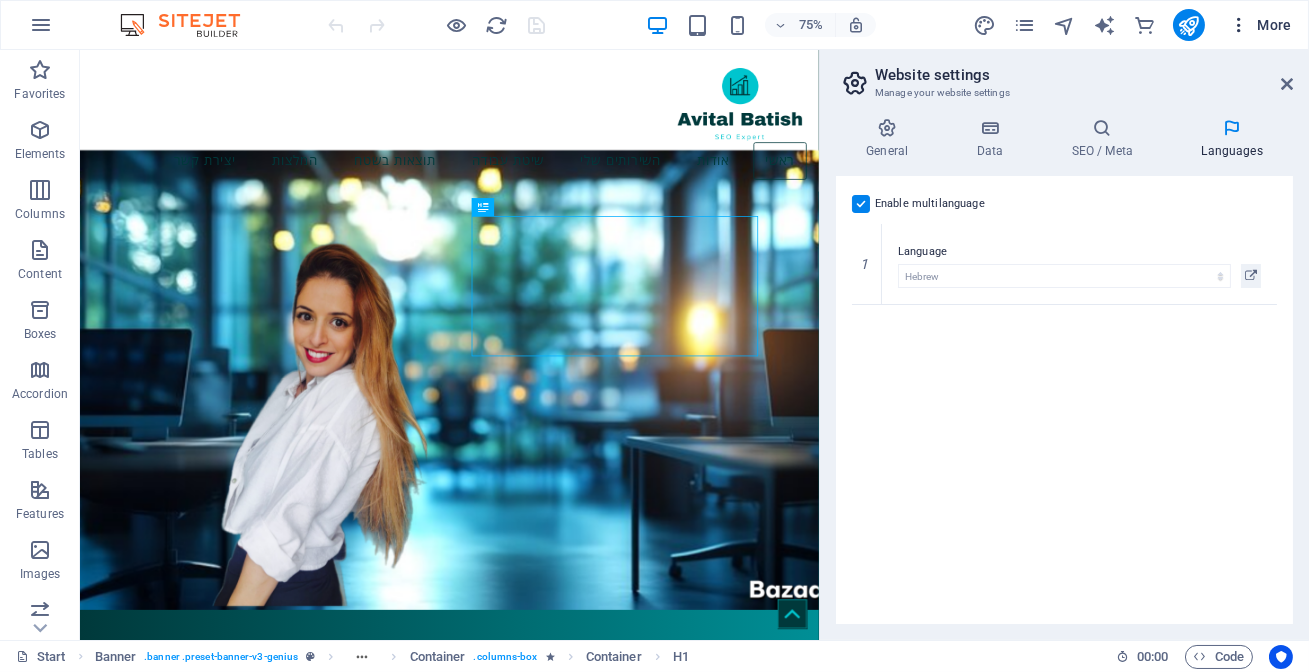 click on "More" at bounding box center [1260, 25] 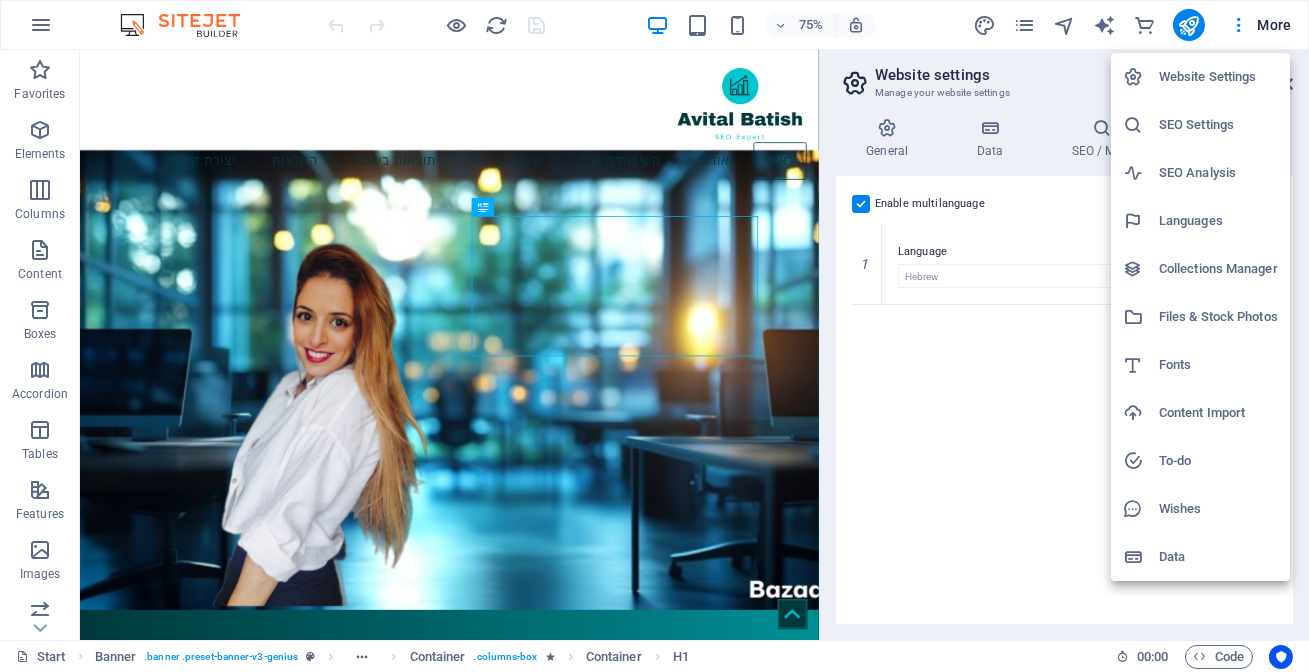 click on "SEO Analysis" at bounding box center [1218, 173] 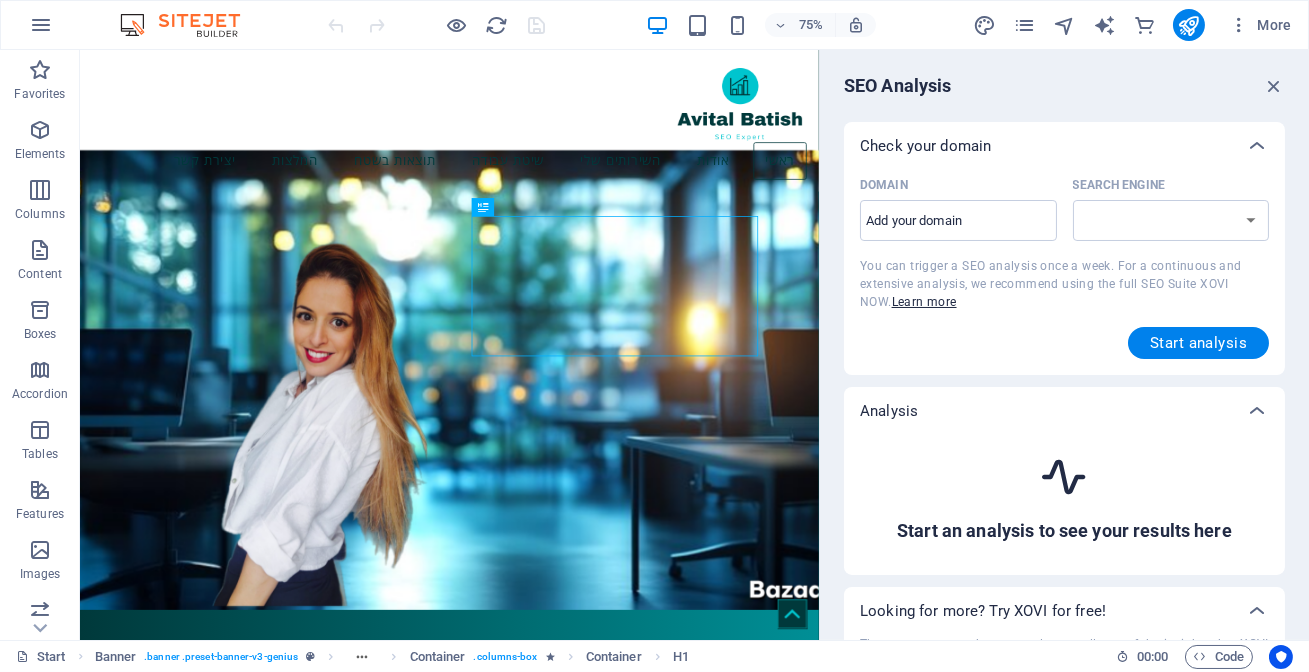 select on "google.com" 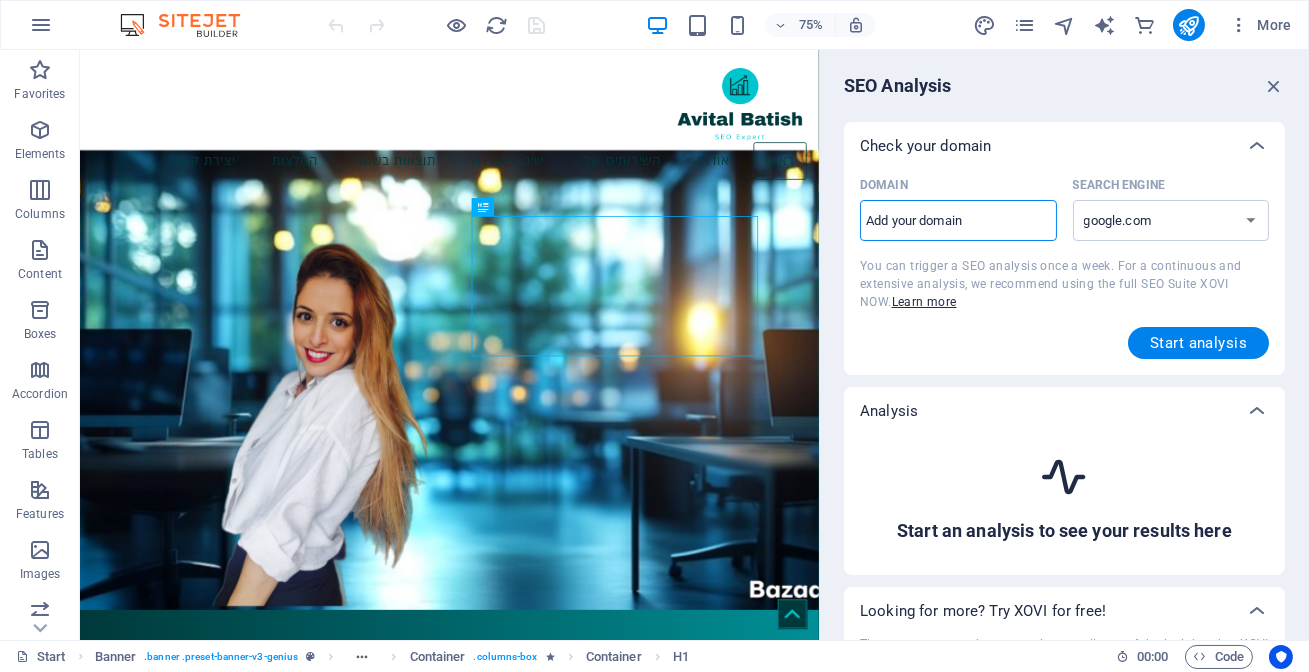 click on "Domain ​" at bounding box center [958, 221] 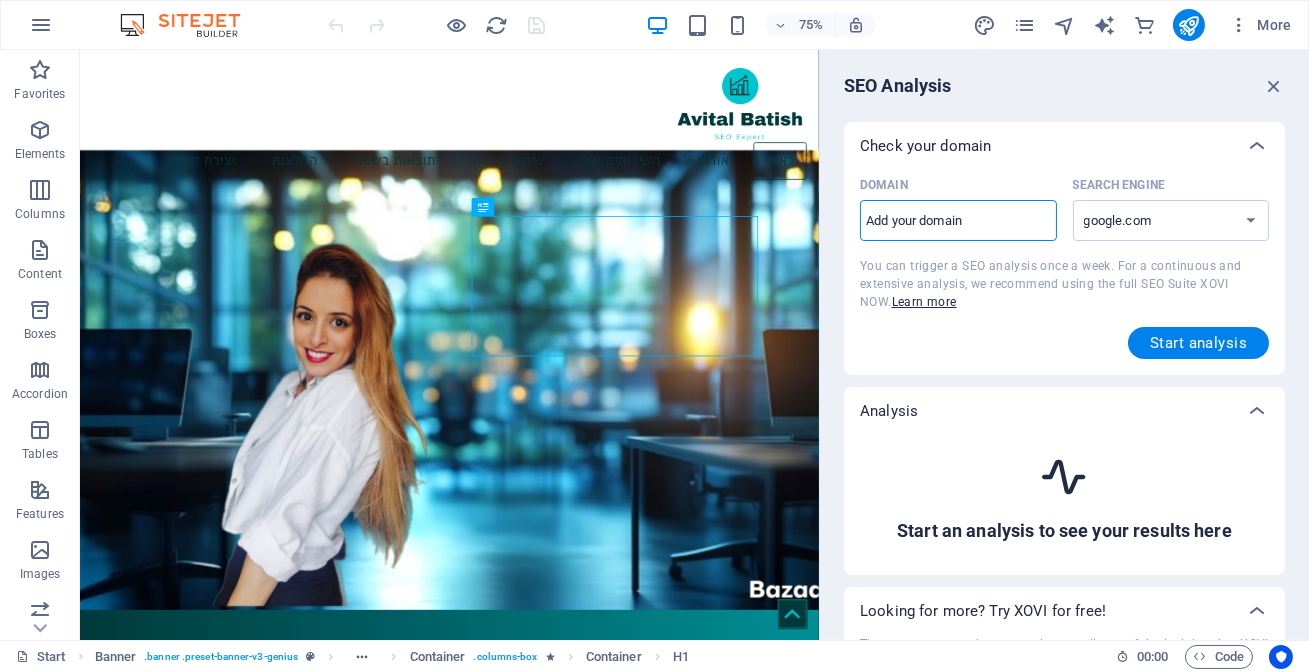 click on "Domain ​" at bounding box center (958, 221) 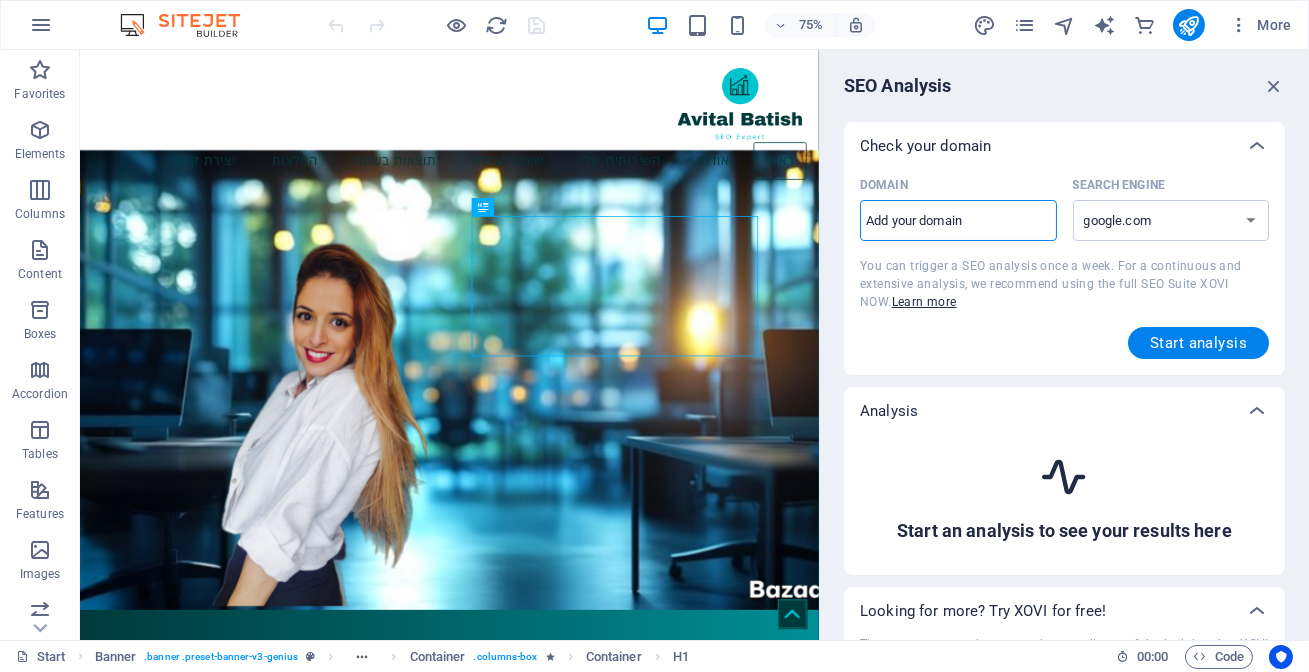 paste on "https://seoavital.co.il/he/" 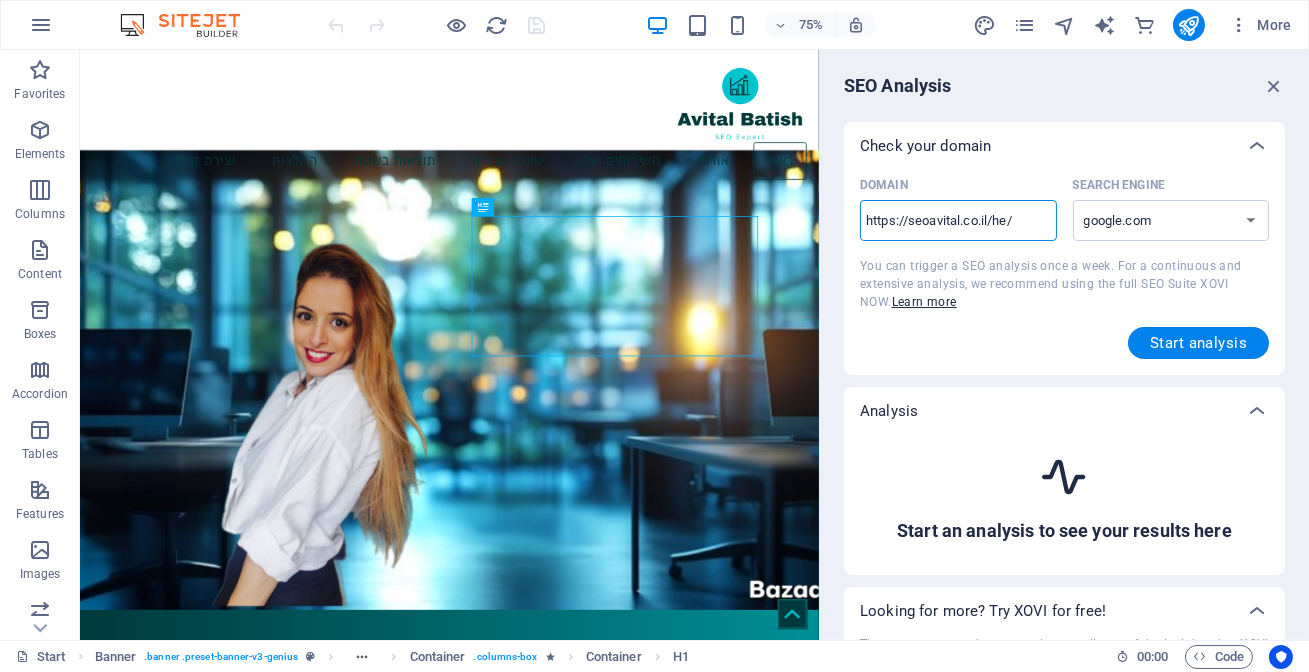drag, startPoint x: 989, startPoint y: 269, endPoint x: 1056, endPoint y: 282, distance: 68.24954 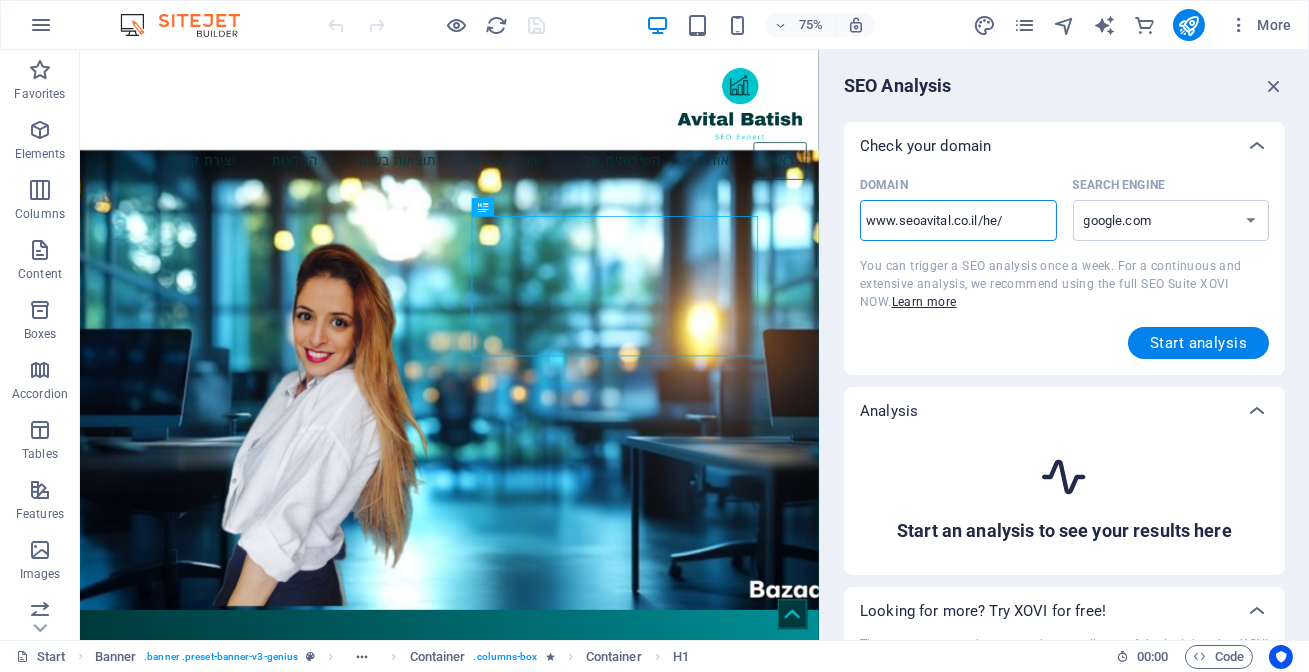 drag, startPoint x: 979, startPoint y: 219, endPoint x: 1009, endPoint y: 219, distance: 30 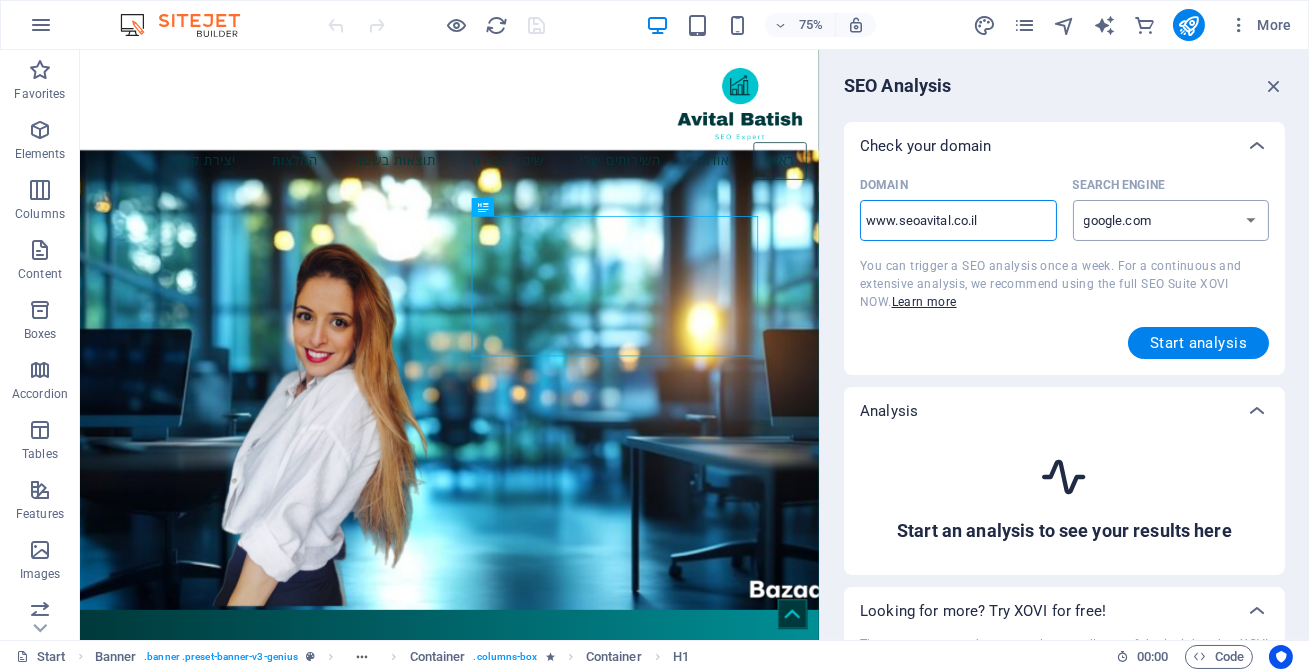 type on "www.seoavital.co.il" 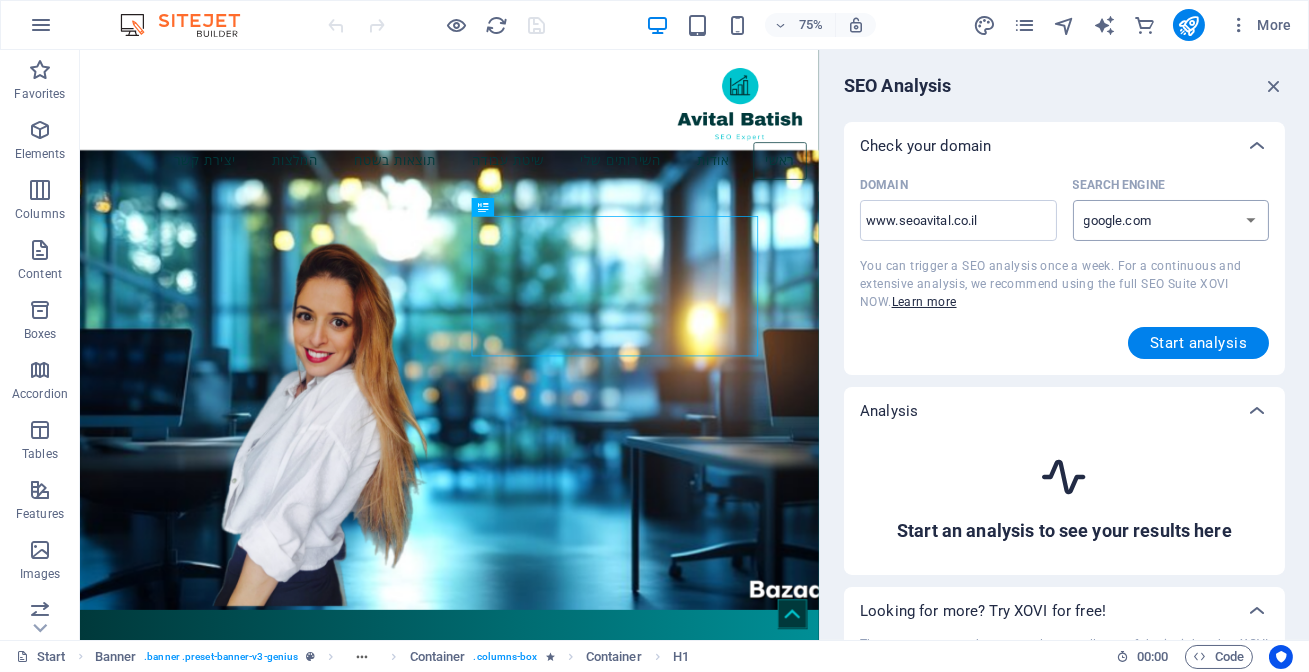 click on "google.de google.at google.es google.co.uk google.fr google.it google.ch google.com google.com.br bing.com" at bounding box center (1171, 220) 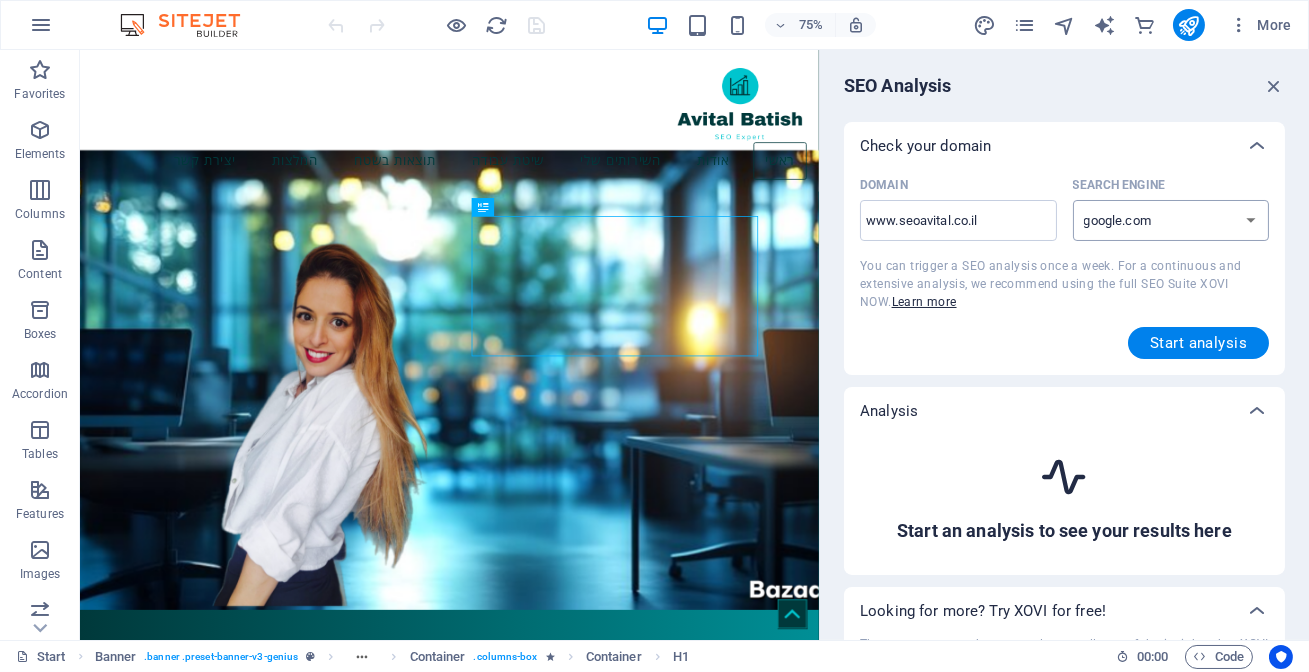 click on "google.de google.at google.es google.co.uk google.fr google.it google.ch google.com google.com.br bing.com" at bounding box center [1171, 220] 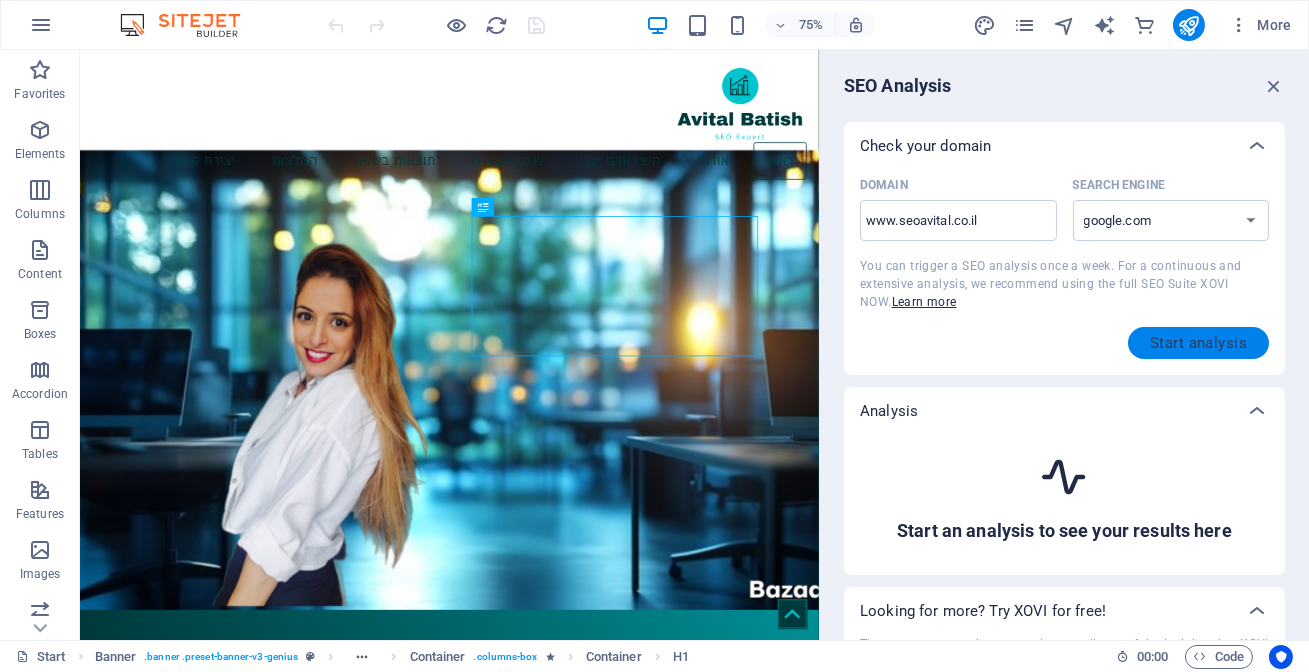 click on "Start analysis" at bounding box center (1198, 343) 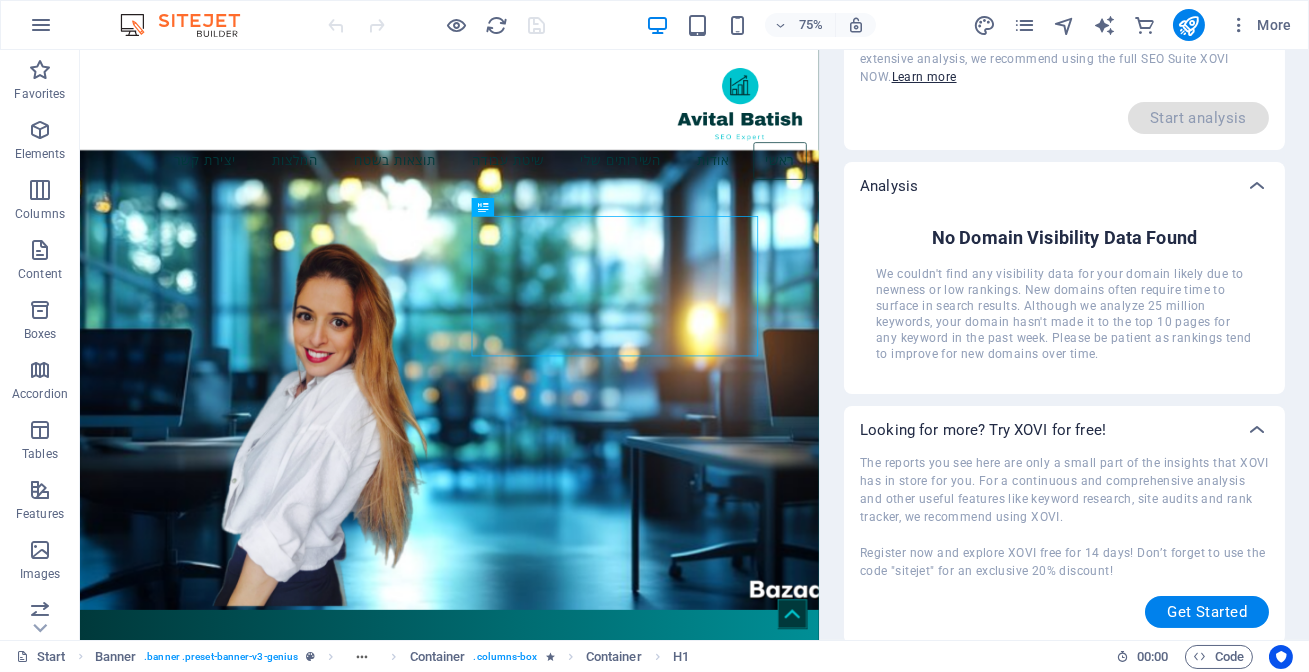 scroll, scrollTop: 229, scrollLeft: 0, axis: vertical 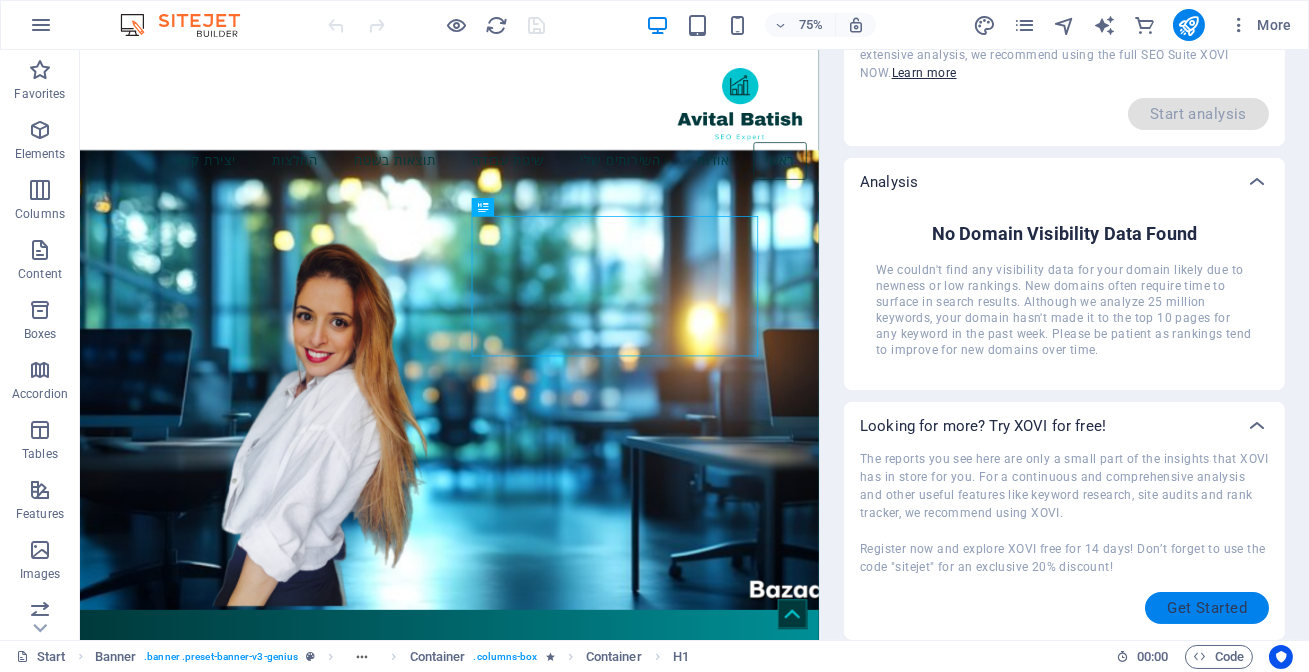 click on "Get Started" at bounding box center (1207, 608) 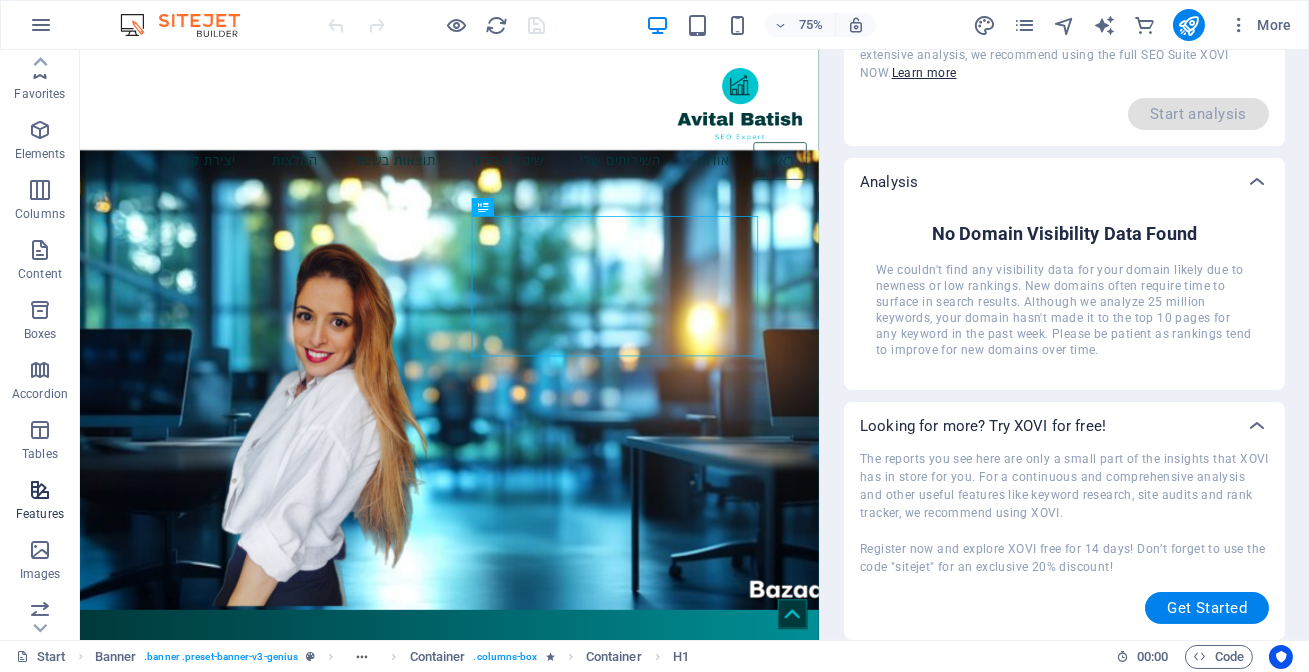 scroll, scrollTop: 0, scrollLeft: 0, axis: both 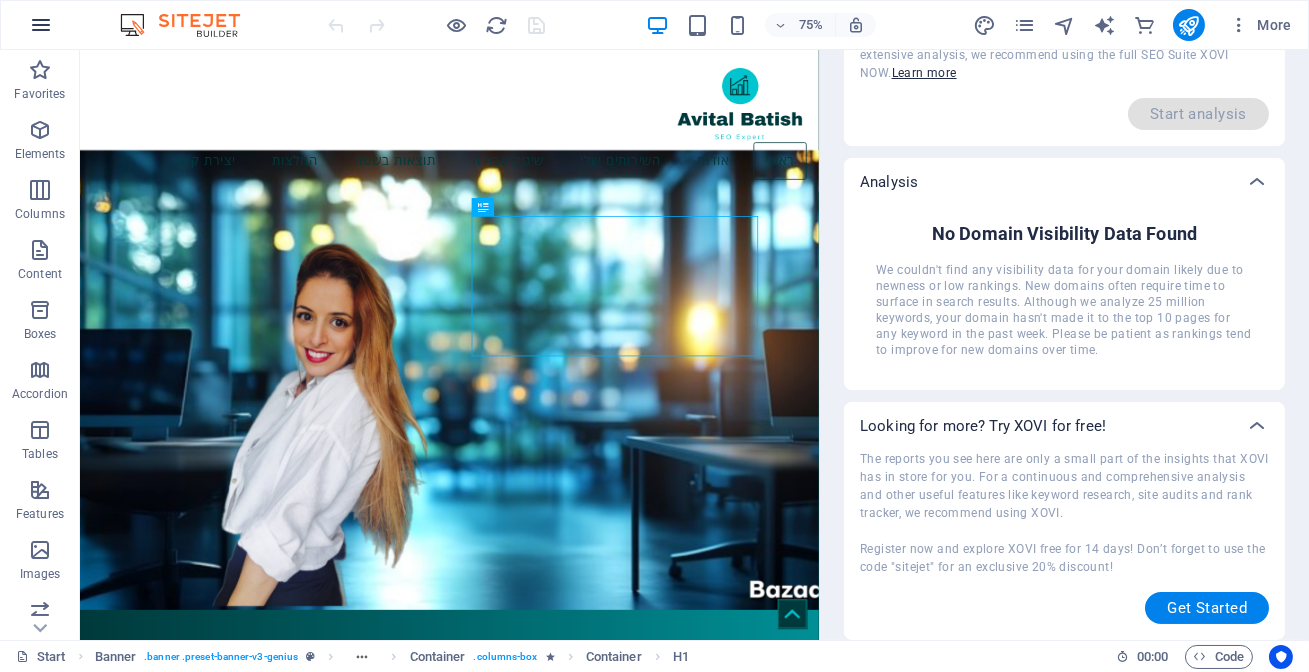 click at bounding box center (41, 25) 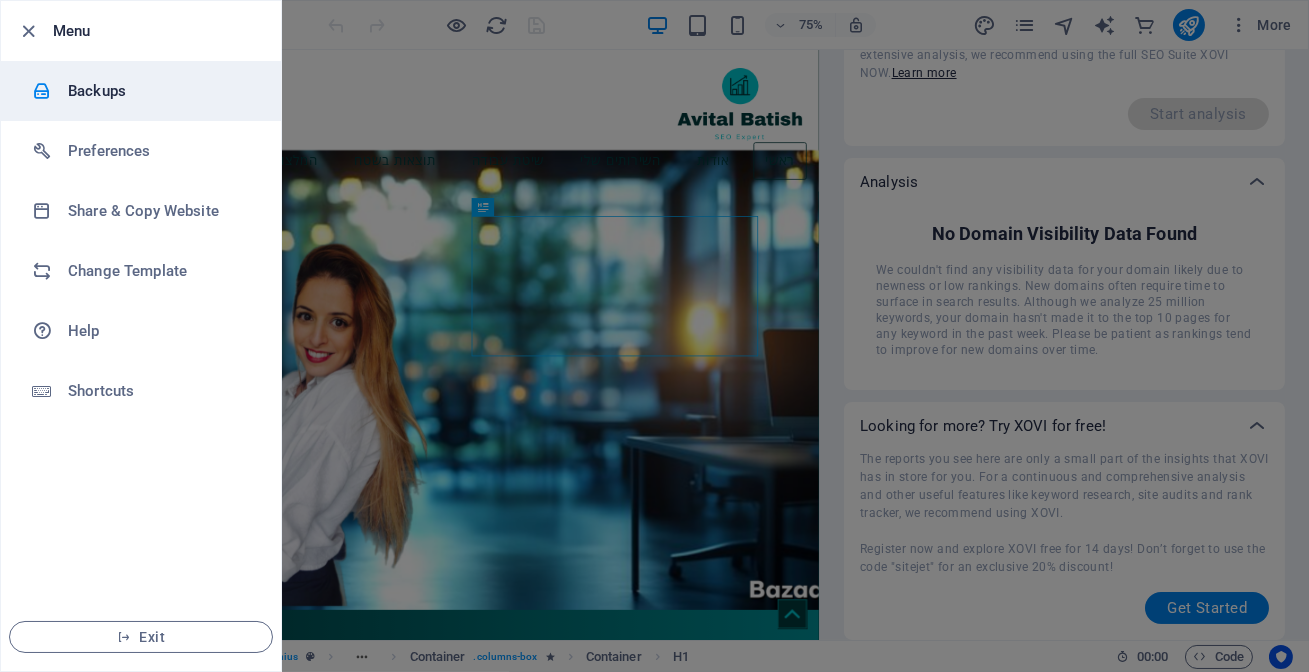 click on "Backups" at bounding box center (160, 91) 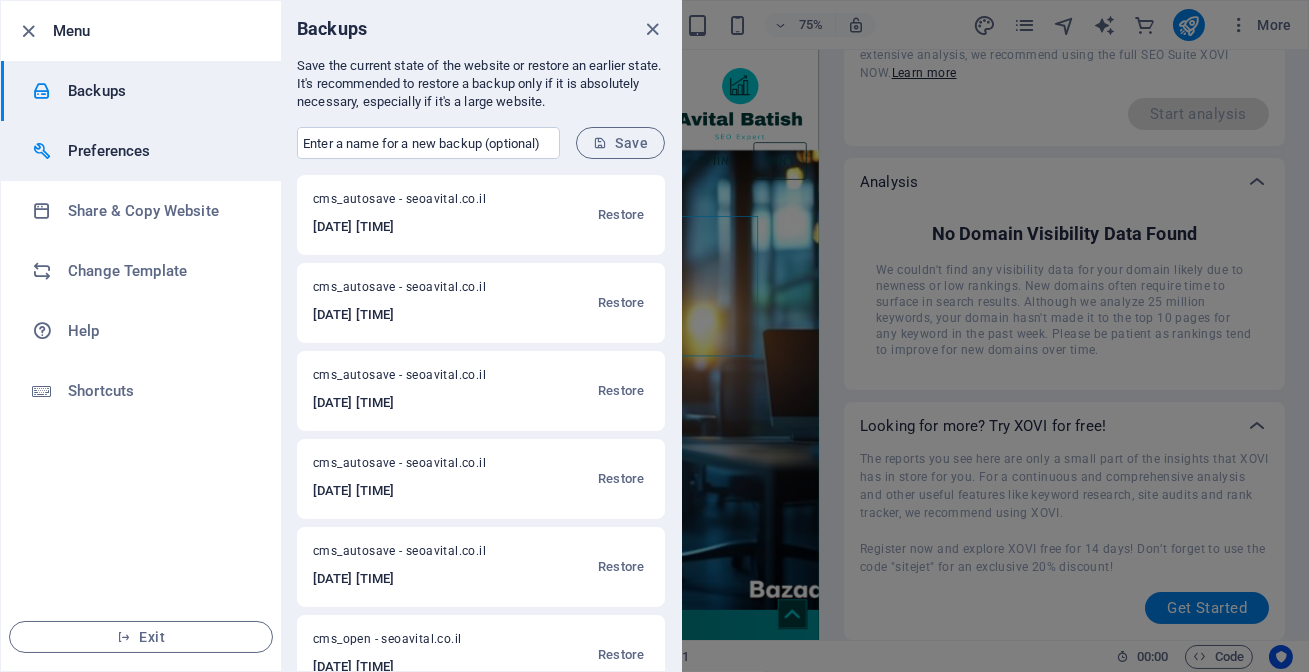 click on "Preferences" at bounding box center (160, 151) 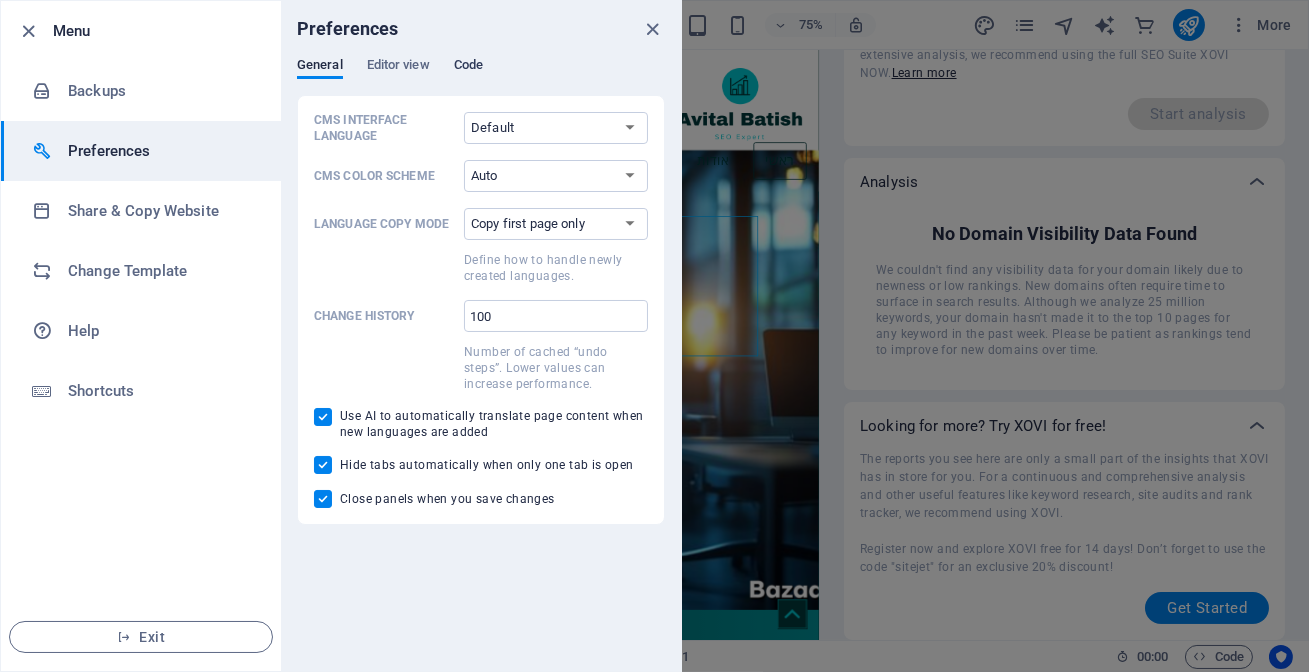 click on "Code" at bounding box center (468, 67) 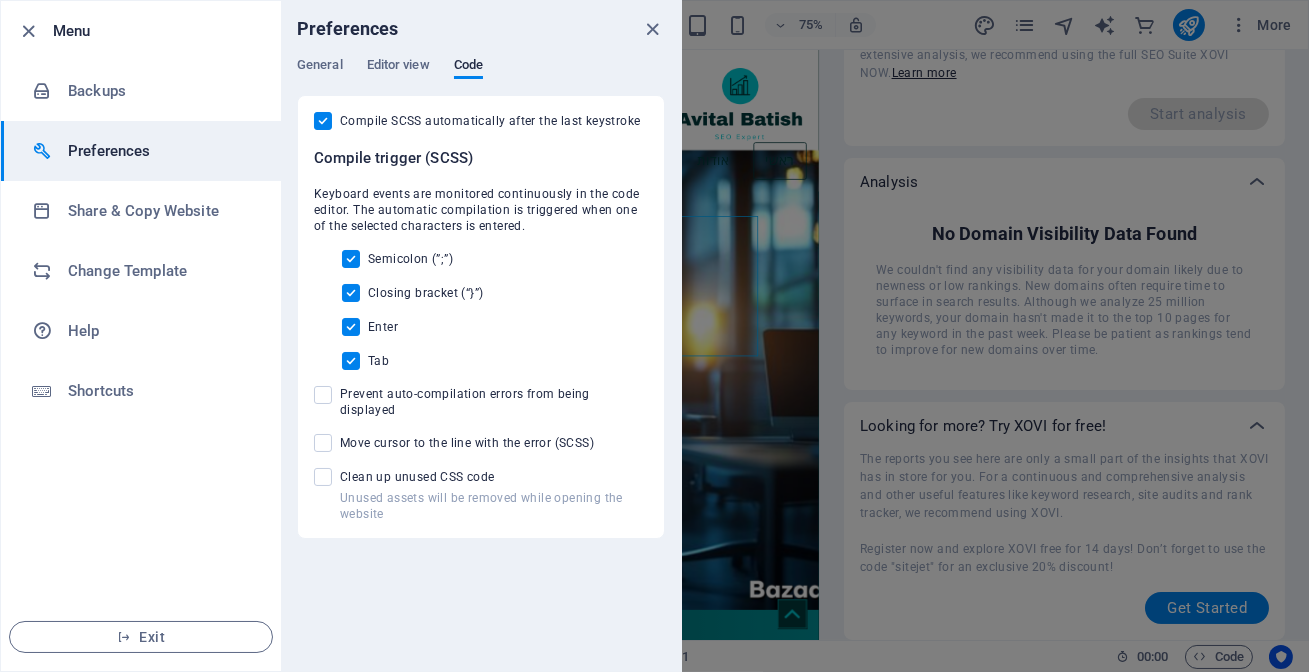 click at bounding box center [653, 29] 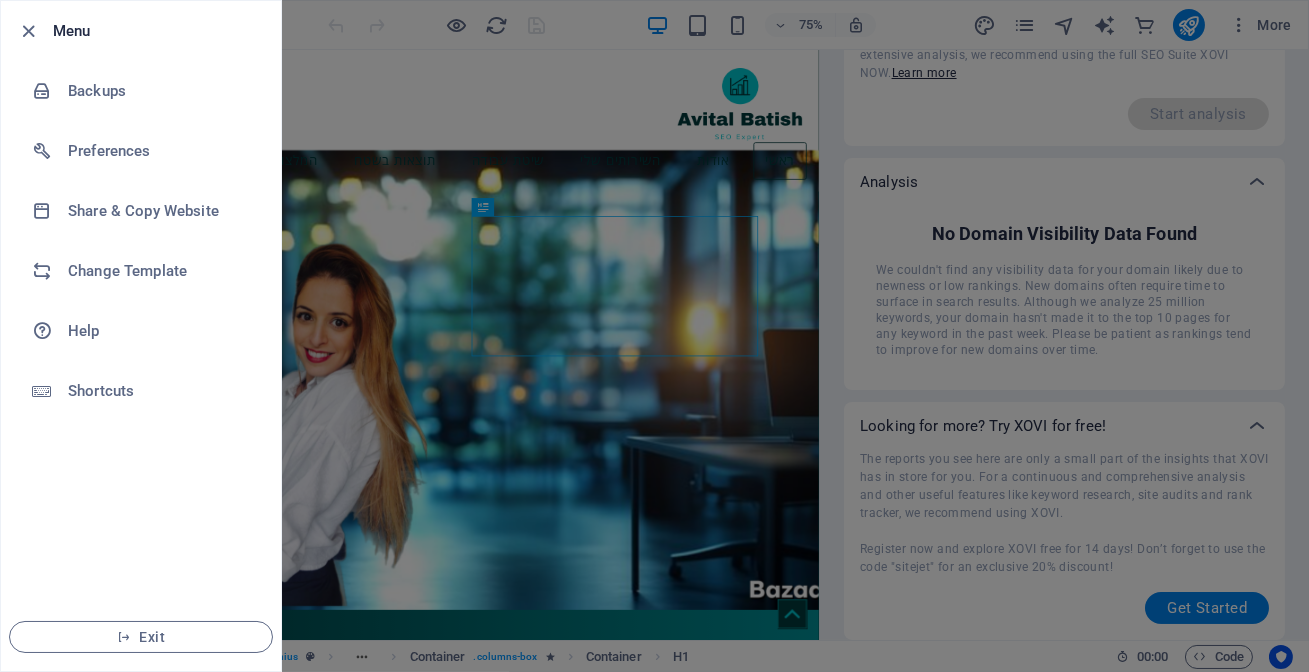 click at bounding box center (654, 336) 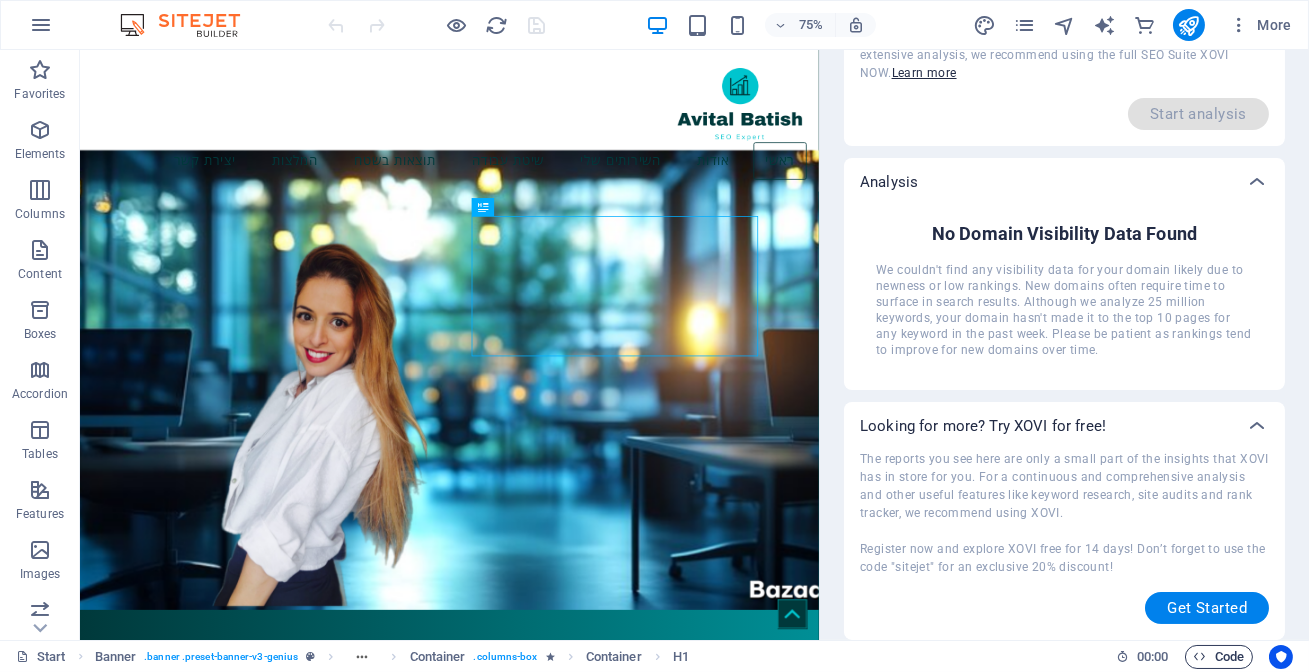 click on "Code" at bounding box center (1219, 657) 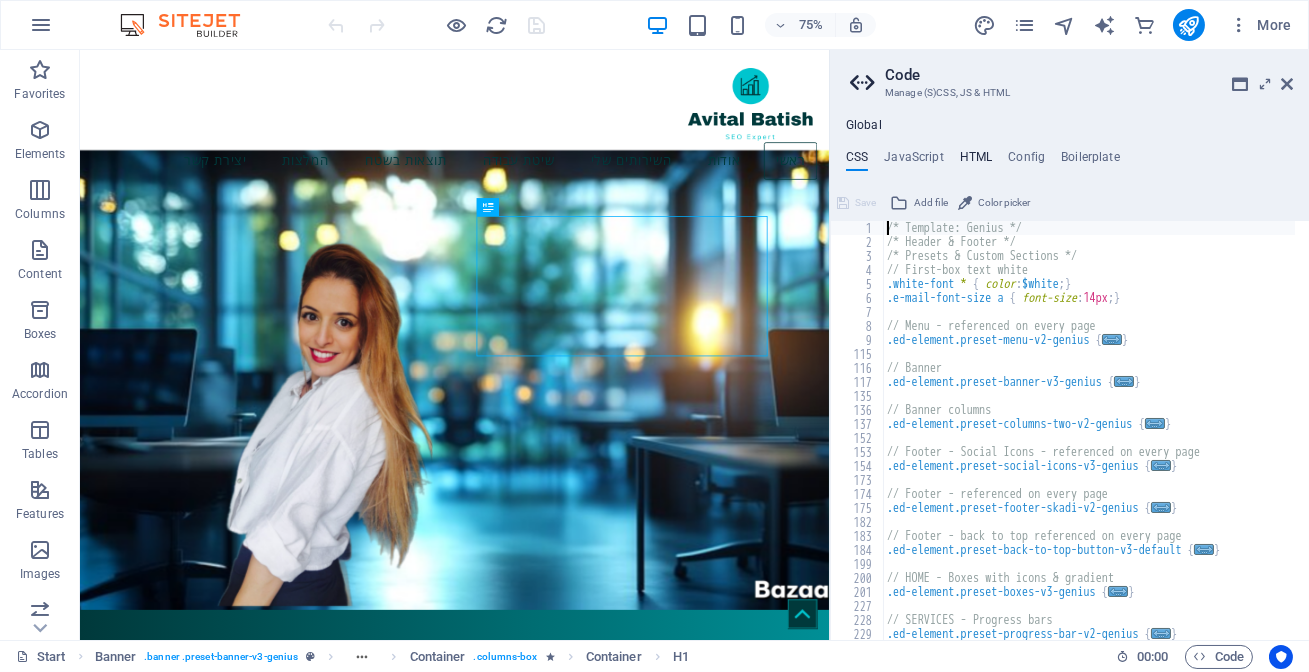 click on "HTML" at bounding box center [976, 161] 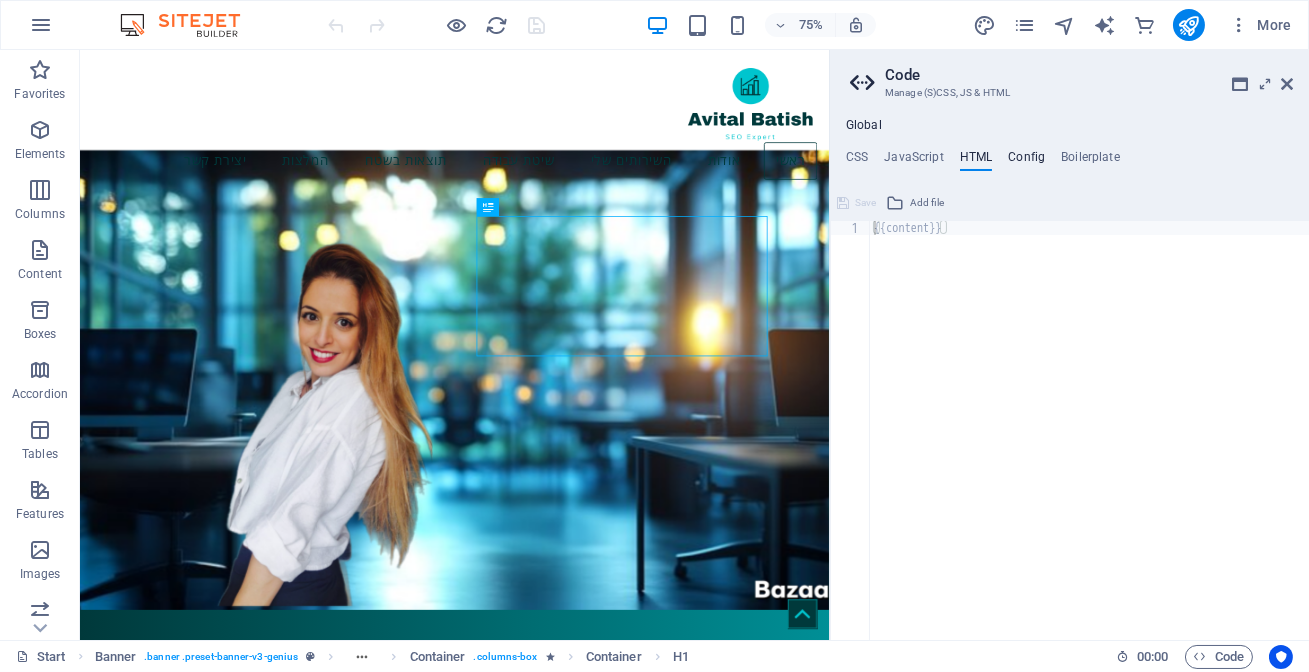 click on "Config" at bounding box center (1026, 161) 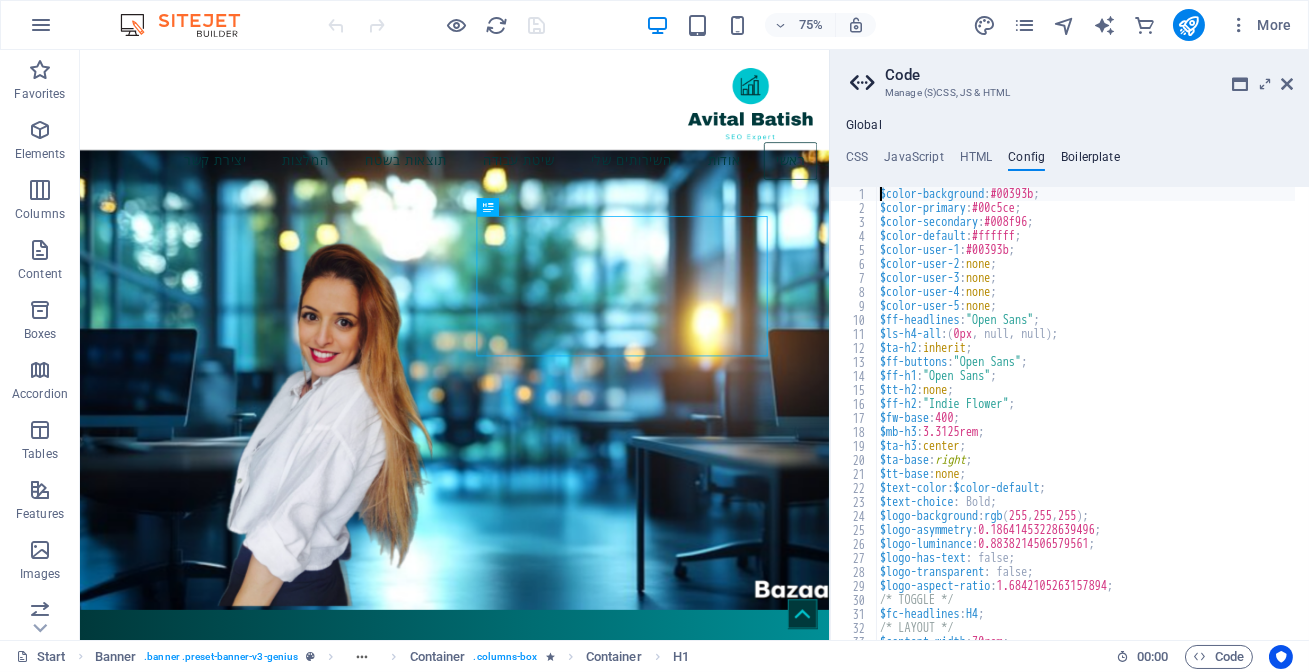 click on "Boilerplate" at bounding box center (1090, 161) 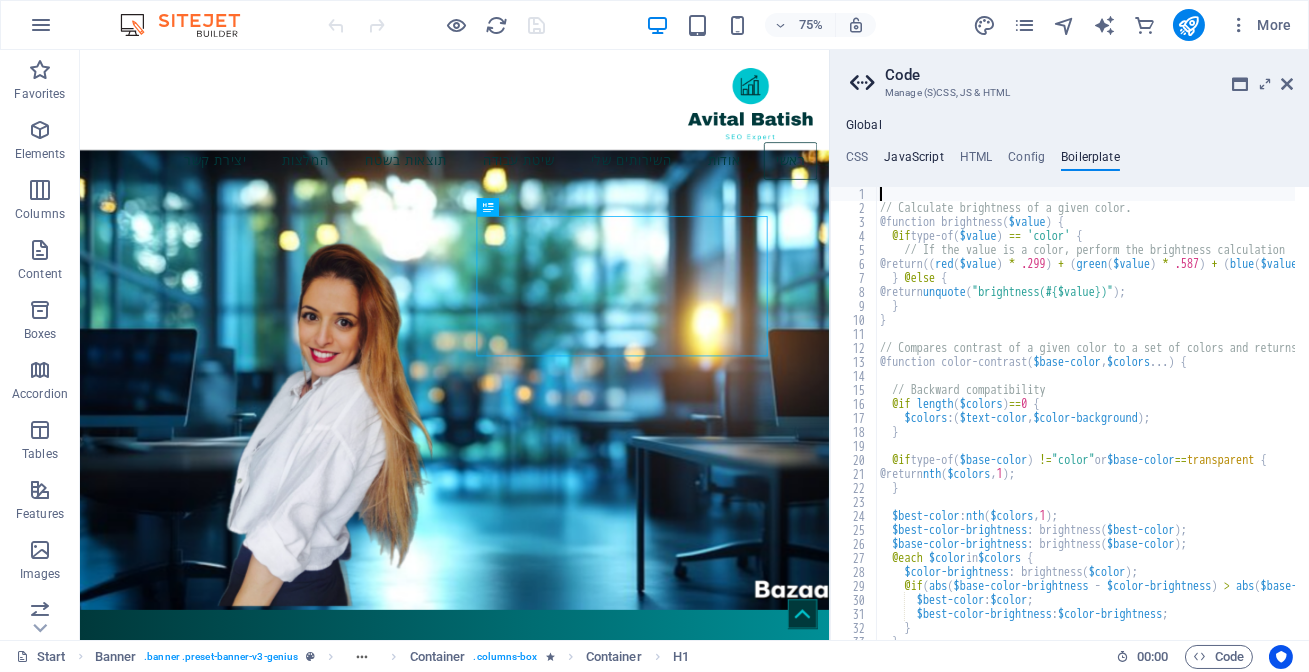 click on "JavaScript" at bounding box center (913, 161) 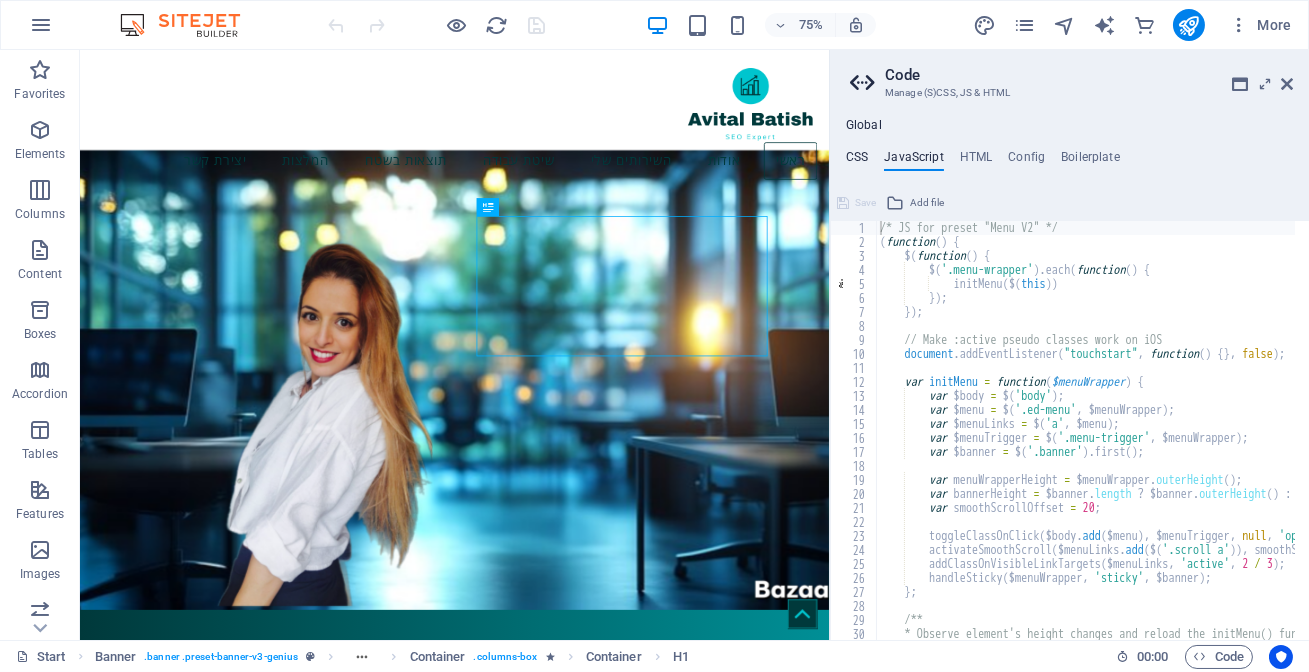 click on "CSS" at bounding box center (857, 161) 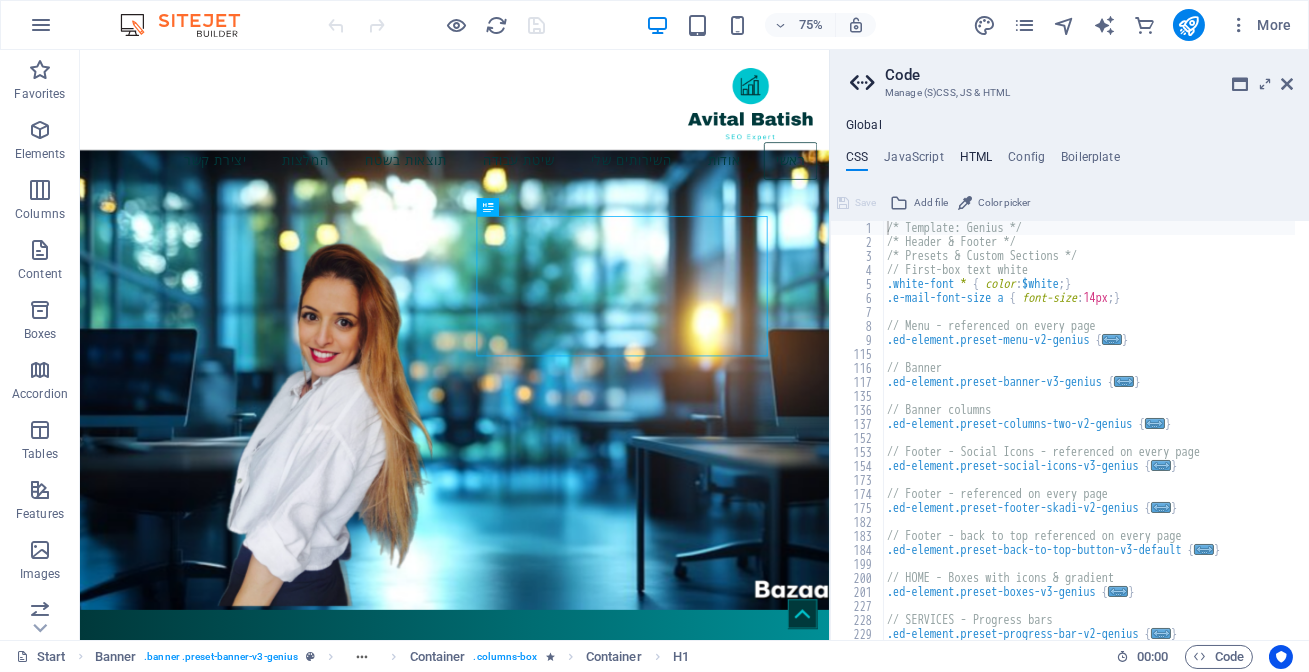 click on "HTML" at bounding box center [976, 161] 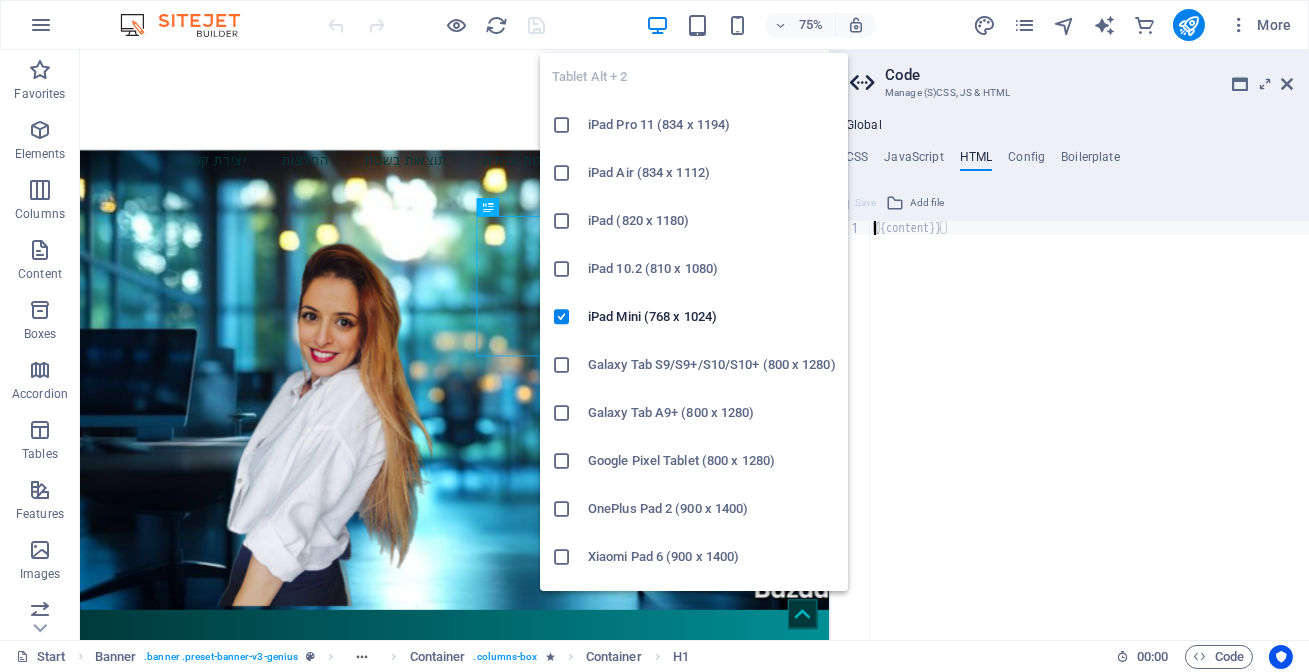 paste on "<meta name="google-site-verification" content="ta_9Kx8AGvplNq7a0w_bdHghVsR_ks3iaQtITBNOgrA" />" 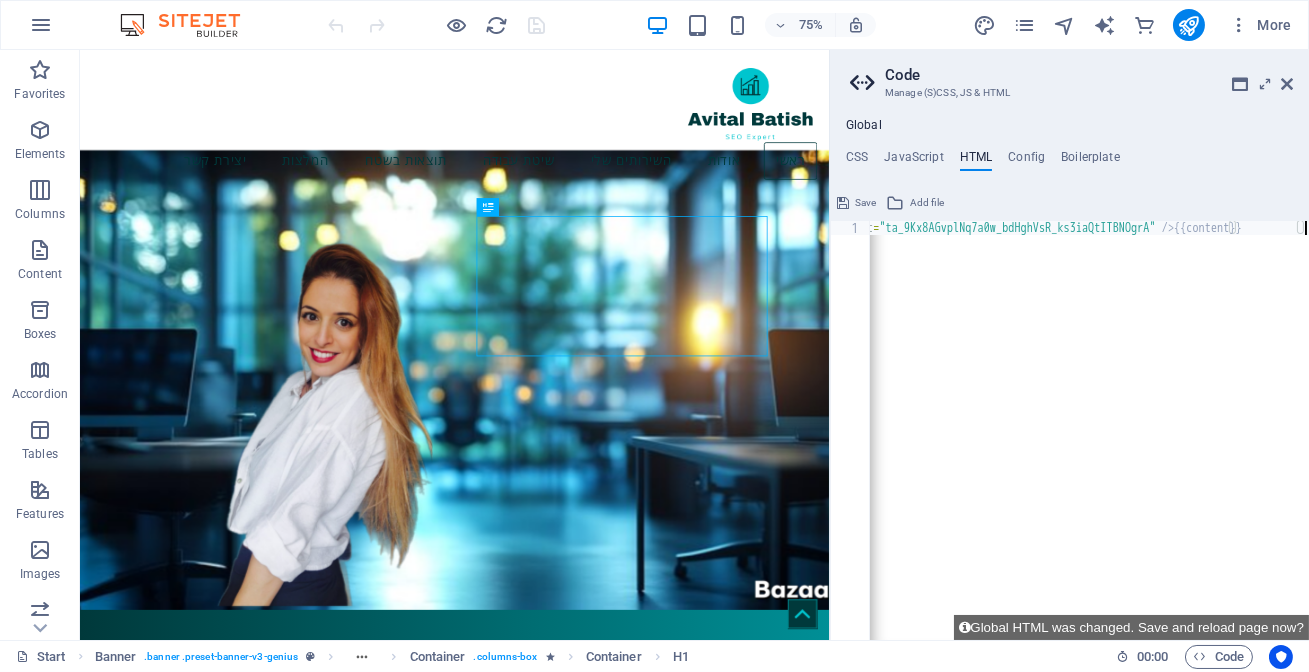 click on "< meta   name = "google-site-verification"   content = "ta_9Kx8AGvplNq7a0w_bdHghVsR_ks3iaQtITBNOgrA"   /> {{content}}" at bounding box center [951, 437] 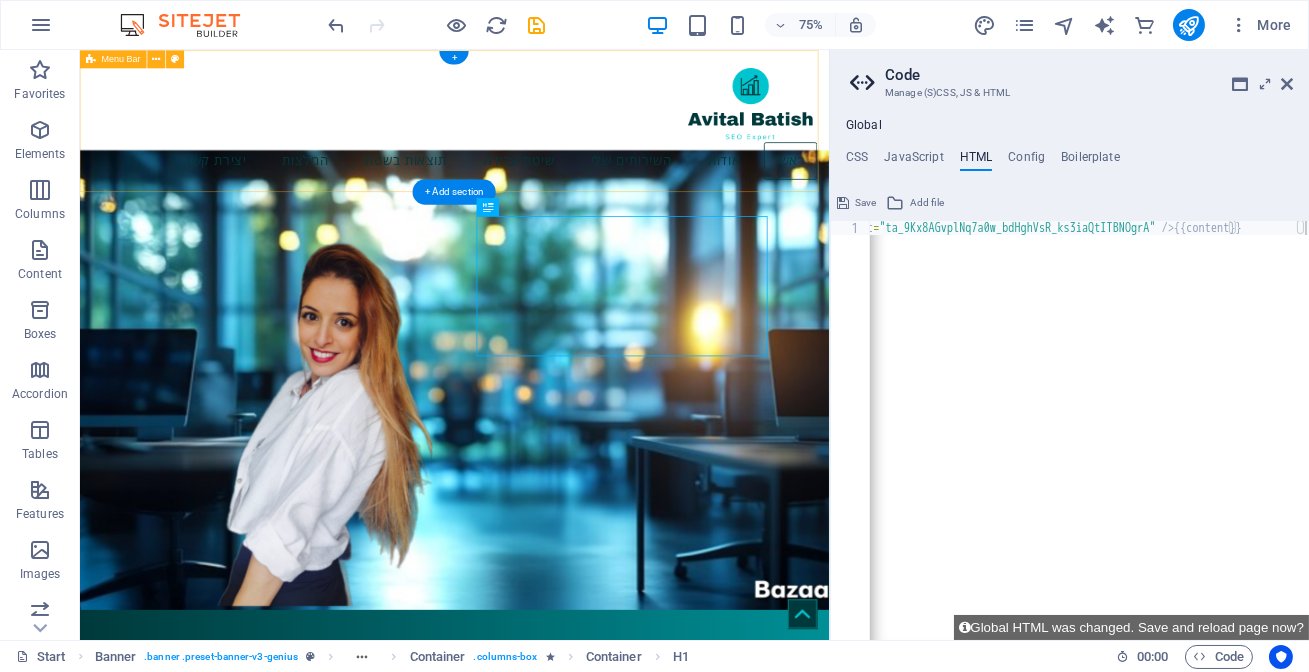 click on "יצירת קשר המלצות תוצאות בשטח שיטת עבודה השירותים שלי אודות ראשי" at bounding box center [579, 144] 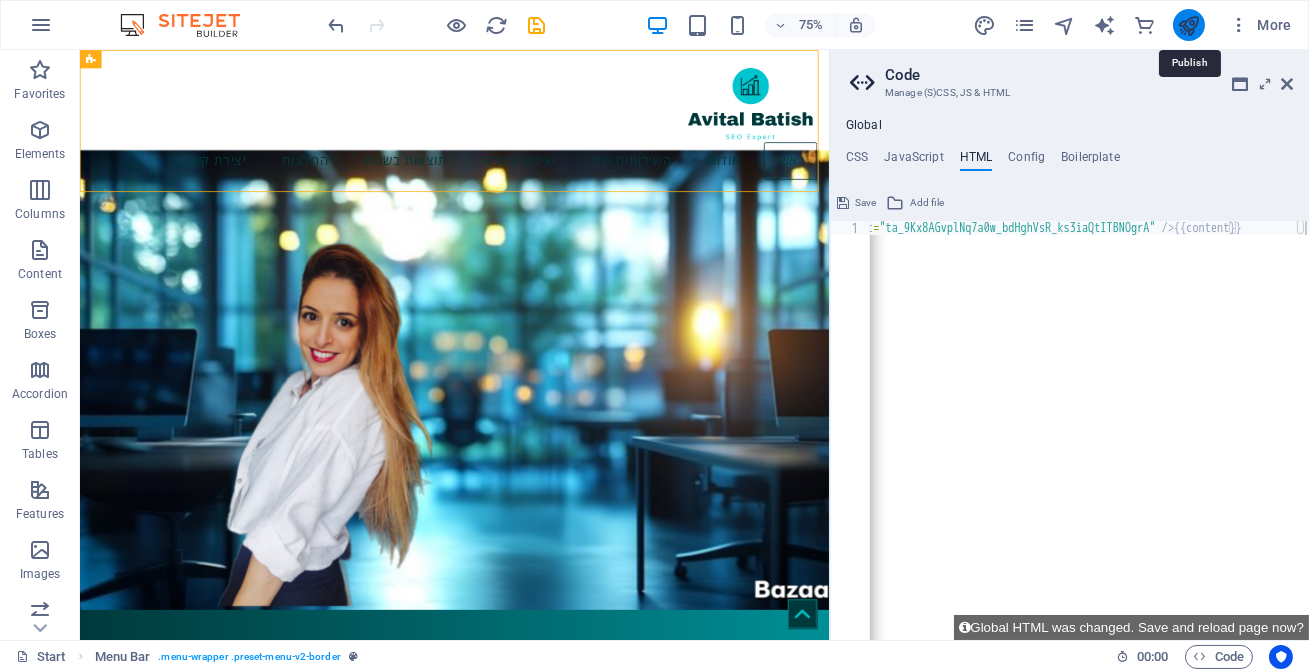 click at bounding box center [1188, 25] 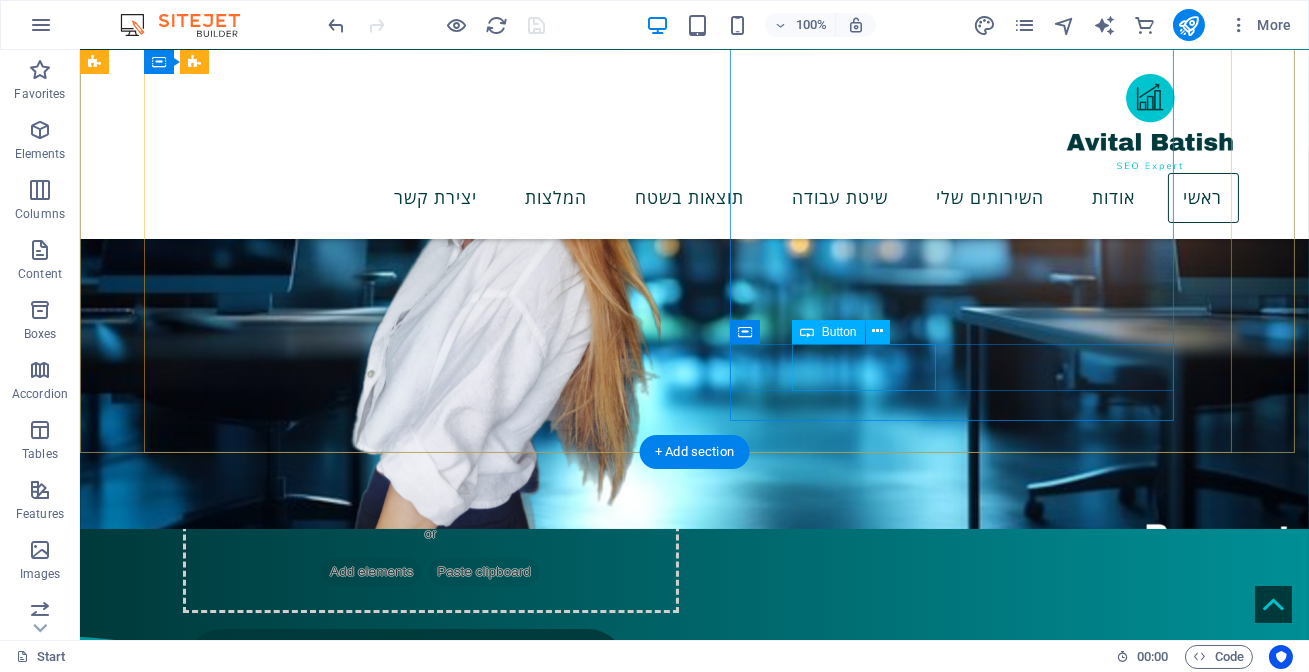 scroll, scrollTop: 451, scrollLeft: 0, axis: vertical 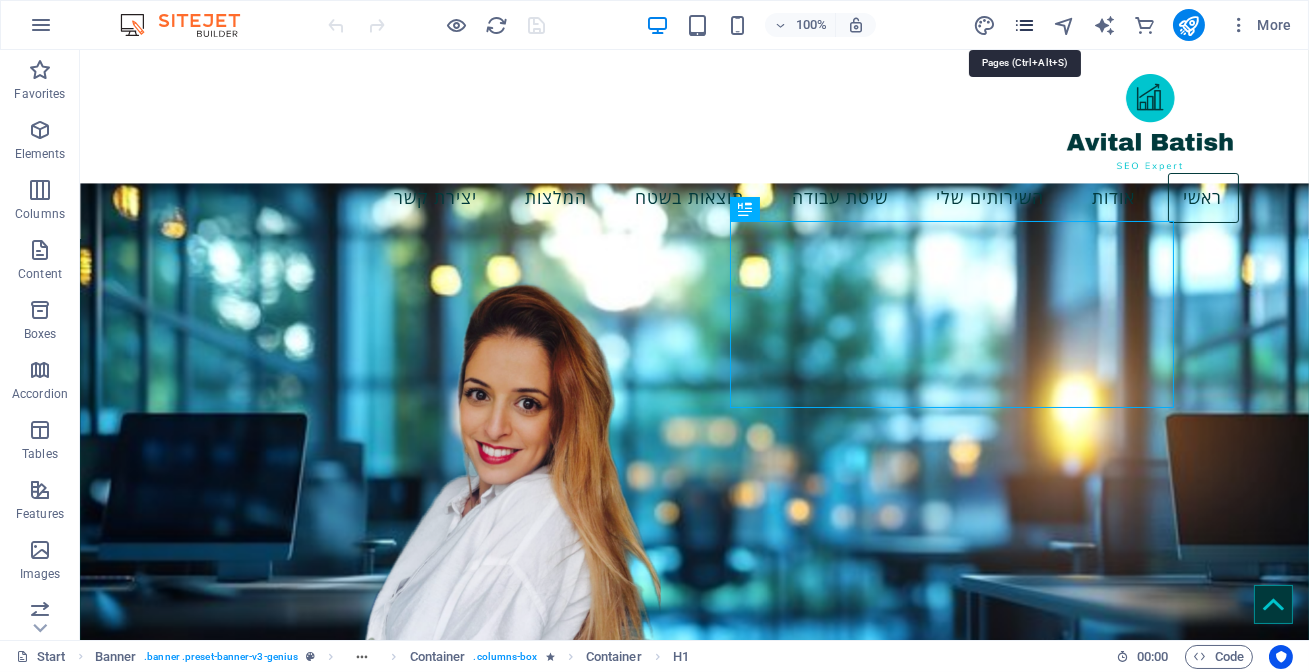 click at bounding box center [1024, 25] 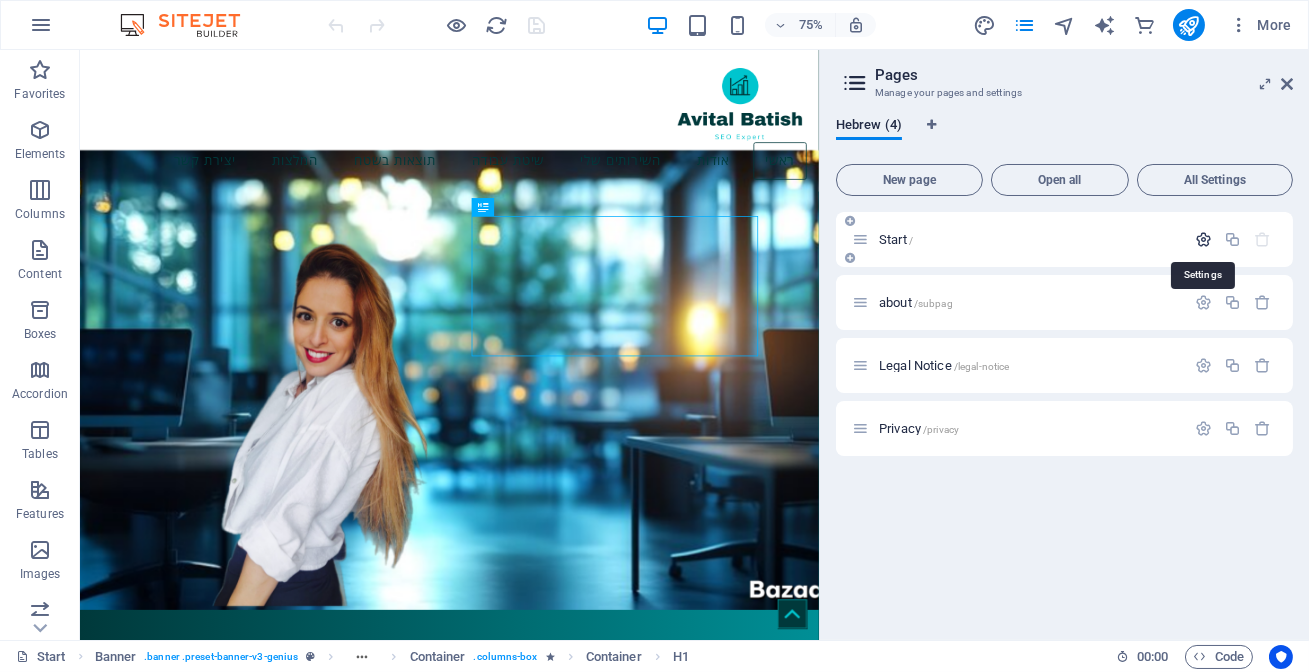 click at bounding box center [1203, 239] 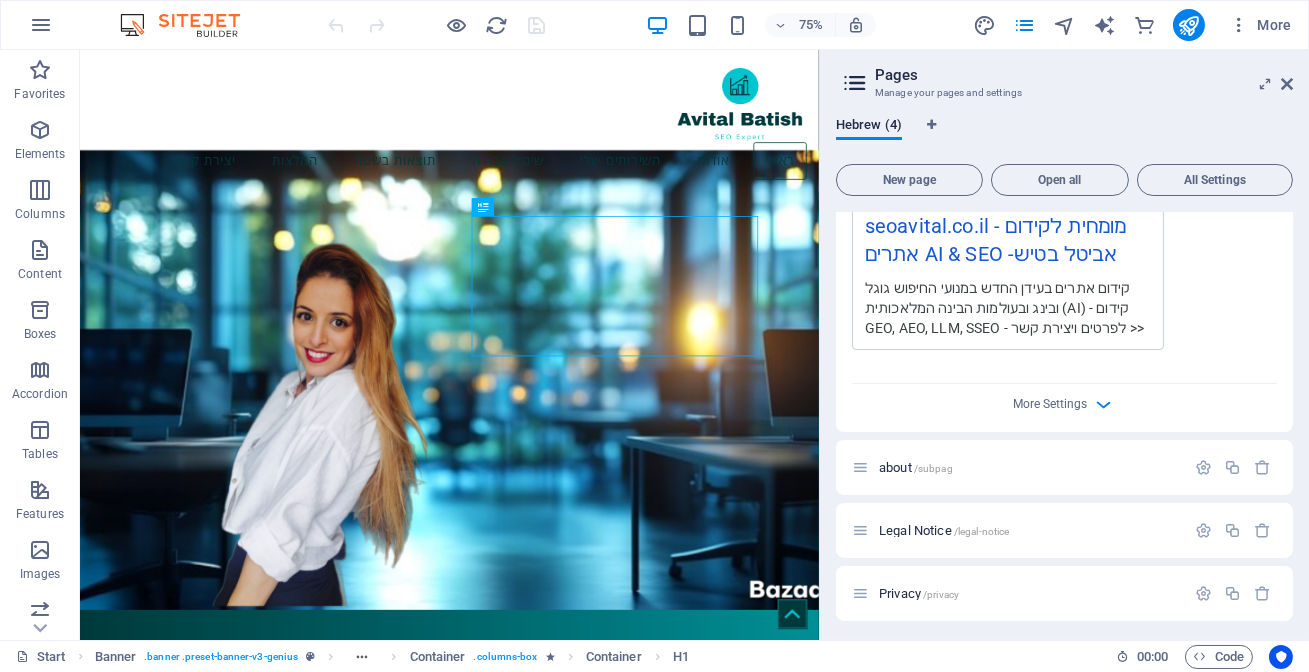 scroll, scrollTop: 652, scrollLeft: 0, axis: vertical 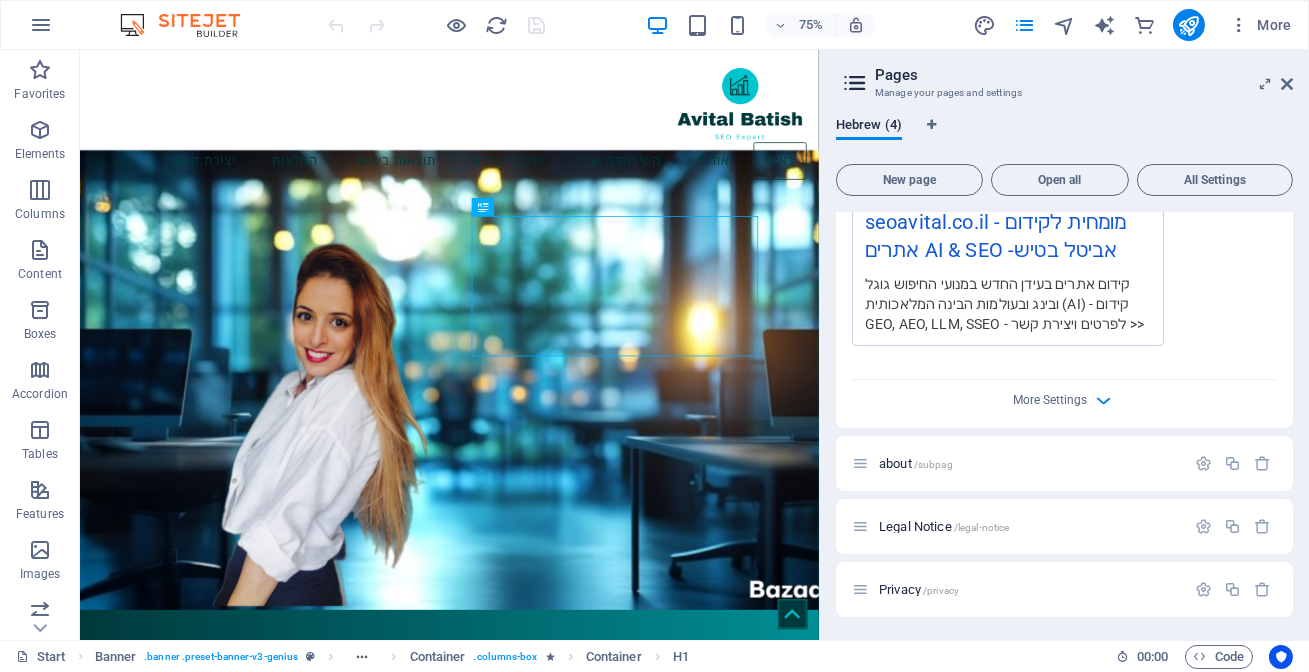 click at bounding box center (855, 83) 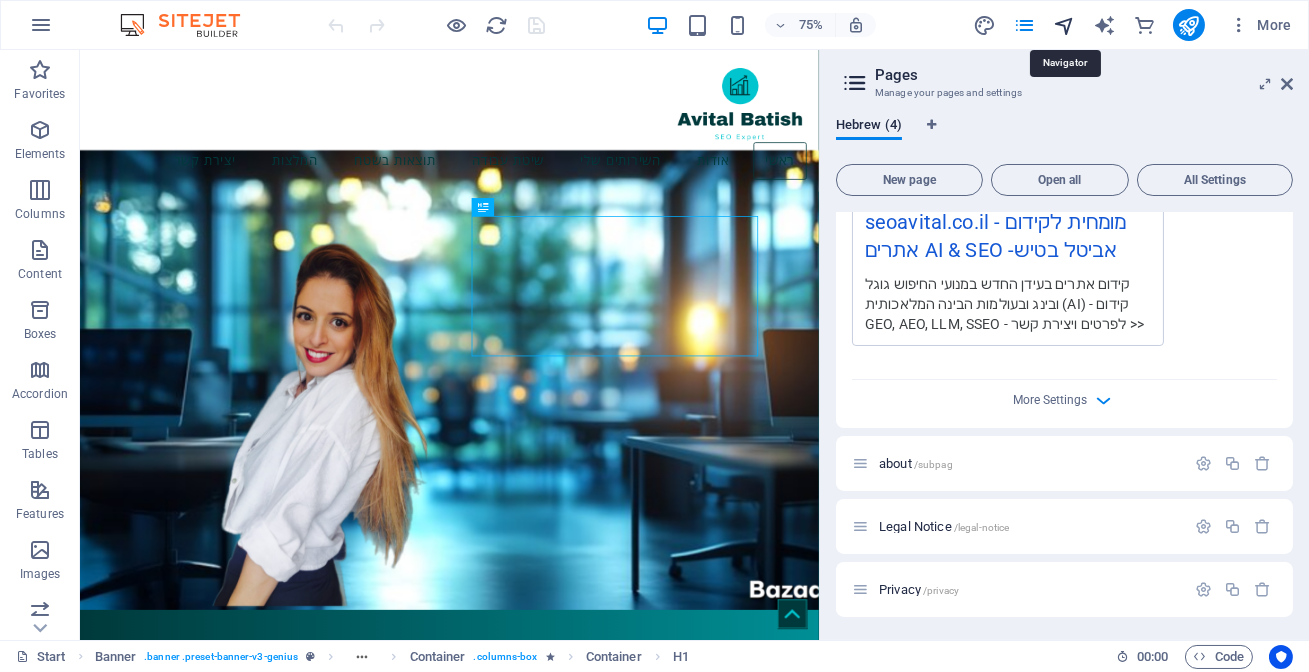 click at bounding box center [1064, 25] 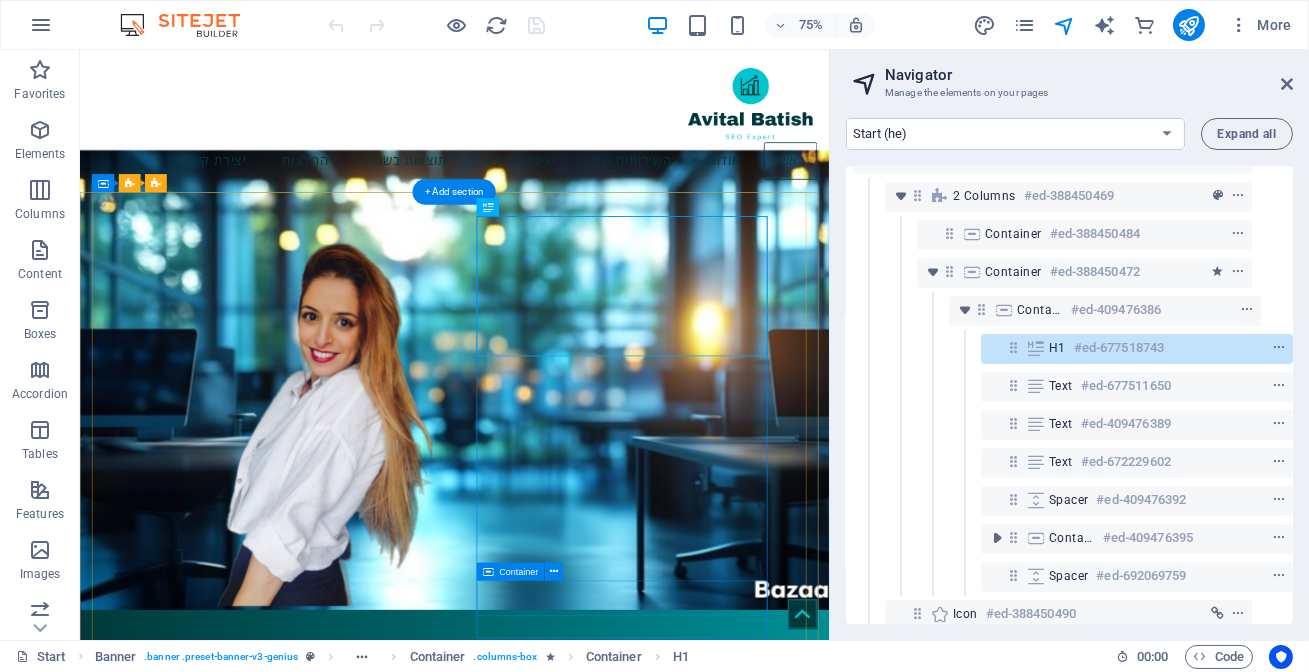 scroll, scrollTop: 0, scrollLeft: 36, axis: horizontal 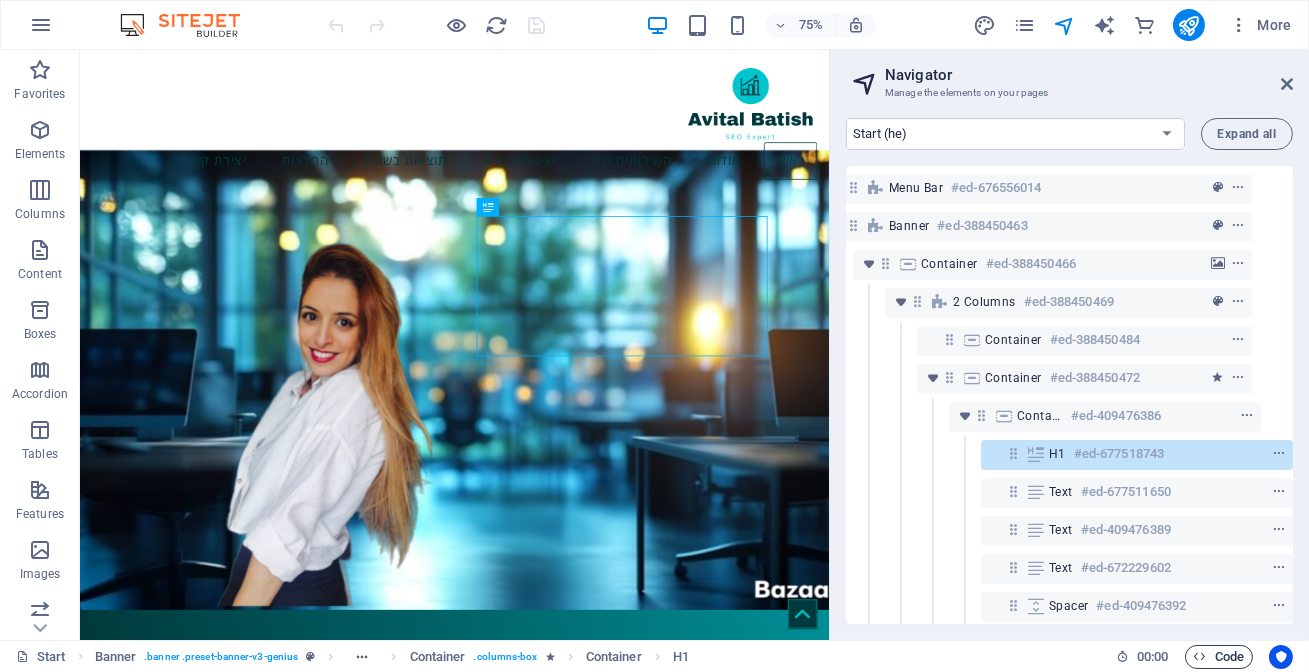 click on "Code" at bounding box center (1219, 657) 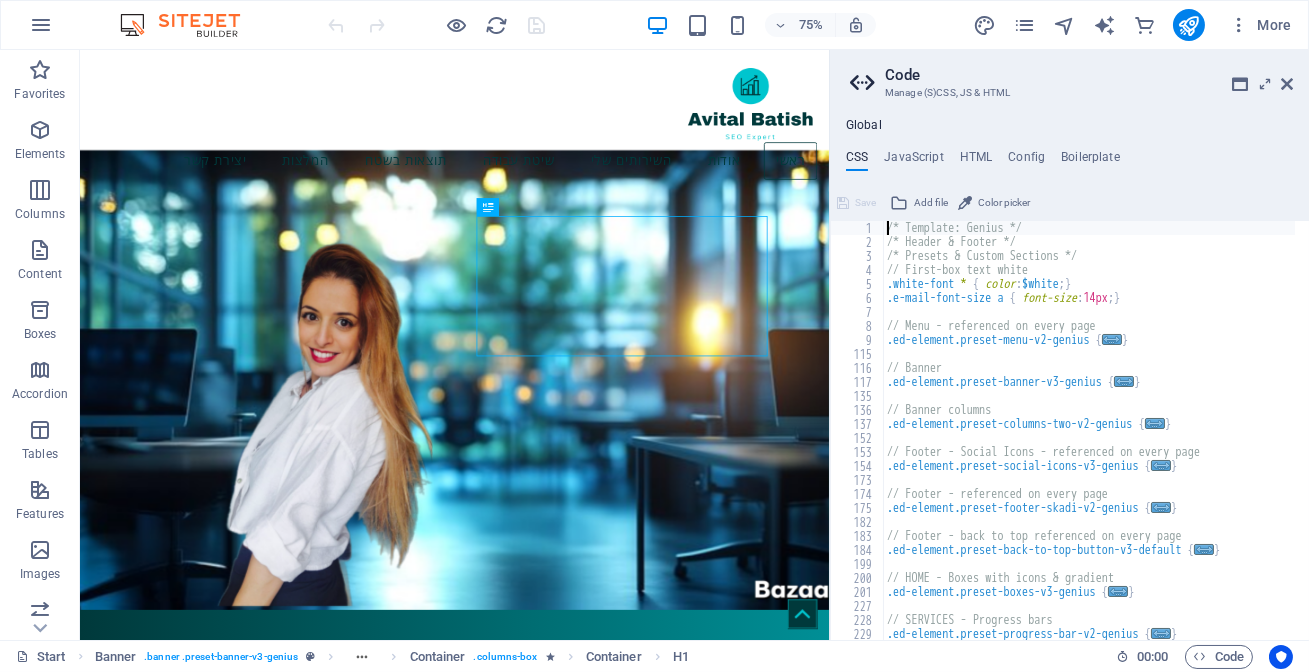 click on "Manage (S)CSS, JS & HTML" at bounding box center (1069, 93) 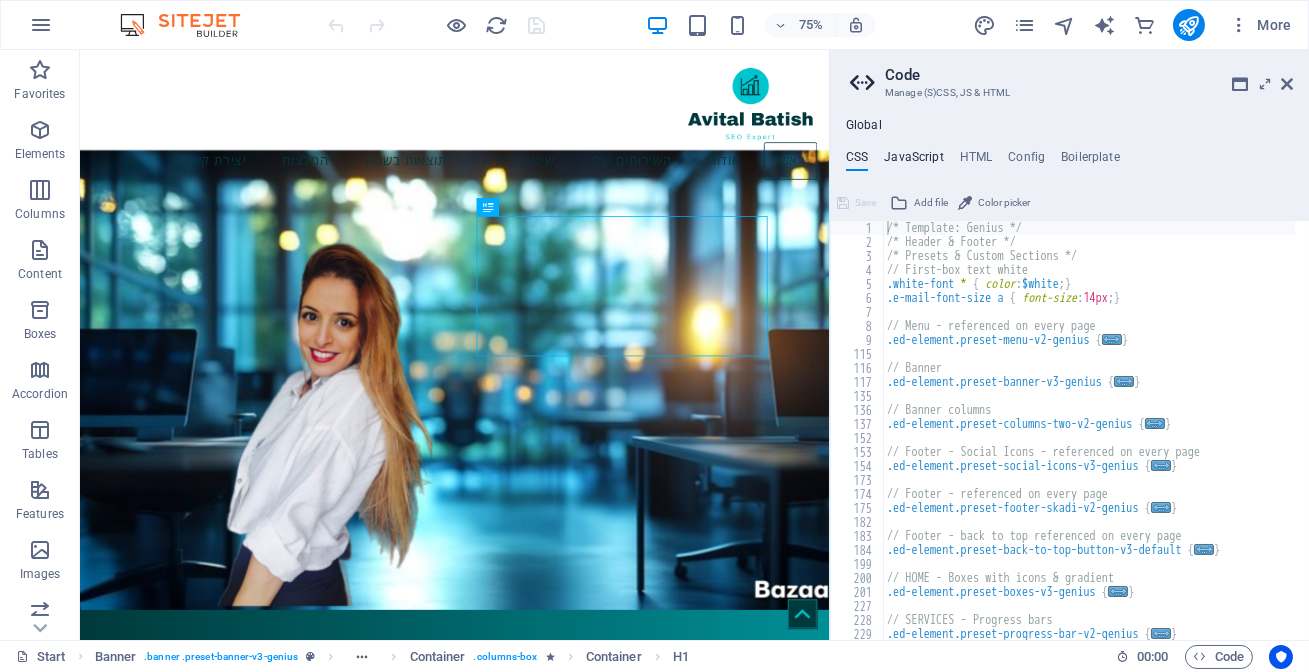 click on "JavaScript" at bounding box center [913, 161] 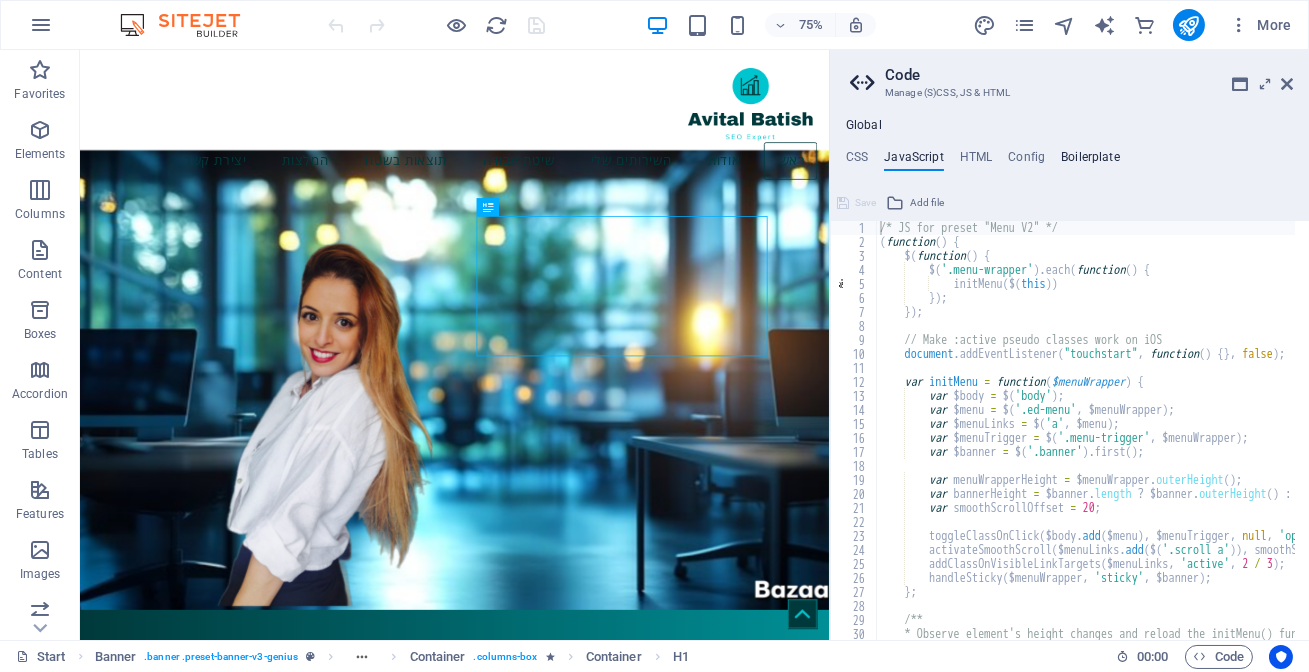 click on "Boilerplate" at bounding box center [1090, 161] 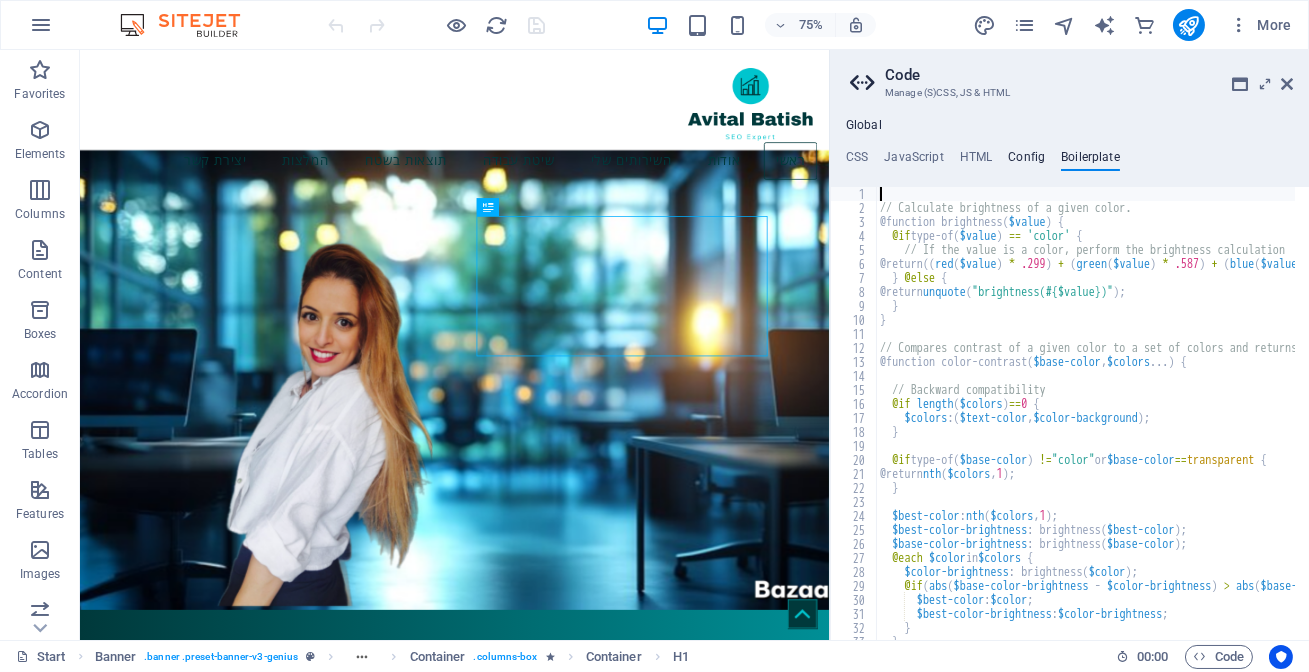 click on "Config" at bounding box center [1026, 161] 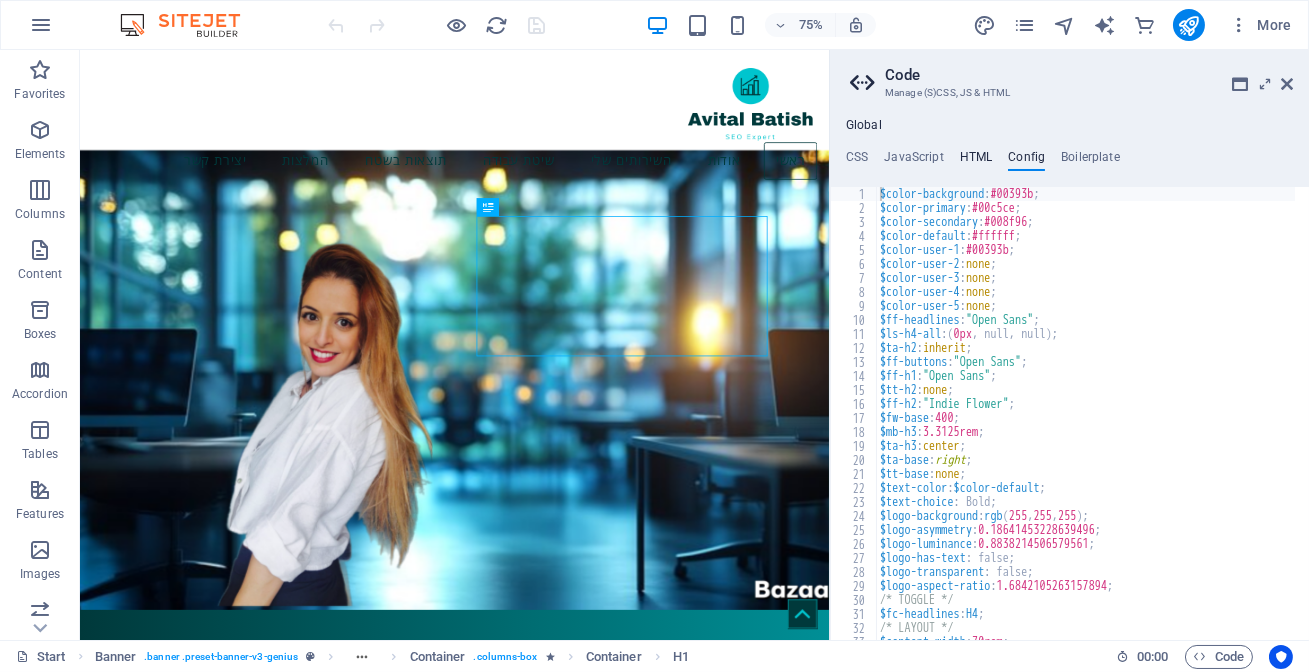 click on "HTML" at bounding box center [976, 161] 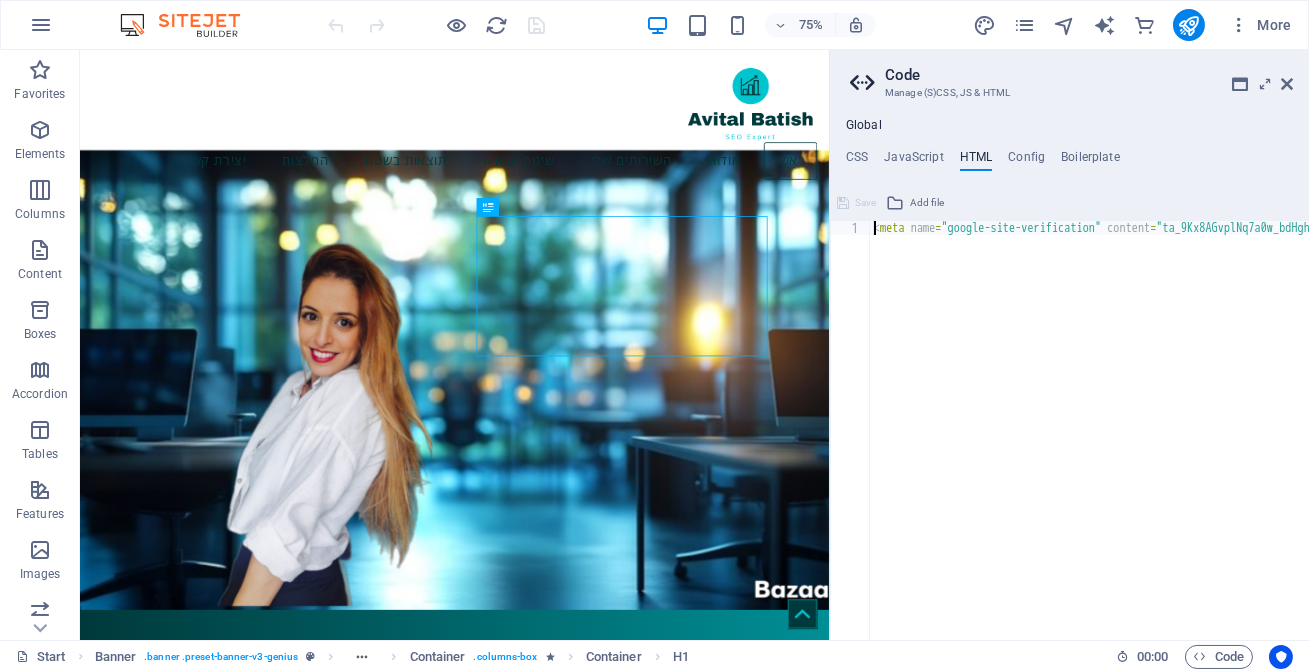 click on "< meta   name = "google-site-verification"   content = "ta_9Kx8AGvplNq7a0w_bdHghVsR_ks3iaQtITBNOgrA"   /> {{content}}" at bounding box center [1228, 437] 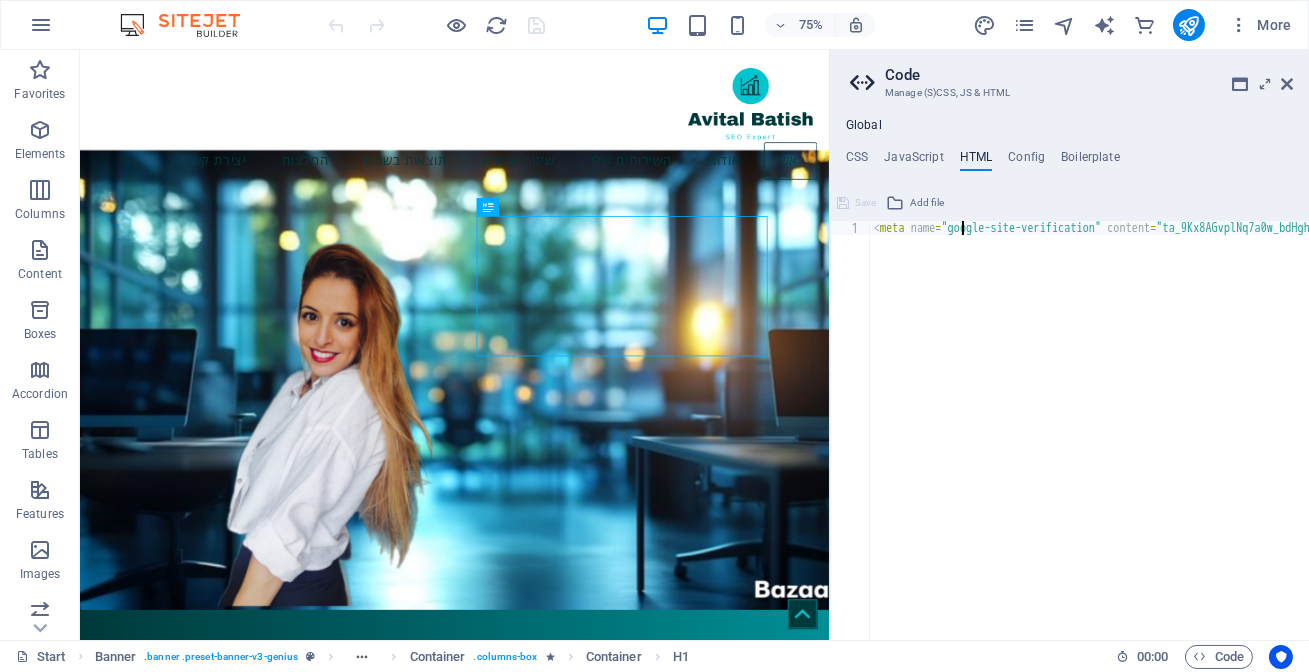 click on "< meta   name = "google-site-verification"   content = "ta_9Kx8AGvplNq7a0w_bdHghVsR_ks3iaQtITBNOgrA"   /> {{content}}" at bounding box center [1228, 437] 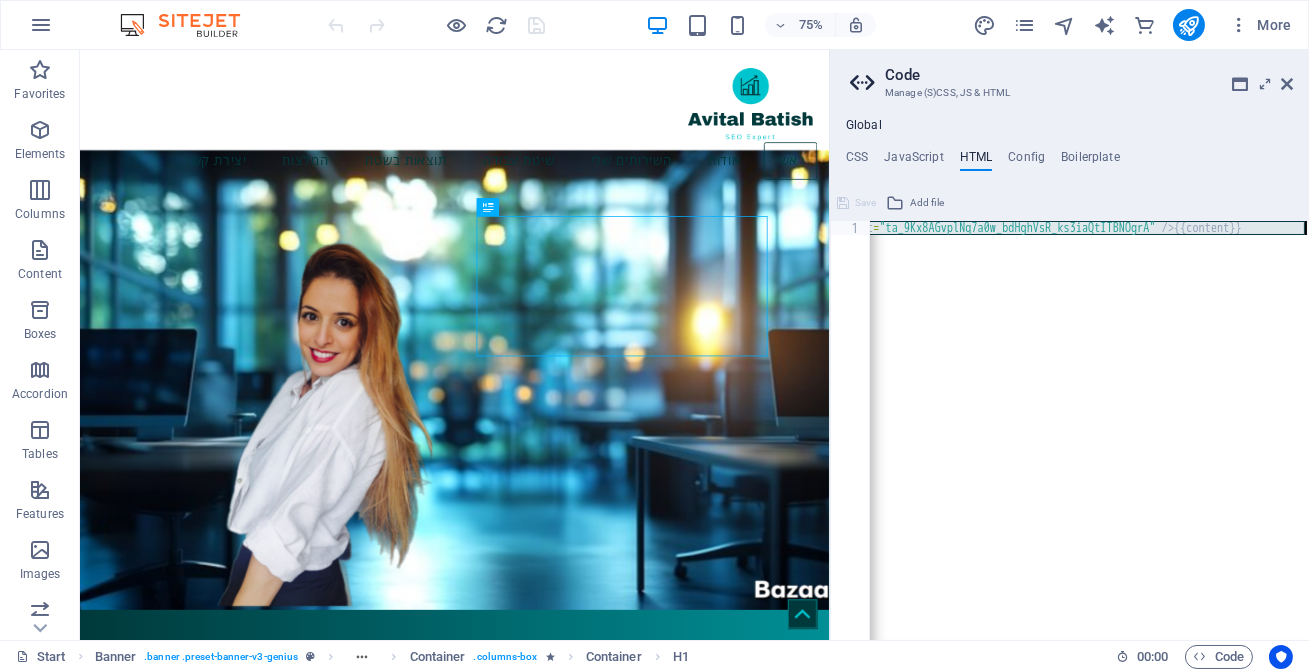 scroll, scrollTop: 0, scrollLeft: 276, axis: horizontal 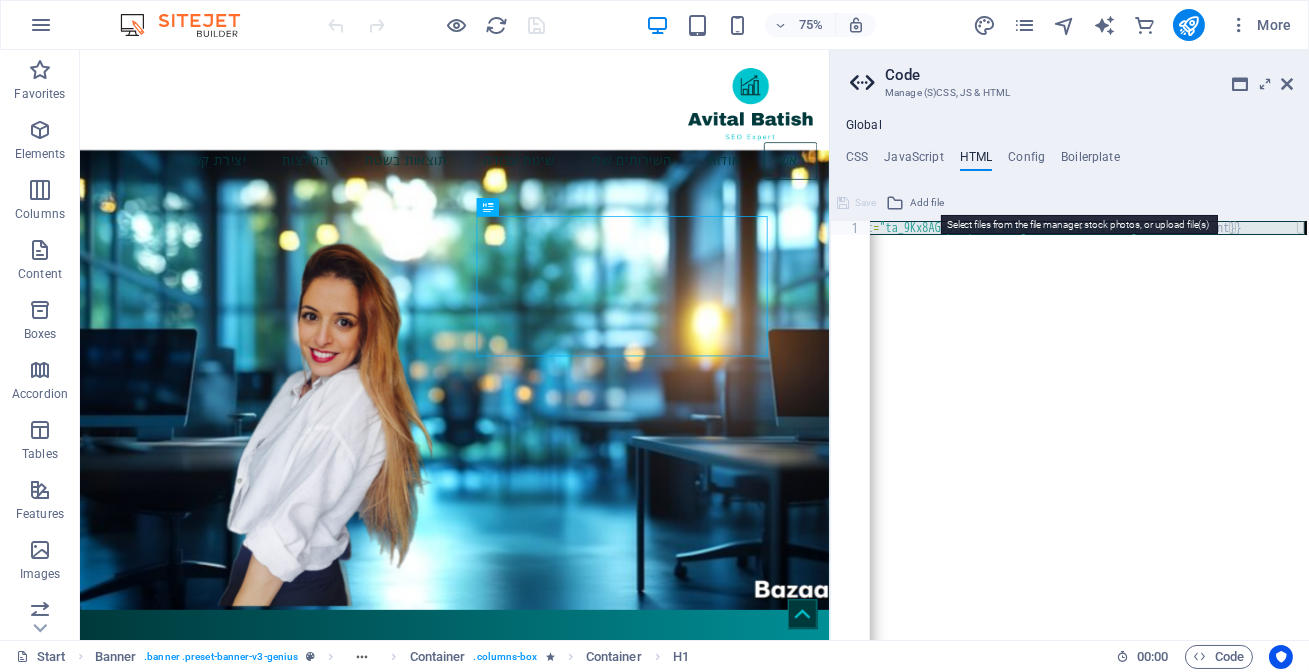click on "Add file" at bounding box center [927, 203] 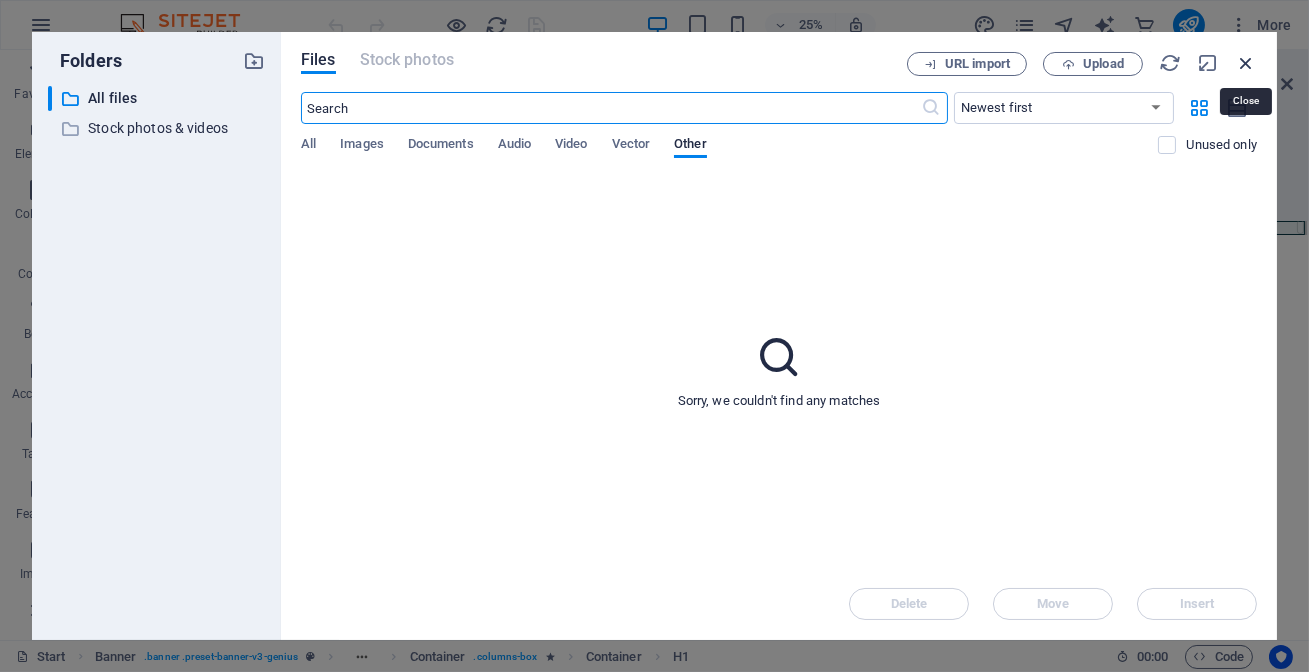 click at bounding box center (1246, 63) 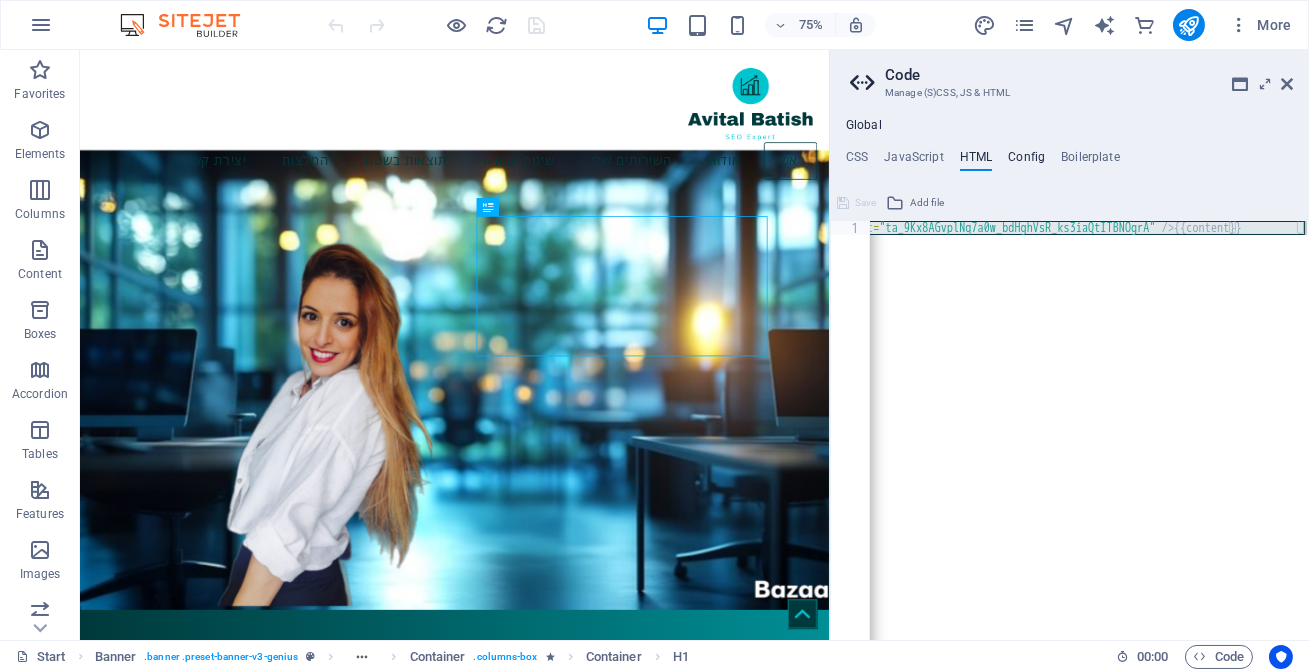 click on "Config" at bounding box center (1026, 161) 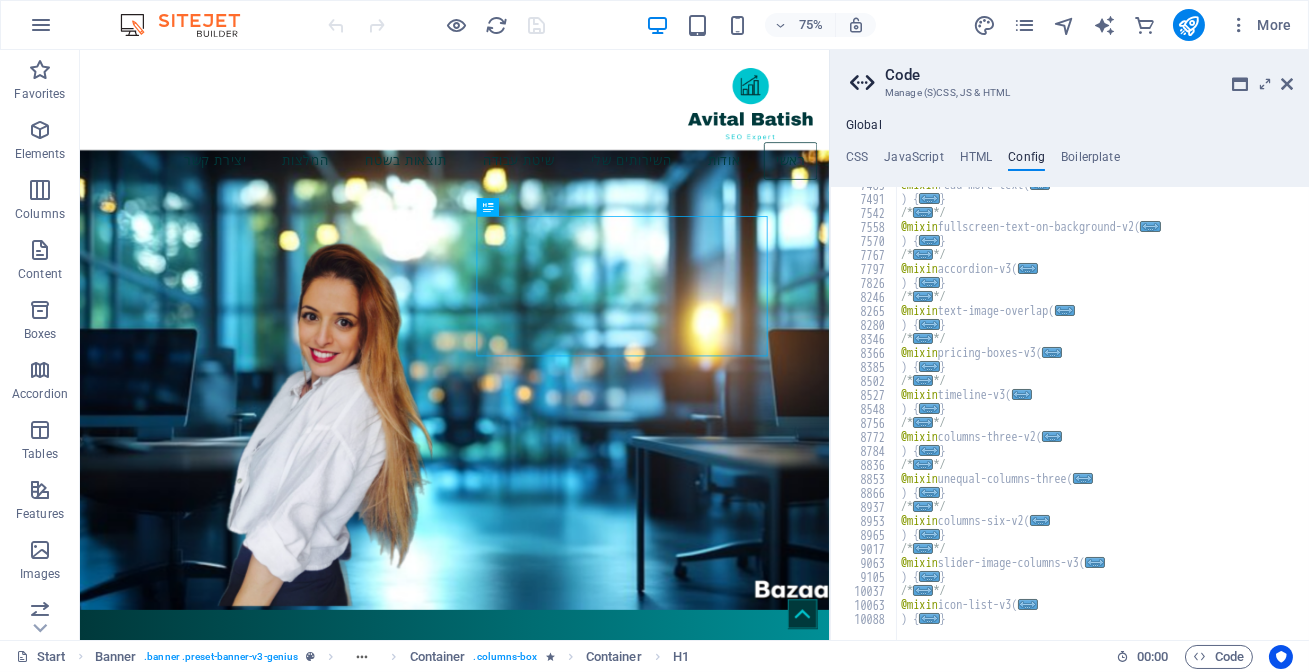 scroll, scrollTop: 1744, scrollLeft: 0, axis: vertical 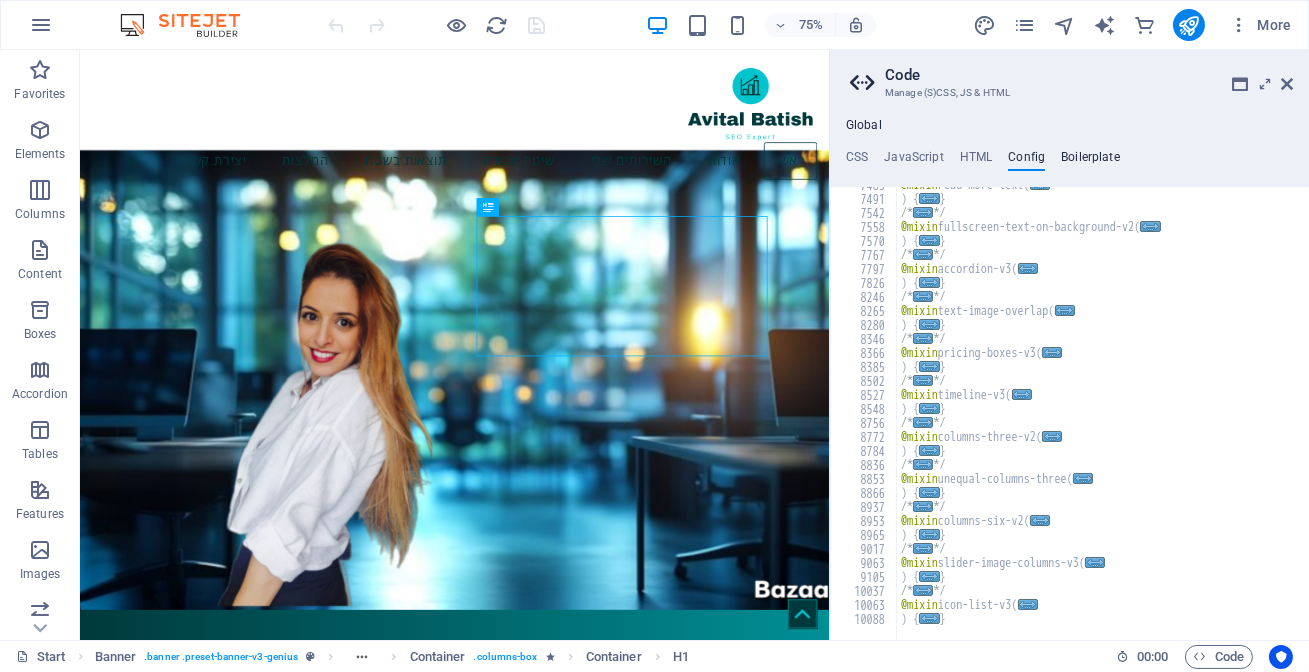click on "Boilerplate" at bounding box center (1090, 161) 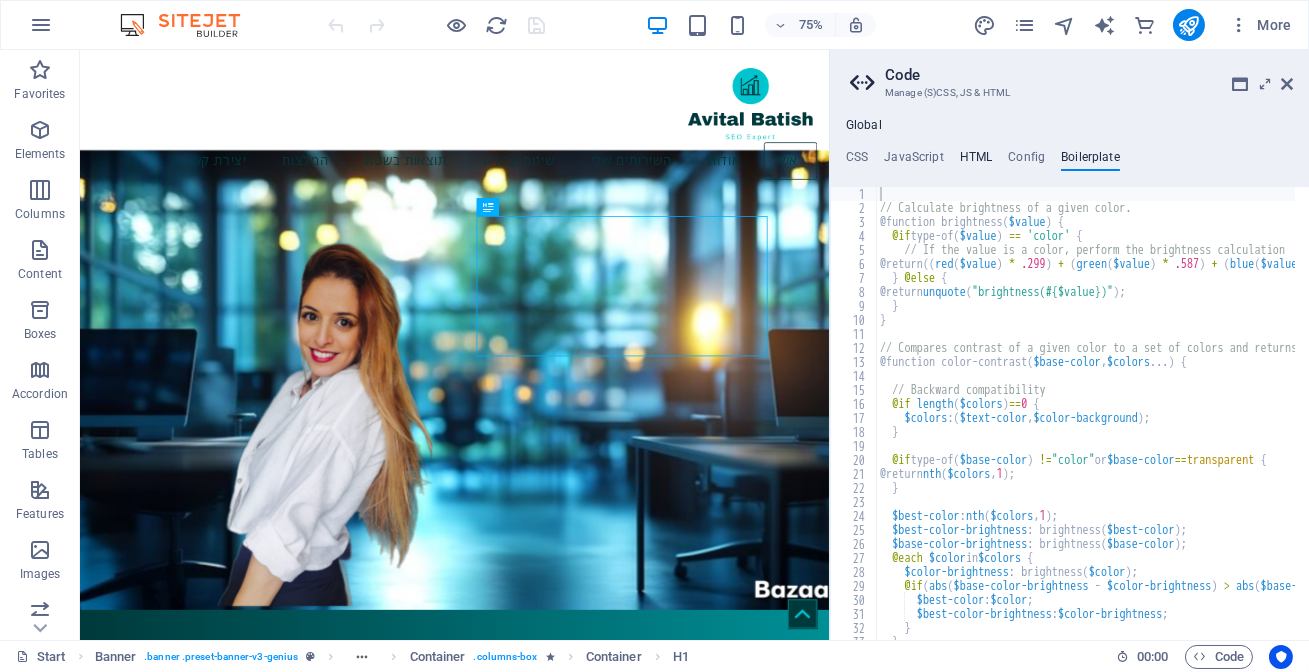 click on "HTML" at bounding box center [976, 161] 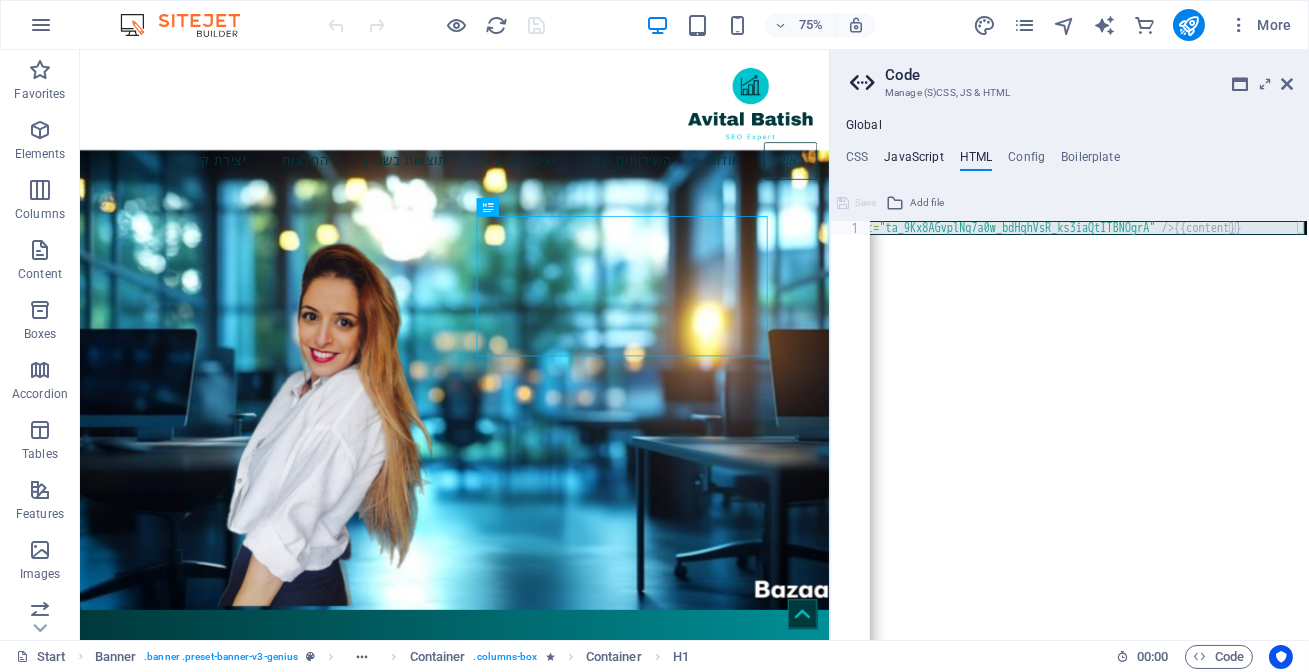 click on "JavaScript" at bounding box center (913, 161) 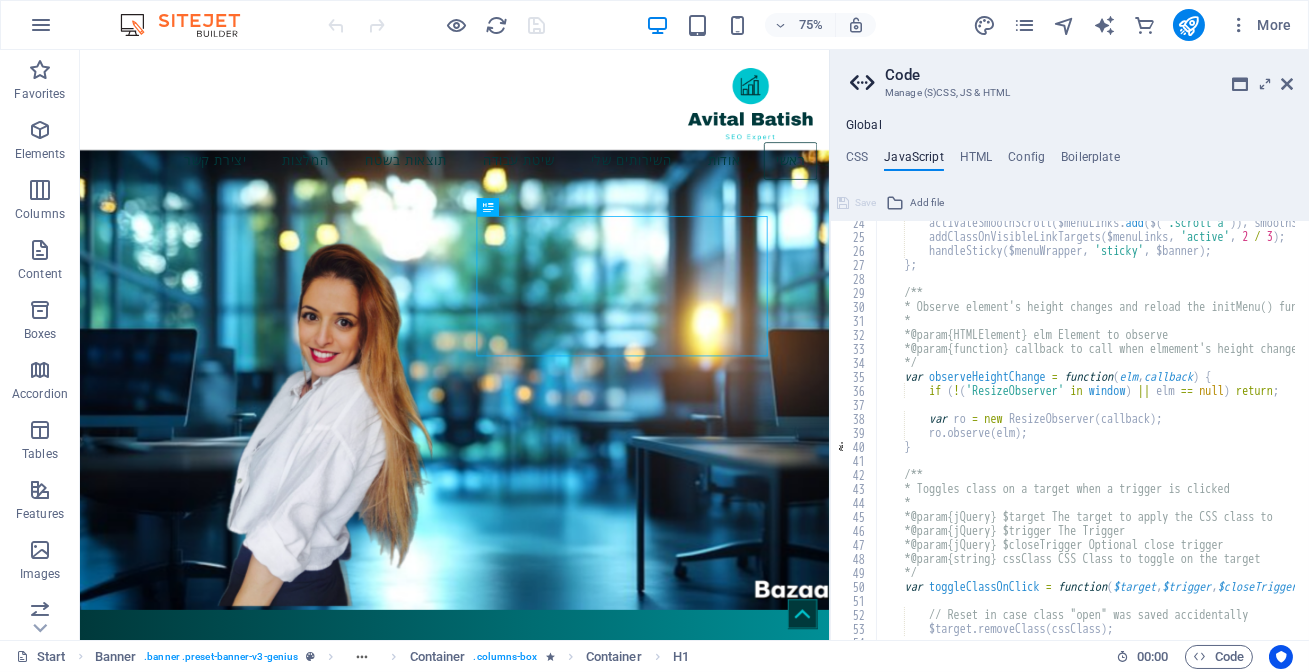 scroll, scrollTop: 381, scrollLeft: 0, axis: vertical 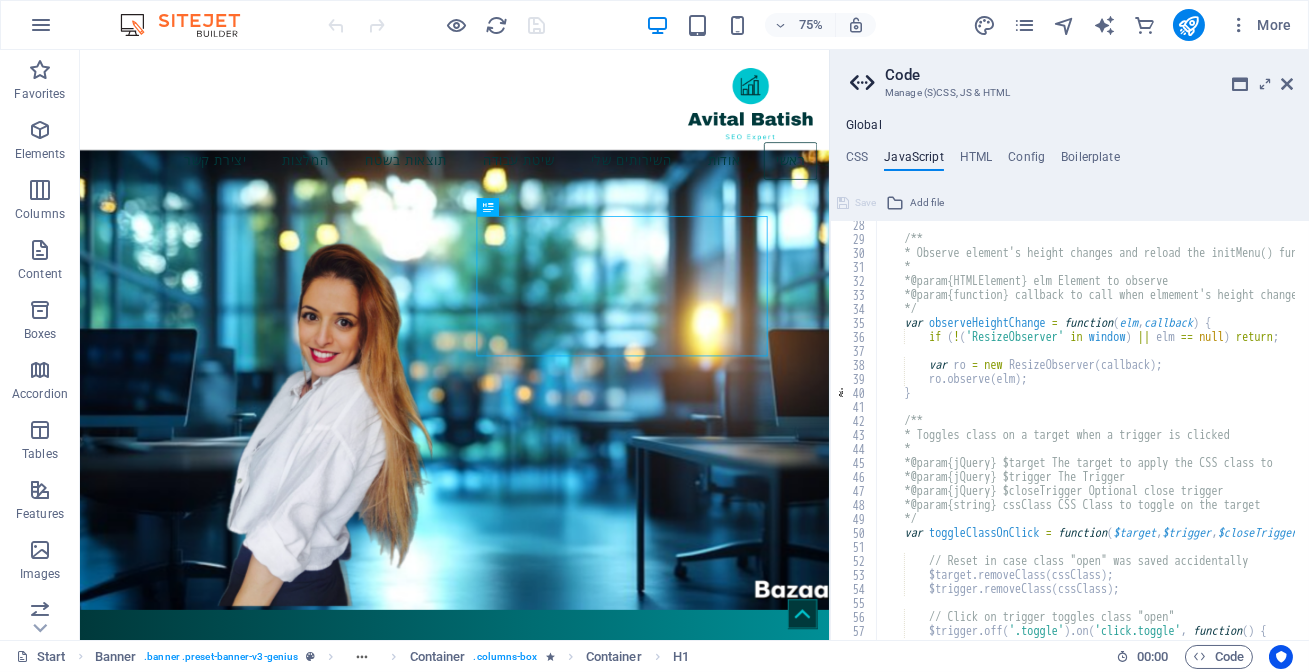 click on "/**       * Observe element's height changes and reload the initMenu() function       *       *  @param  {HTMLElement} elm Element to observe       *  @param  {function} callback to call when elmement's height changed       */      var   observeHeightChange   =   function ( elm ,  callback )   {           if   ( ! ( 'ResizeObserver'   in   window )   ||   elm   ==   null )   return ;           var   ro   =   new   ResizeObserver ( callback ) ;           ro . observe ( elm ) ;      }      /**       * Toggles class on a target when a trigger is clicked       *        *  @param  {jQuery} $target The target to apply the CSS class to       *  @param  {jQuery} $trigger The Trigger       *  @param  {jQuery} $closeTrigger Optional close trigger       *  @param  {string} cssClass CSS Class to toggle on the target       */      var   toggleClassOnClick   =   function ( $target ,  $trigger ,  $closeTrigger ,  cssClass )   {           // Reset in case class "open" was saved accidentally           $target . ( ) ; . (" at bounding box center (1335, 434) 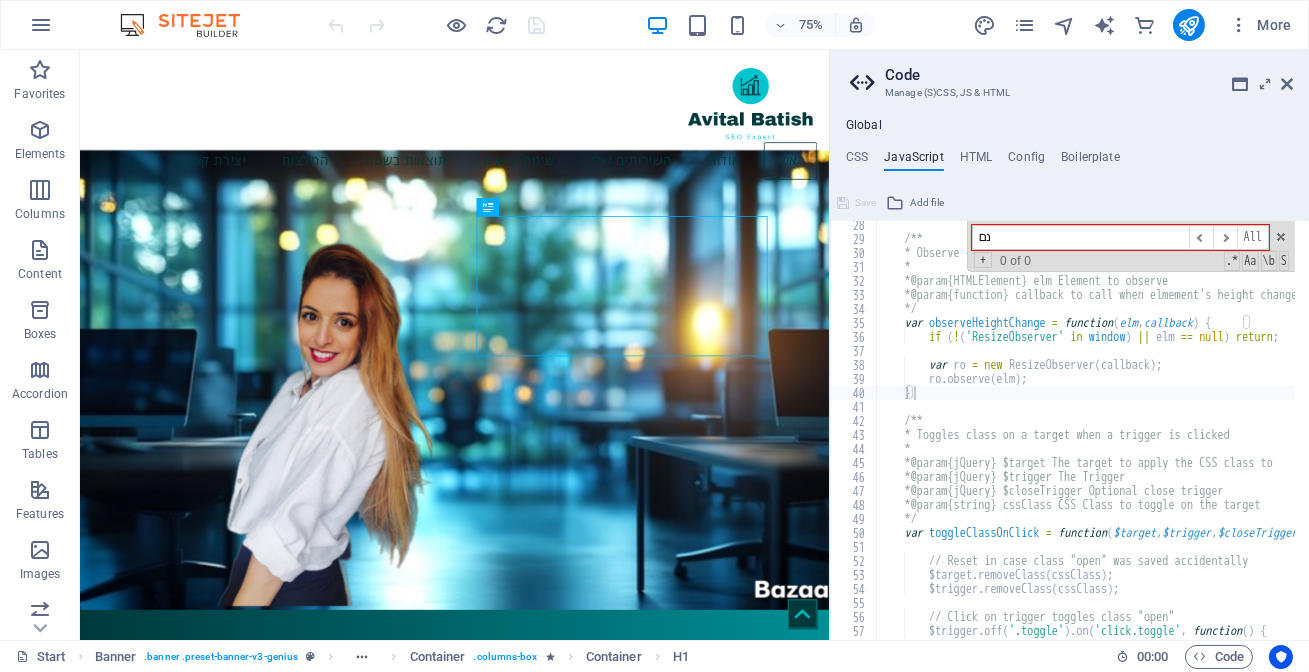type on "נ" 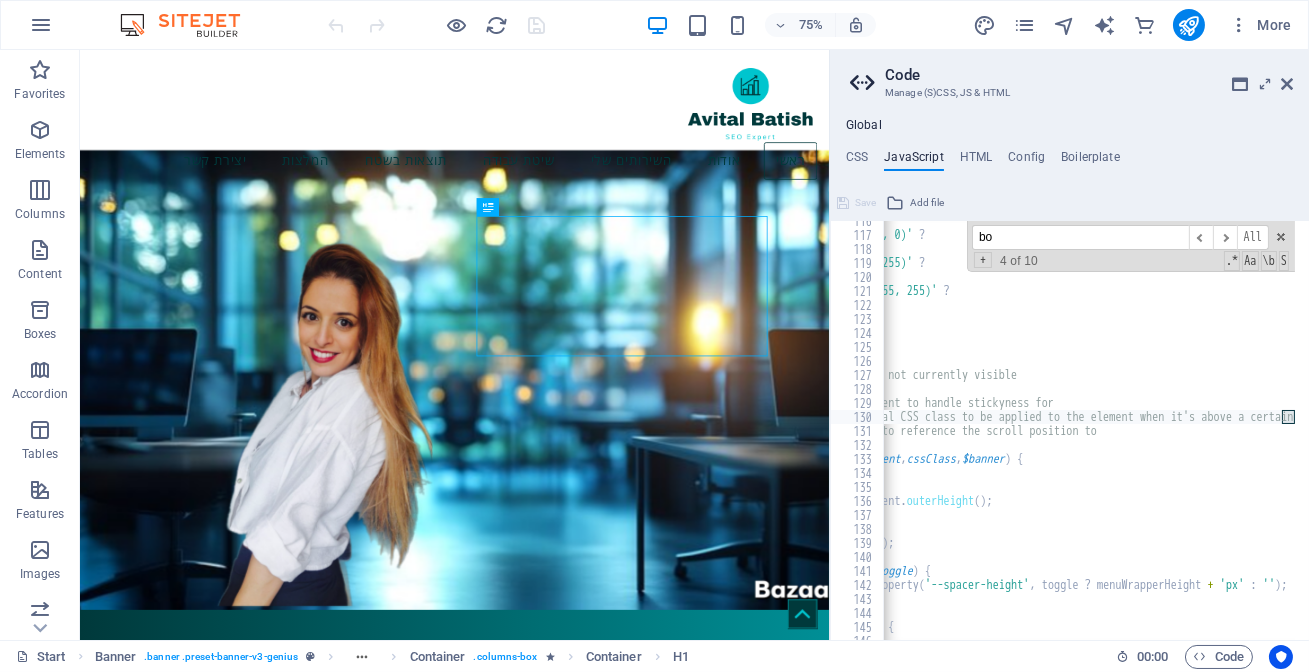 scroll, scrollTop: 1617, scrollLeft: 0, axis: vertical 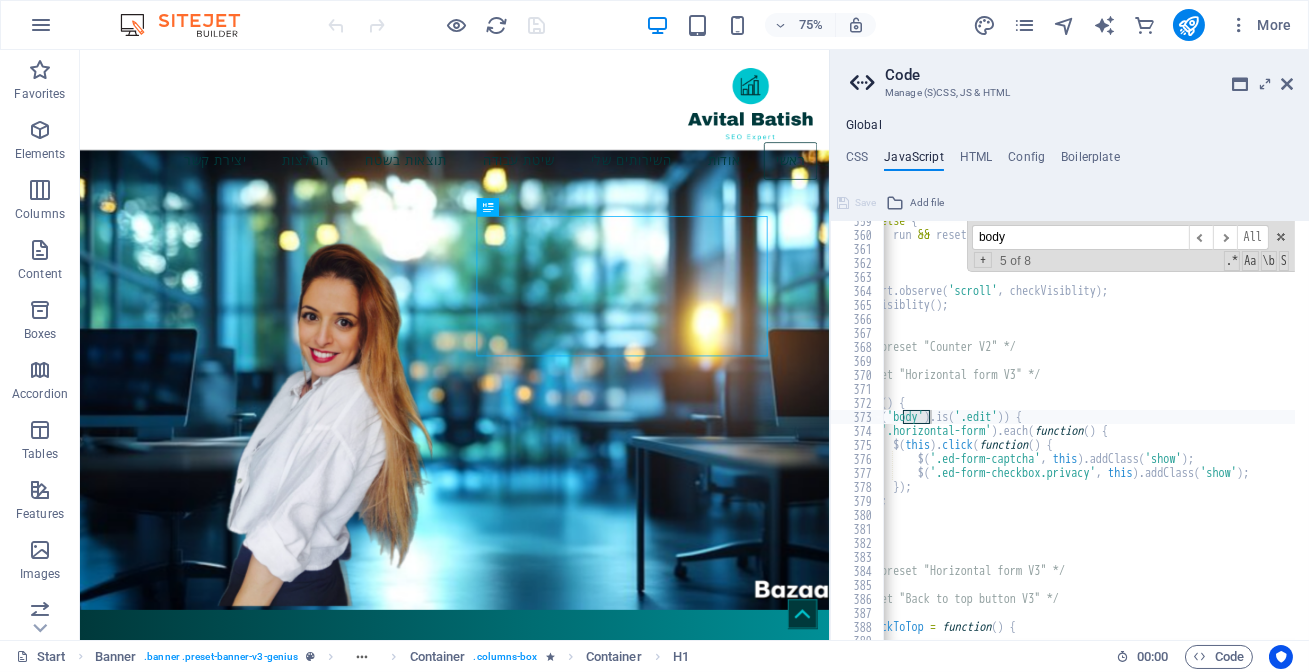 type on "body" 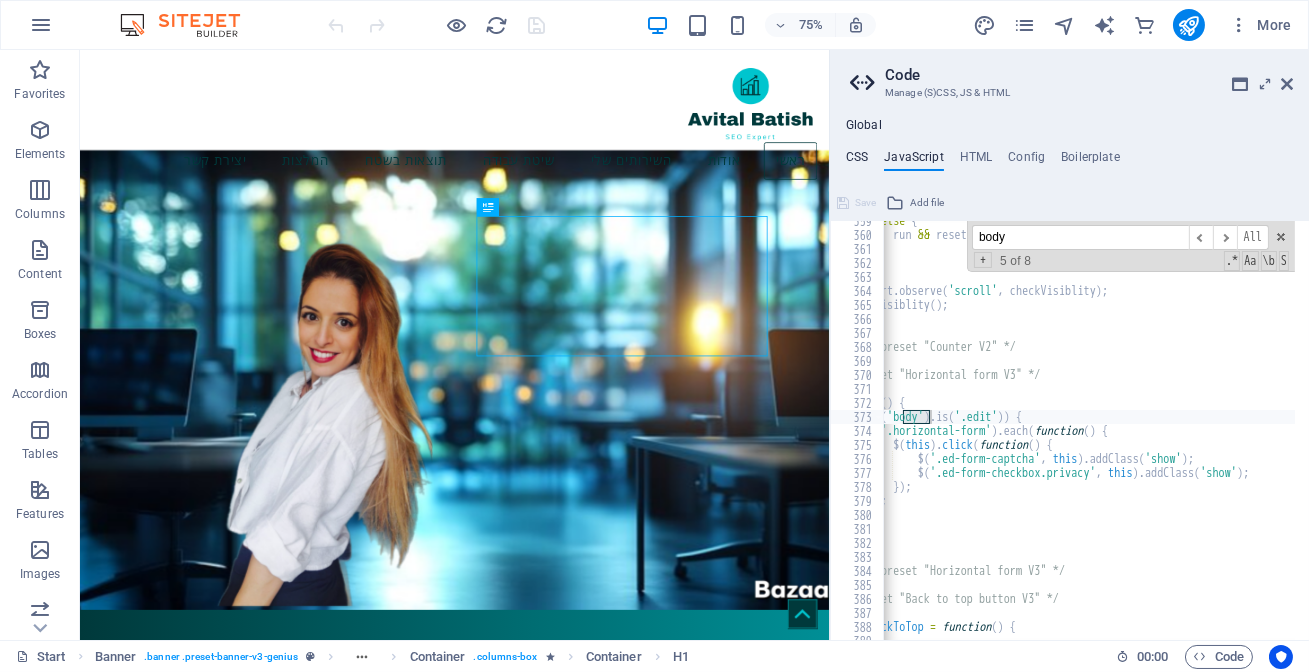 click on "CSS" at bounding box center (857, 161) 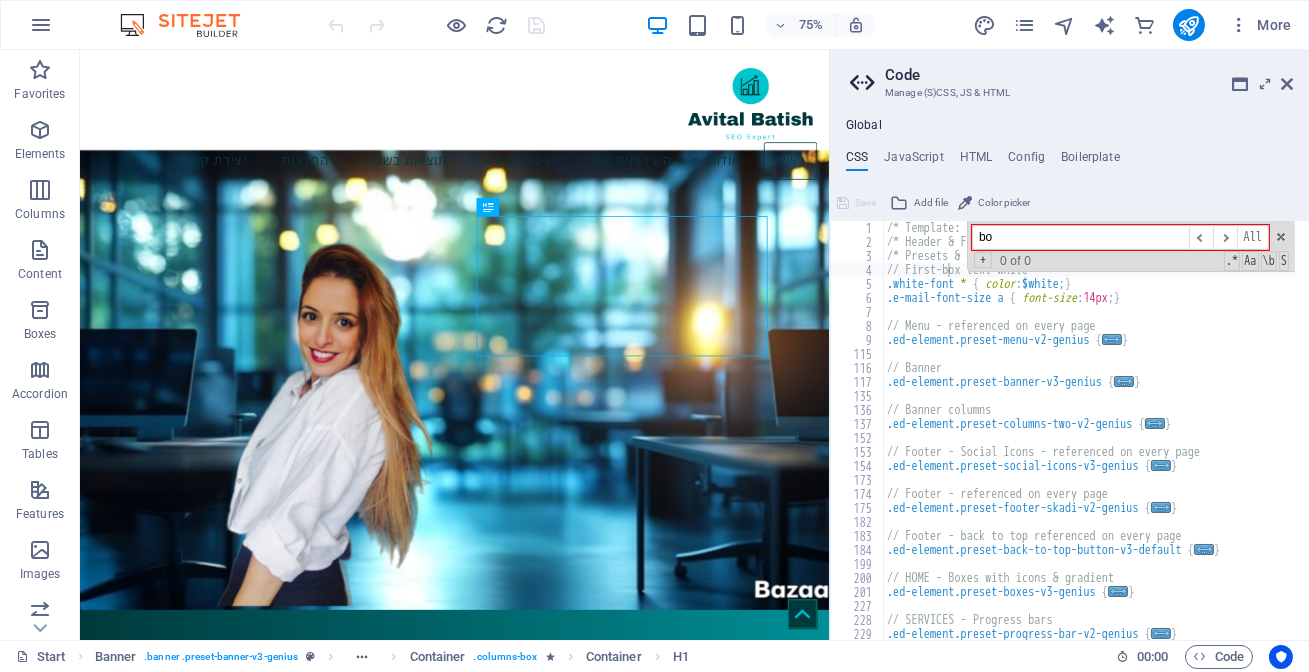 type on "b" 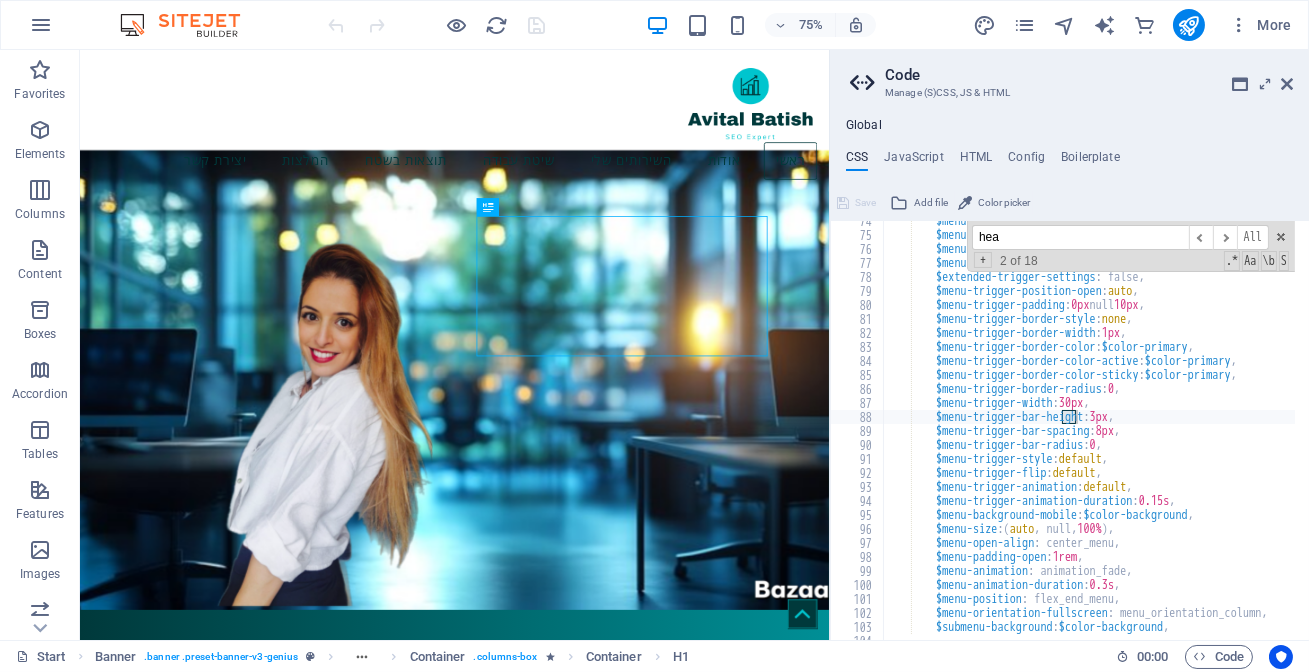 scroll, scrollTop: 0, scrollLeft: 0, axis: both 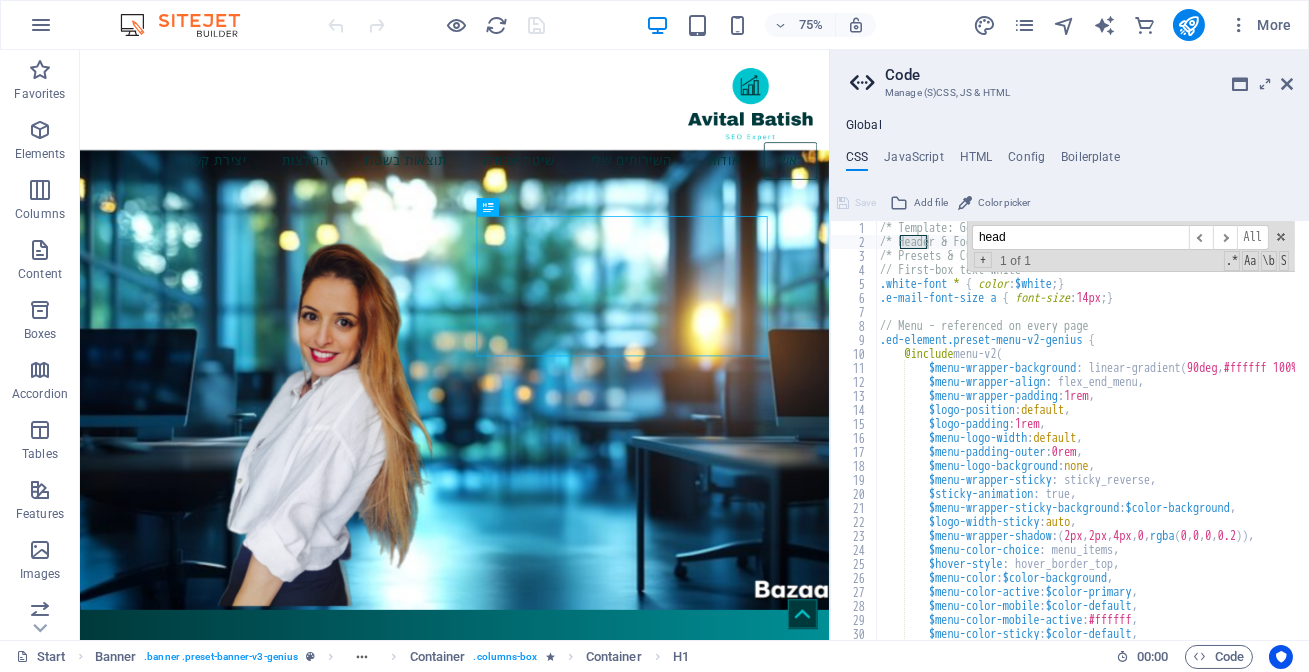 type on "head" 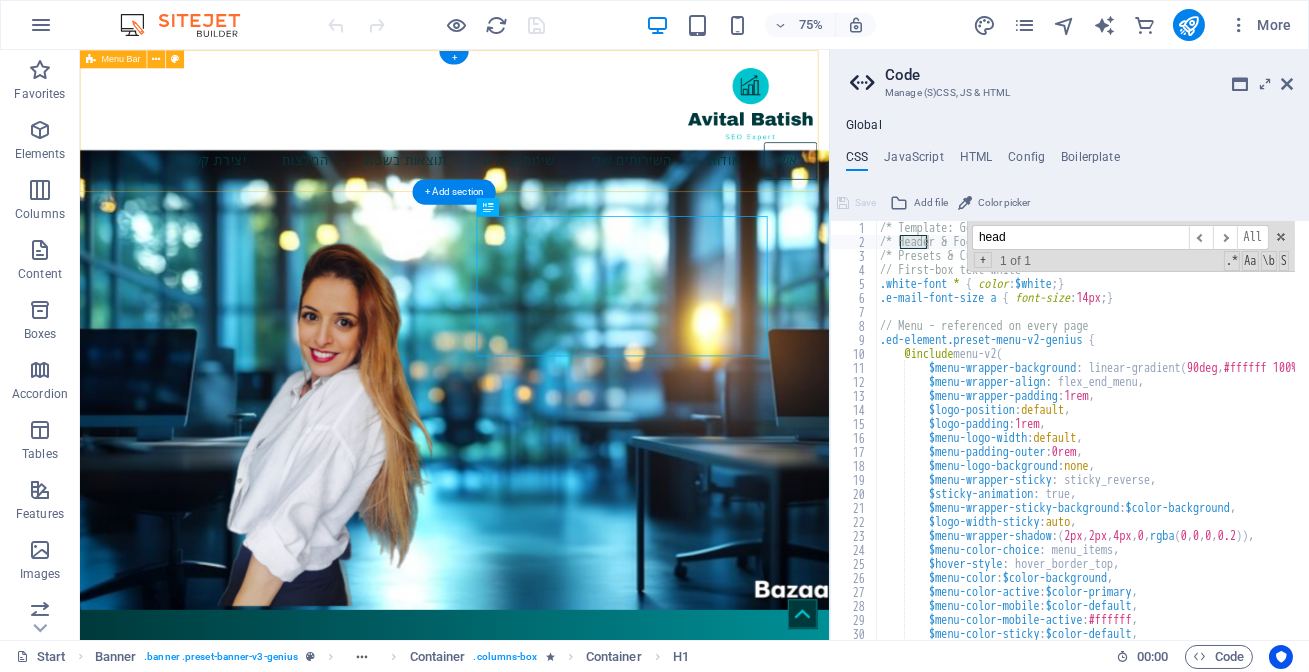 click on "יצירת קשר המלצות תוצאות בשטח שיטת עבודה השירותים שלי אודות ראשי" at bounding box center (579, 144) 